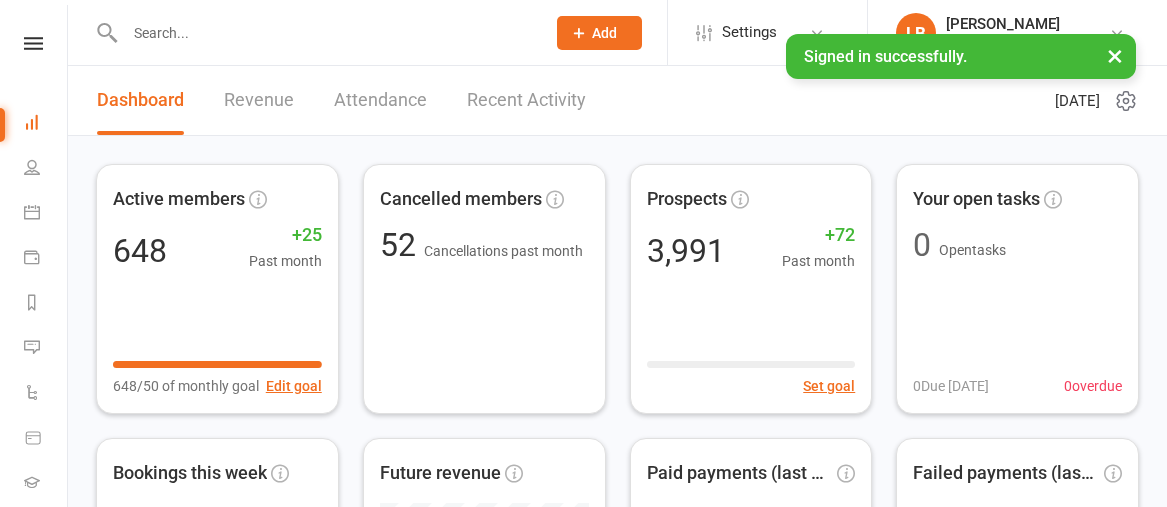 scroll, scrollTop: 0, scrollLeft: 0, axis: both 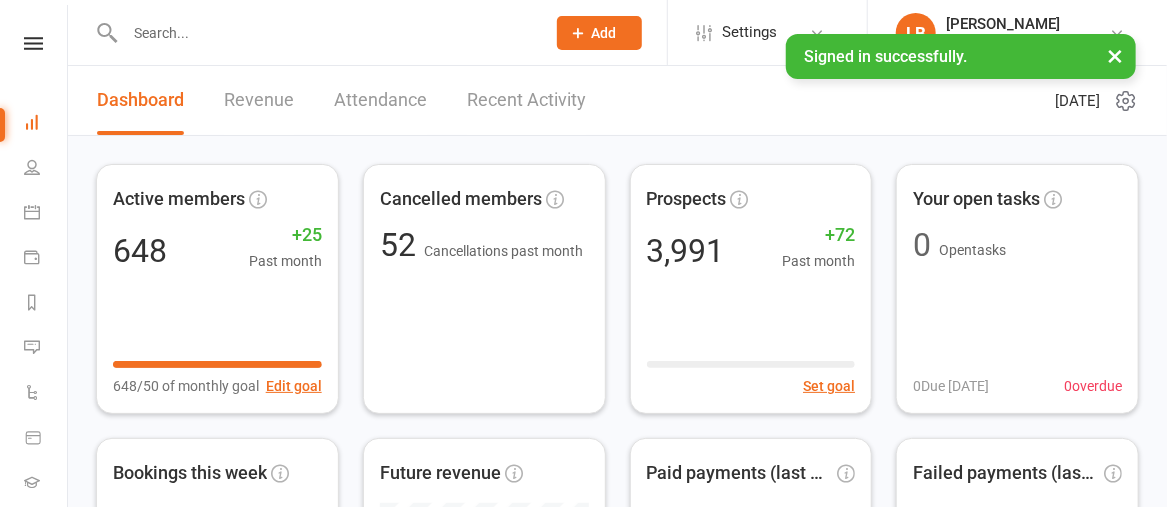 click at bounding box center [325, 33] 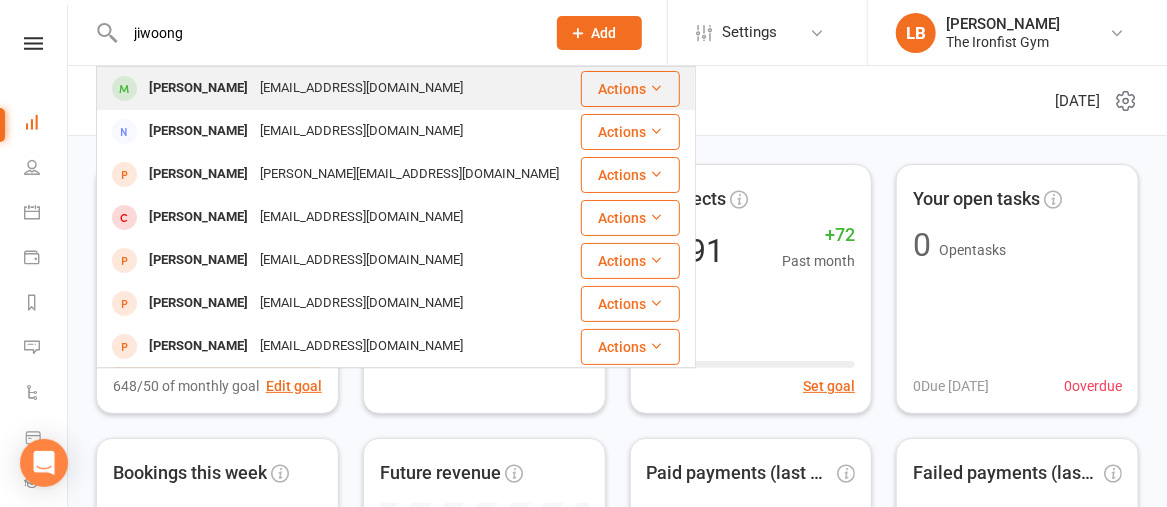type on "jiwoong" 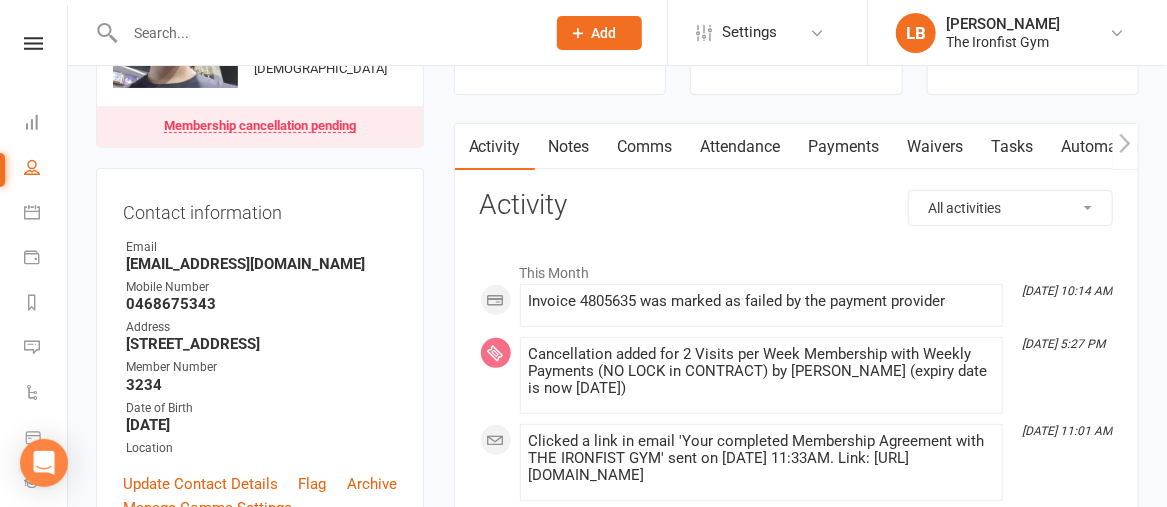scroll, scrollTop: 126, scrollLeft: 0, axis: vertical 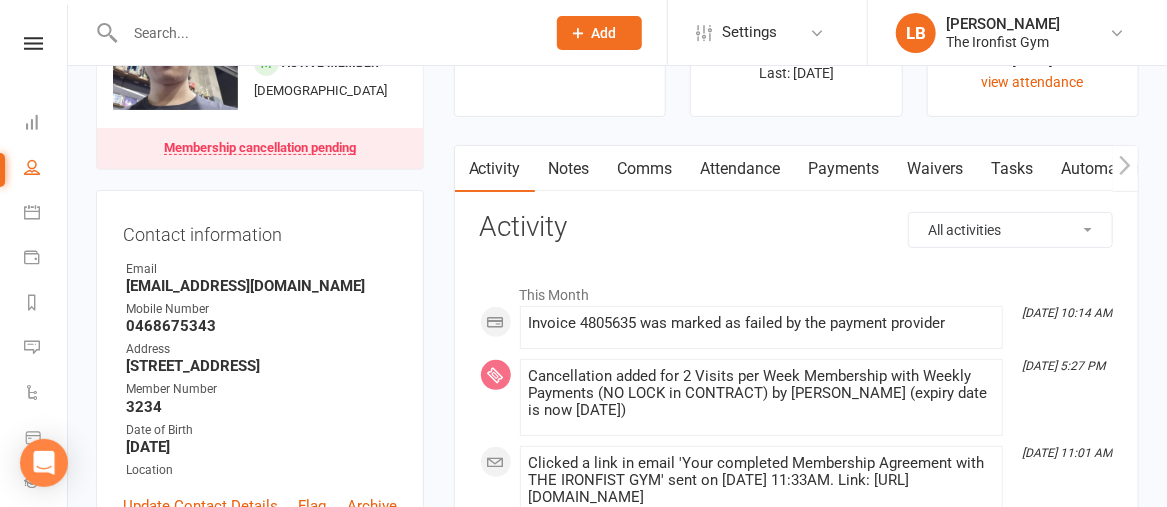 click on "Payments" at bounding box center (844, 169) 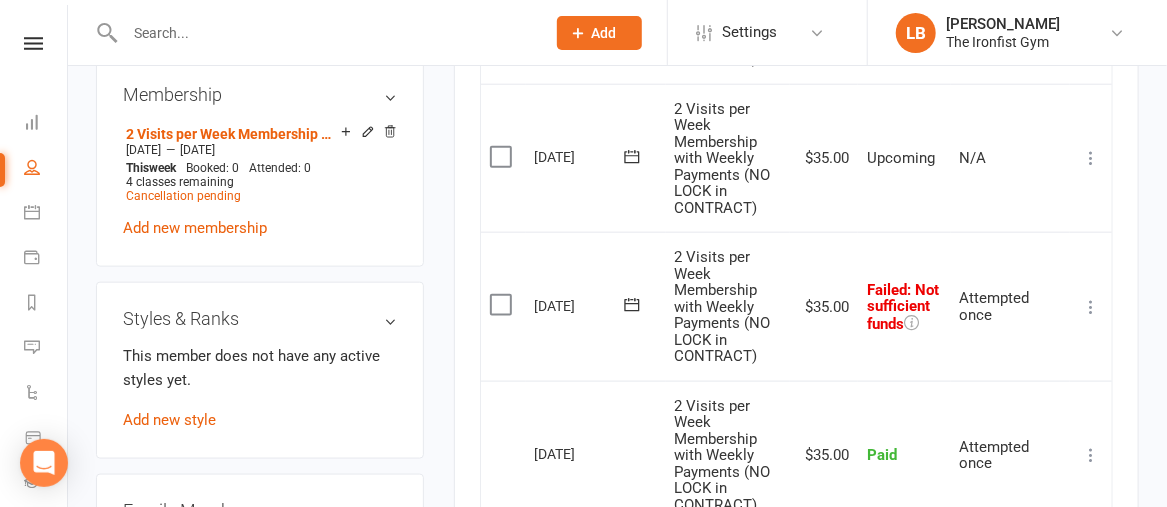 scroll, scrollTop: 910, scrollLeft: 0, axis: vertical 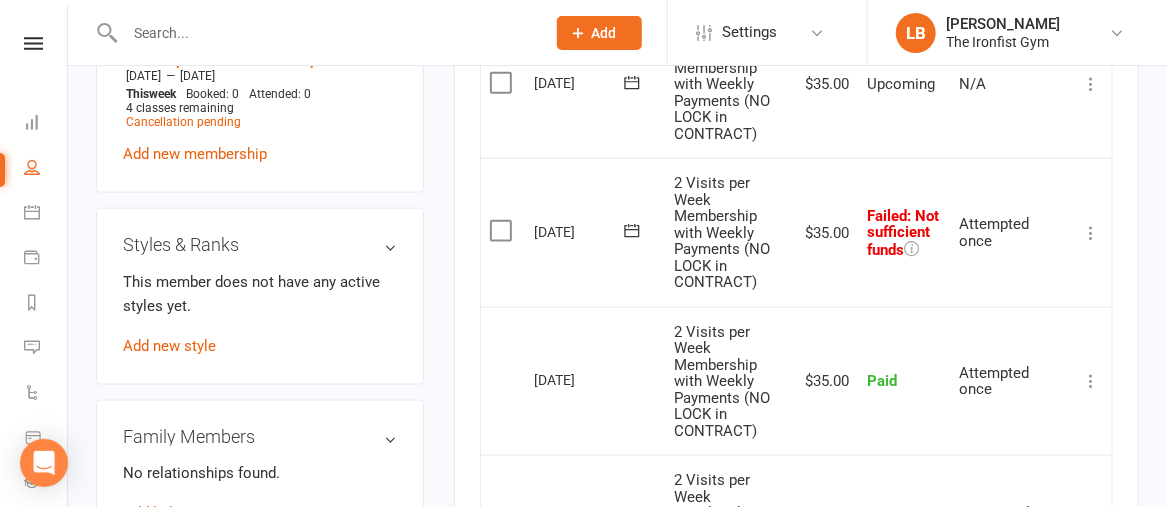click at bounding box center (1091, 233) 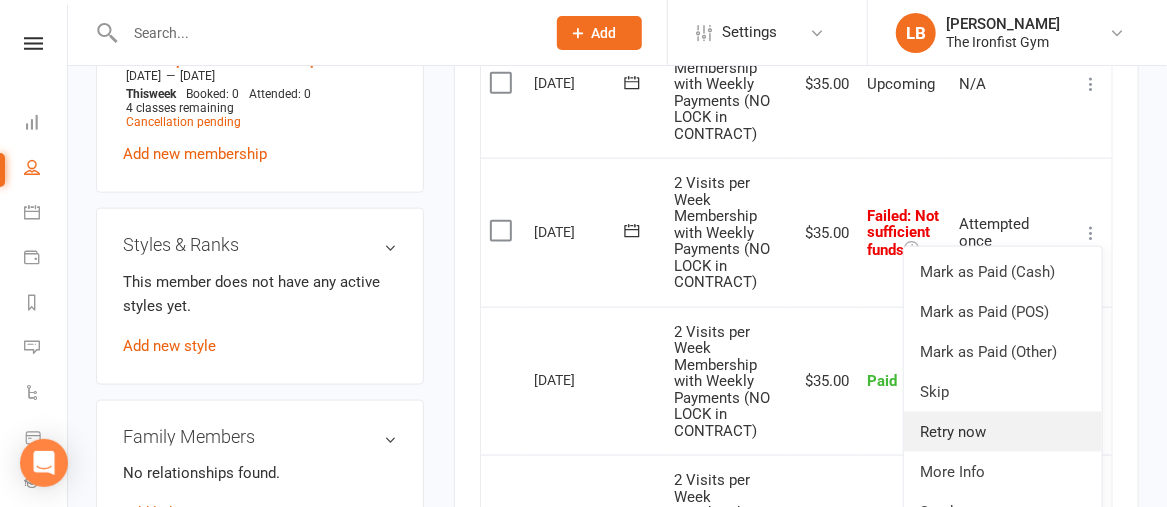 click on "Retry now" at bounding box center (1003, 432) 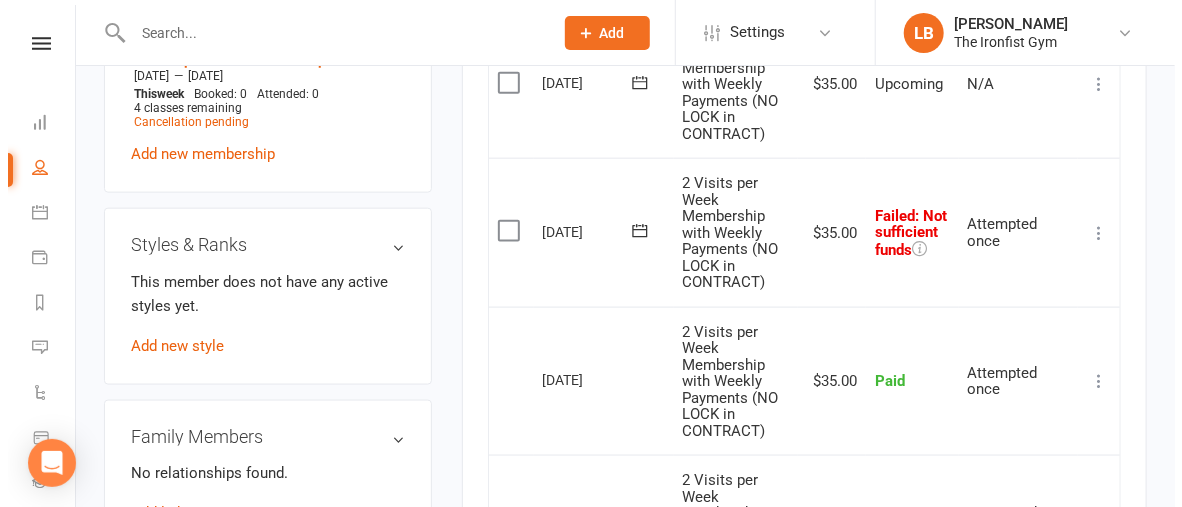 scroll, scrollTop: 895, scrollLeft: 0, axis: vertical 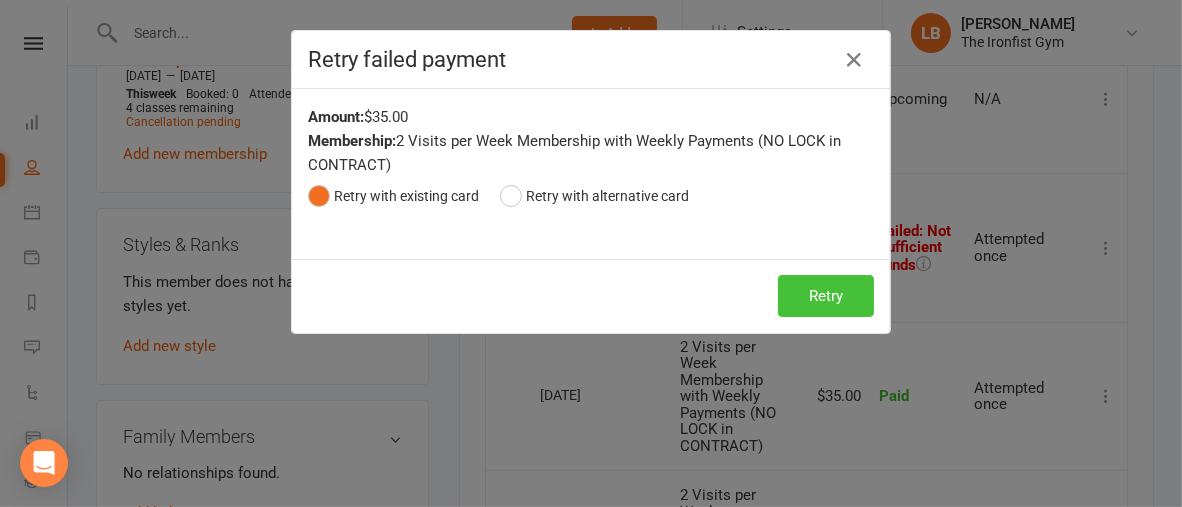 click on "Retry" at bounding box center (826, 296) 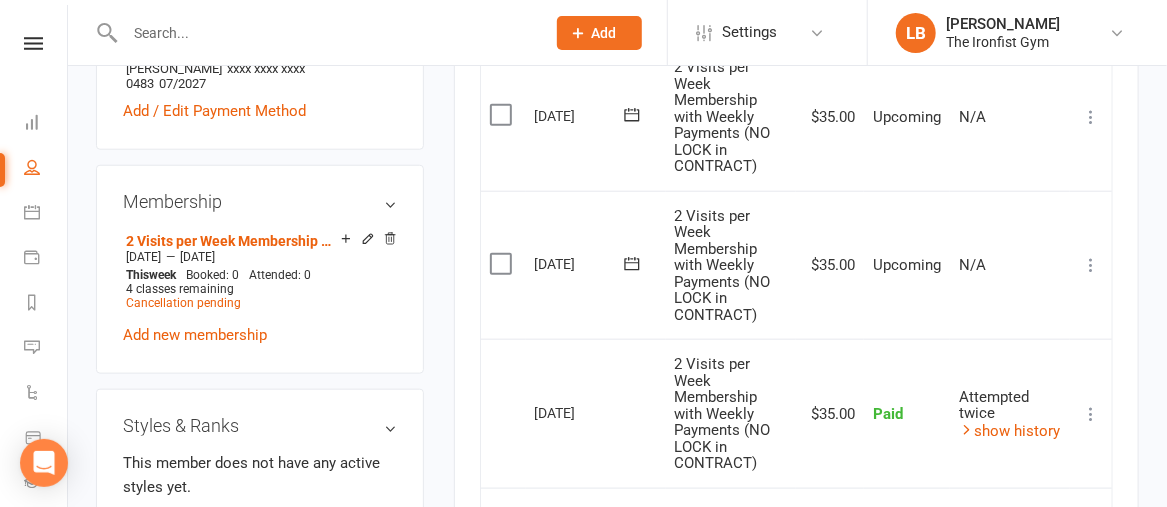 scroll, scrollTop: 710, scrollLeft: 0, axis: vertical 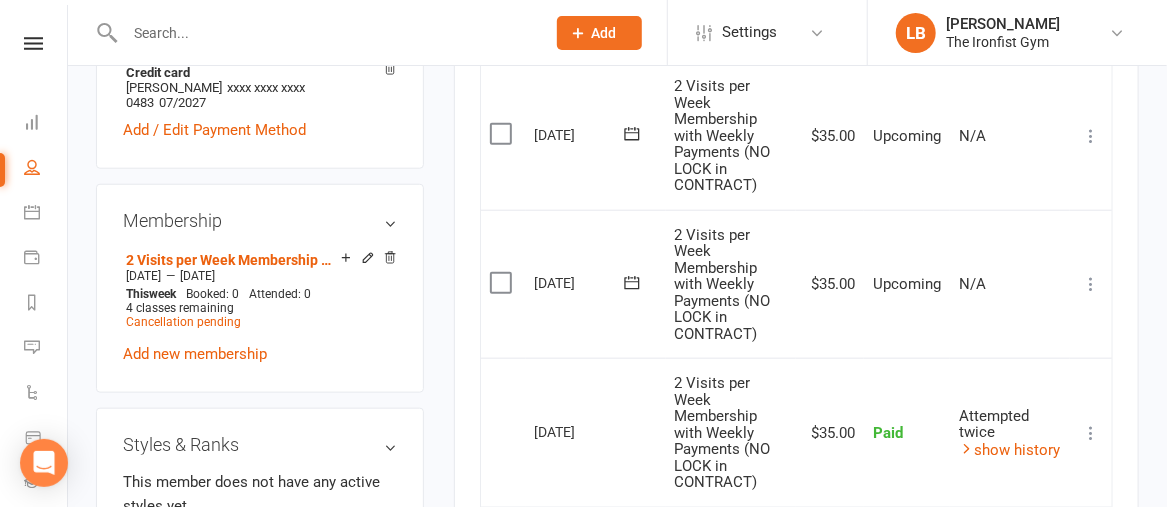 click 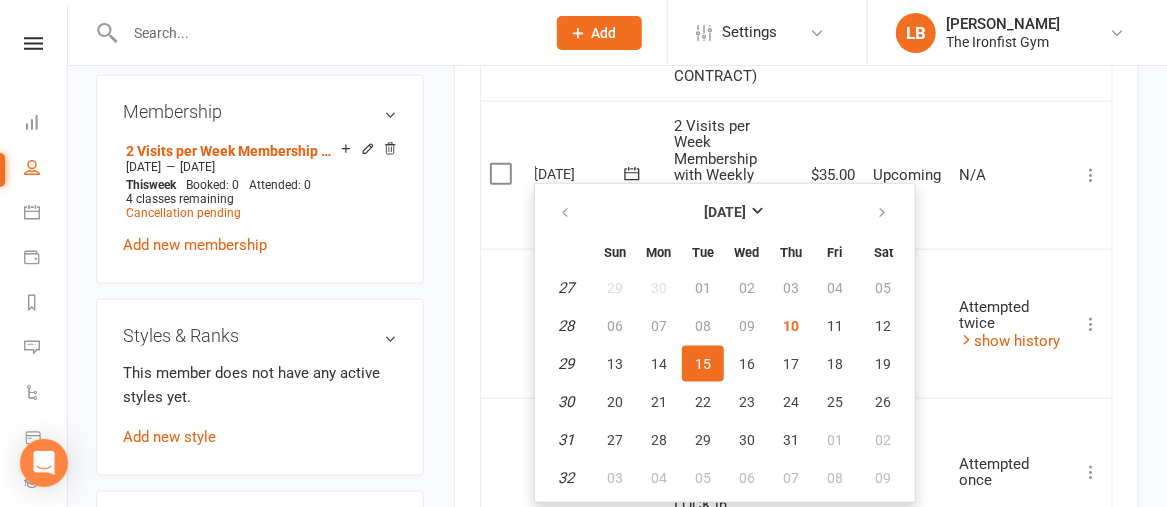 scroll, scrollTop: 820, scrollLeft: 0, axis: vertical 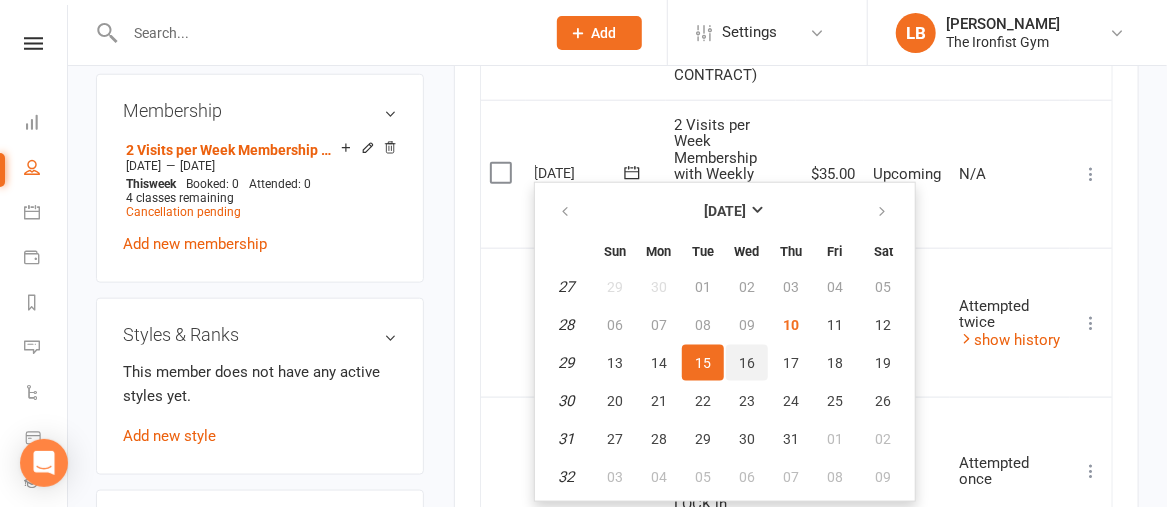 click on "16" at bounding box center [747, 363] 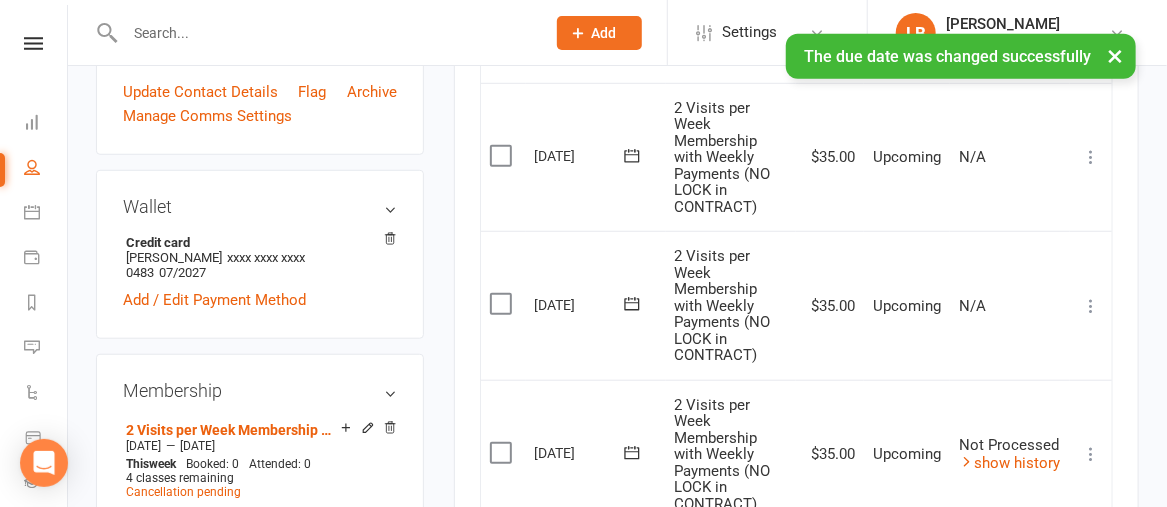 scroll, scrollTop: 540, scrollLeft: 0, axis: vertical 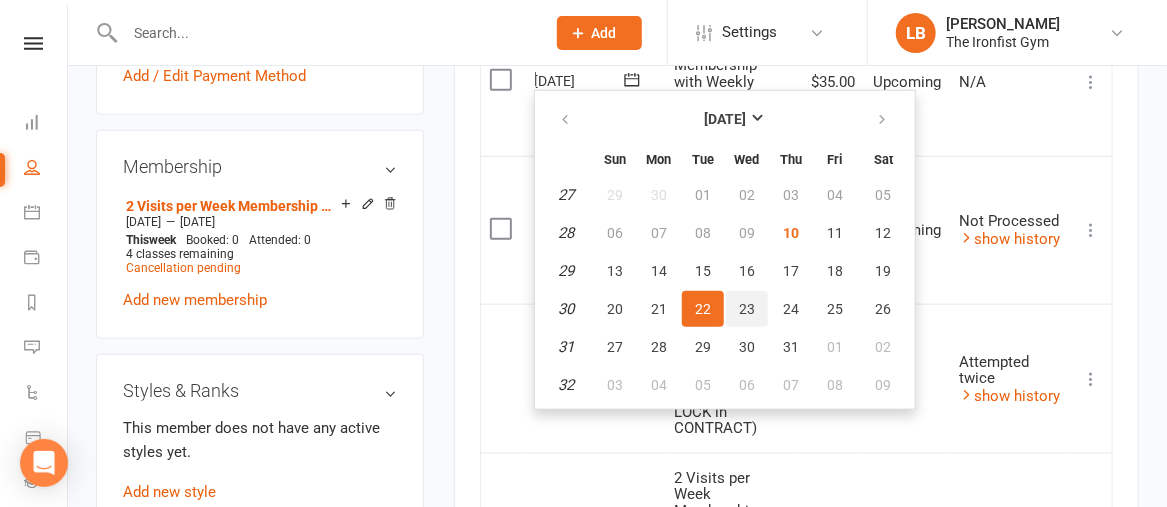 click on "23" at bounding box center [747, 309] 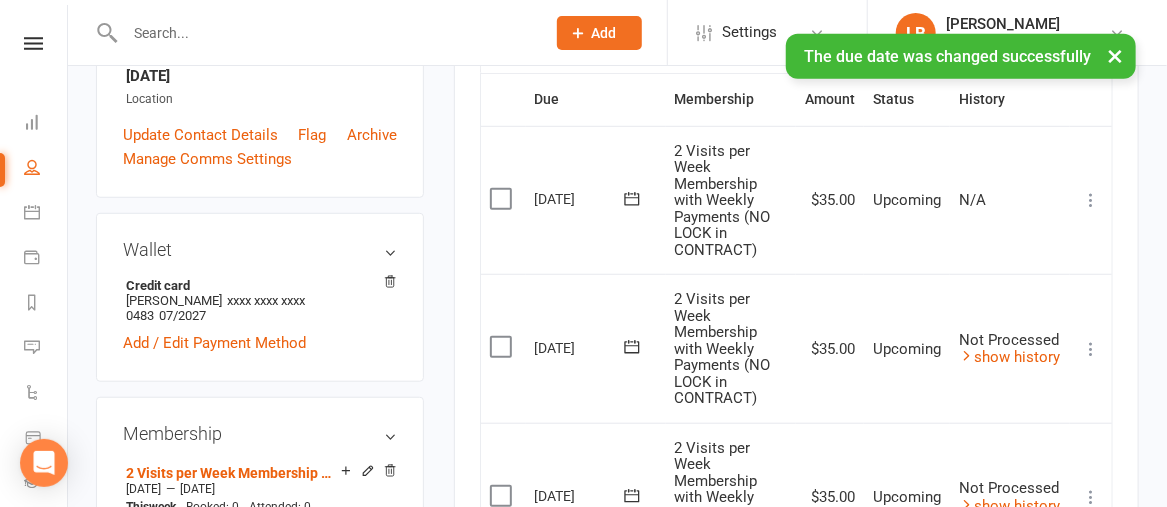 scroll, scrollTop: 496, scrollLeft: 0, axis: vertical 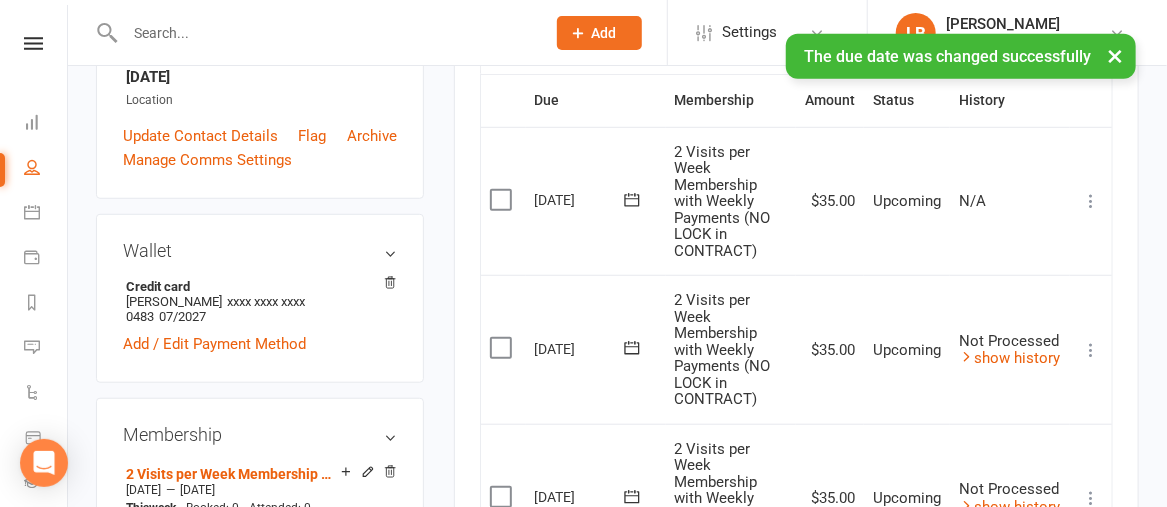 click 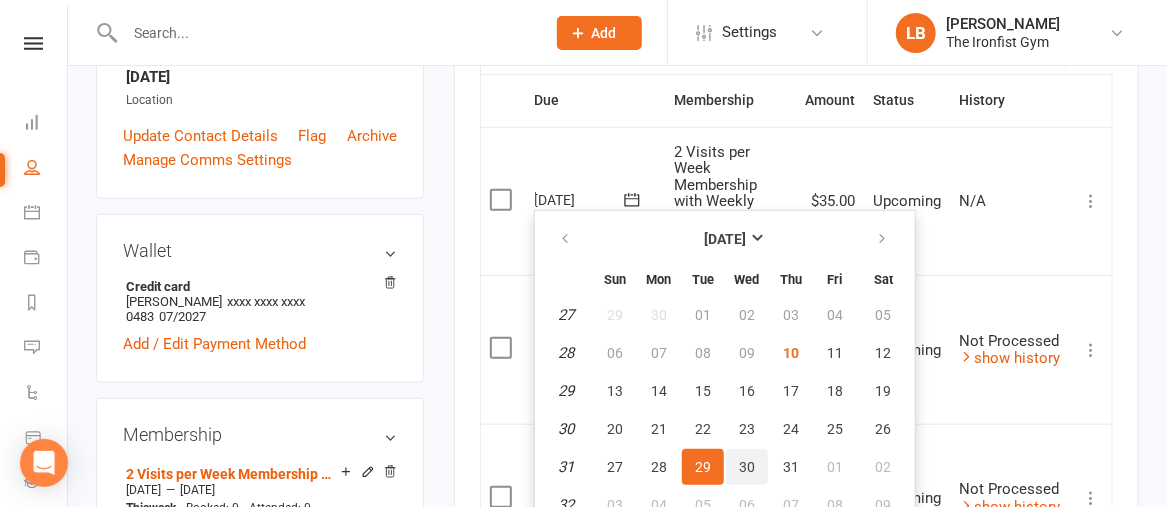 click on "30" at bounding box center [747, 467] 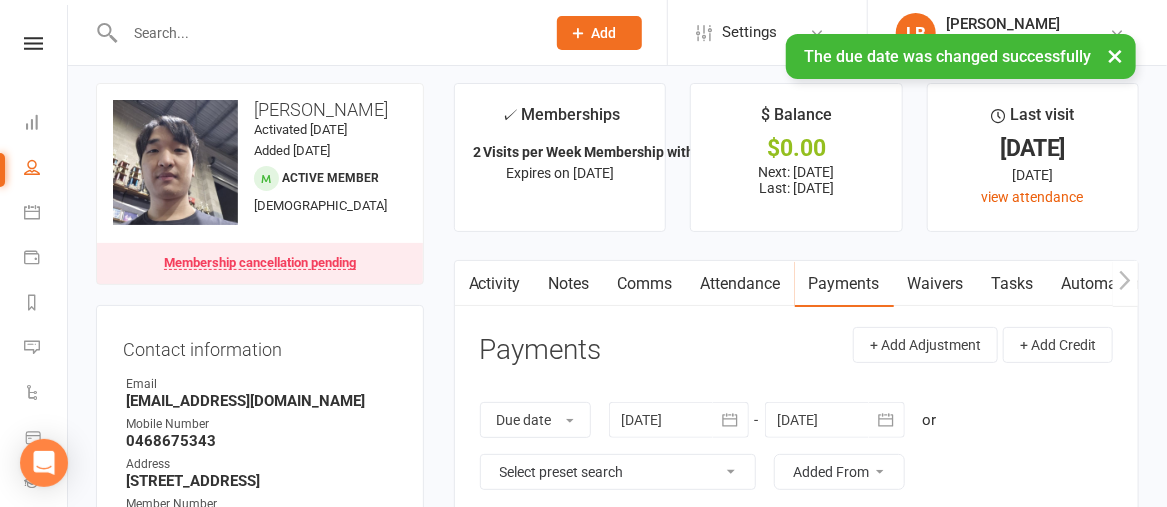 scroll, scrollTop: 0, scrollLeft: 0, axis: both 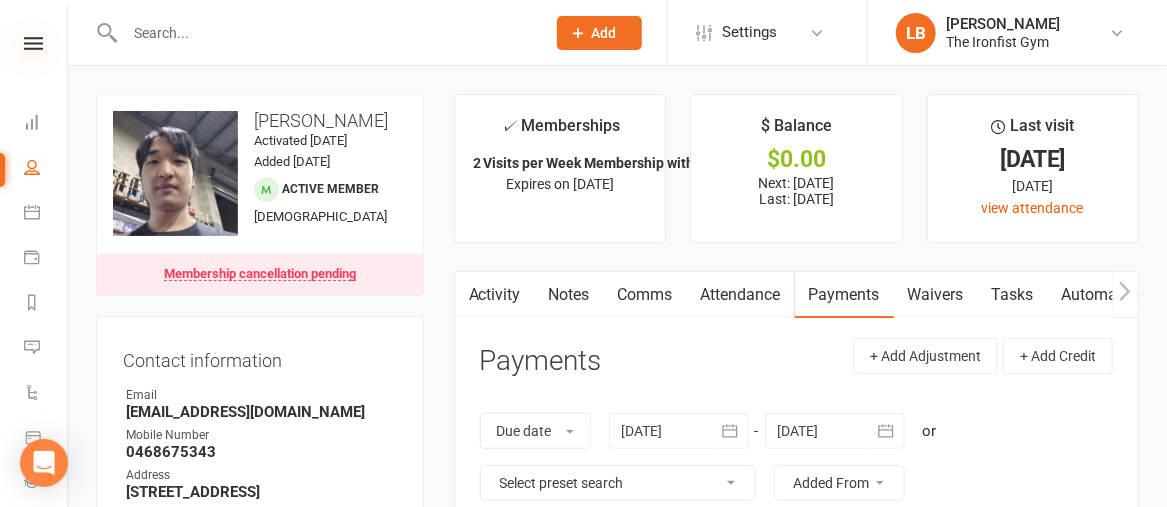 click at bounding box center (33, 43) 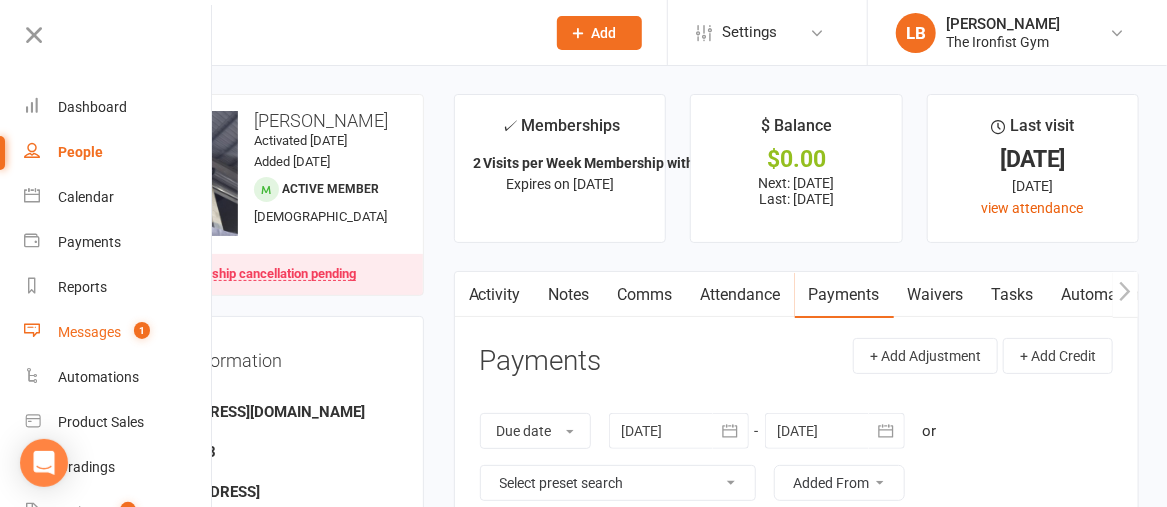click on "Messages" at bounding box center [89, 332] 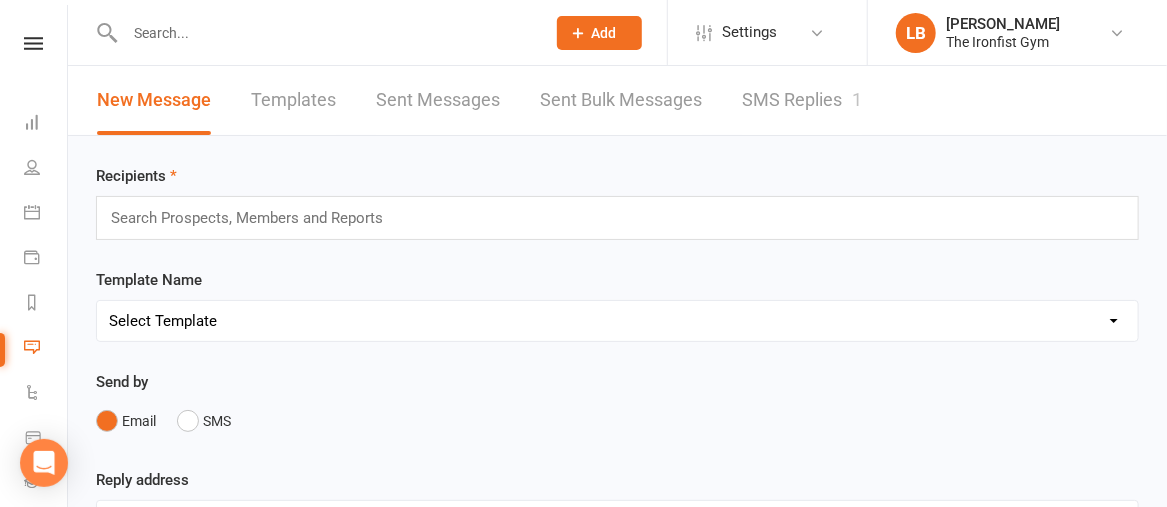 click on "SMS Replies  1" at bounding box center (802, 100) 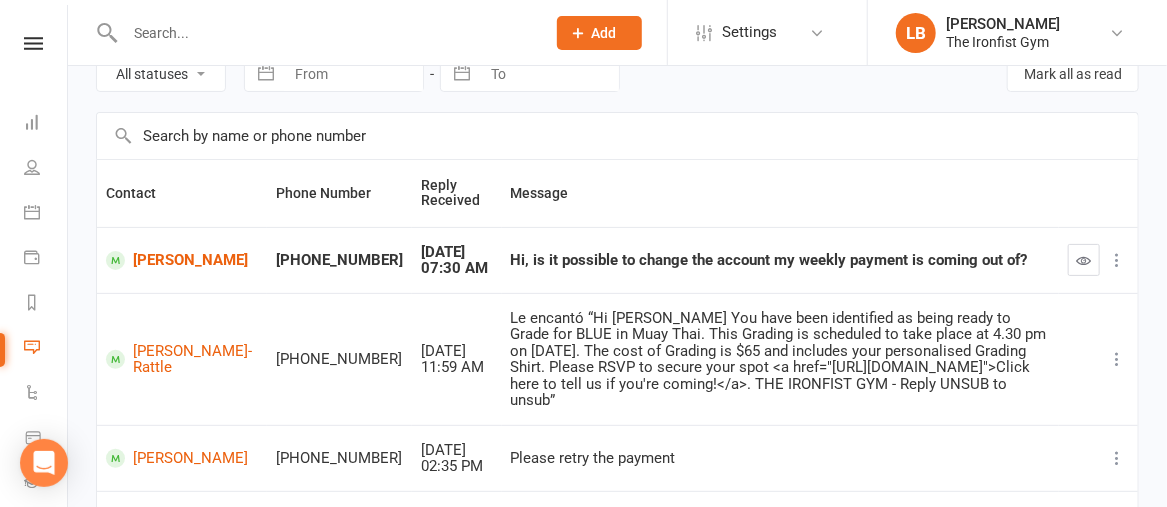 scroll, scrollTop: 99, scrollLeft: 0, axis: vertical 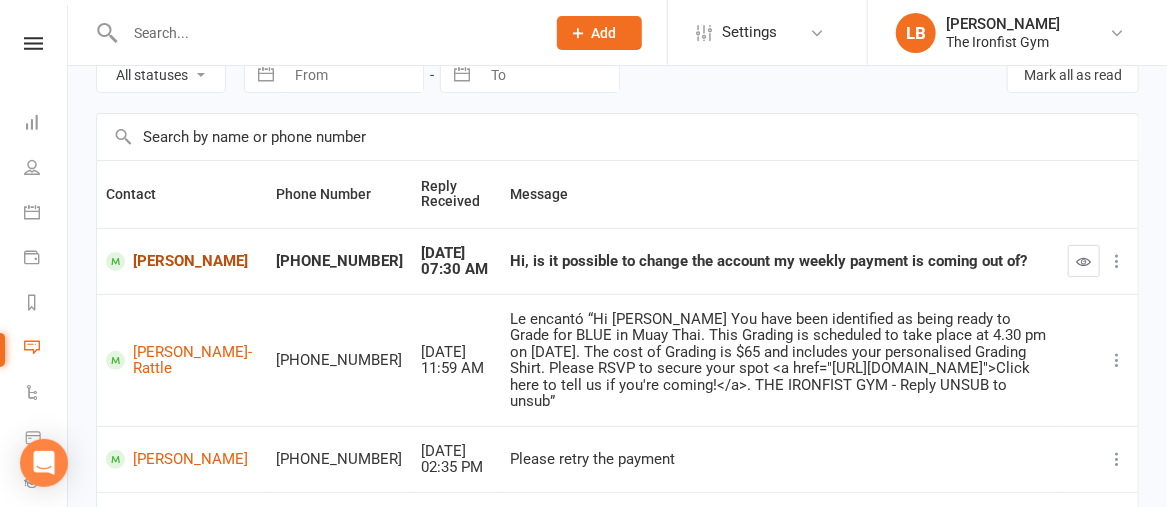 click on "[PERSON_NAME]" at bounding box center [182, 261] 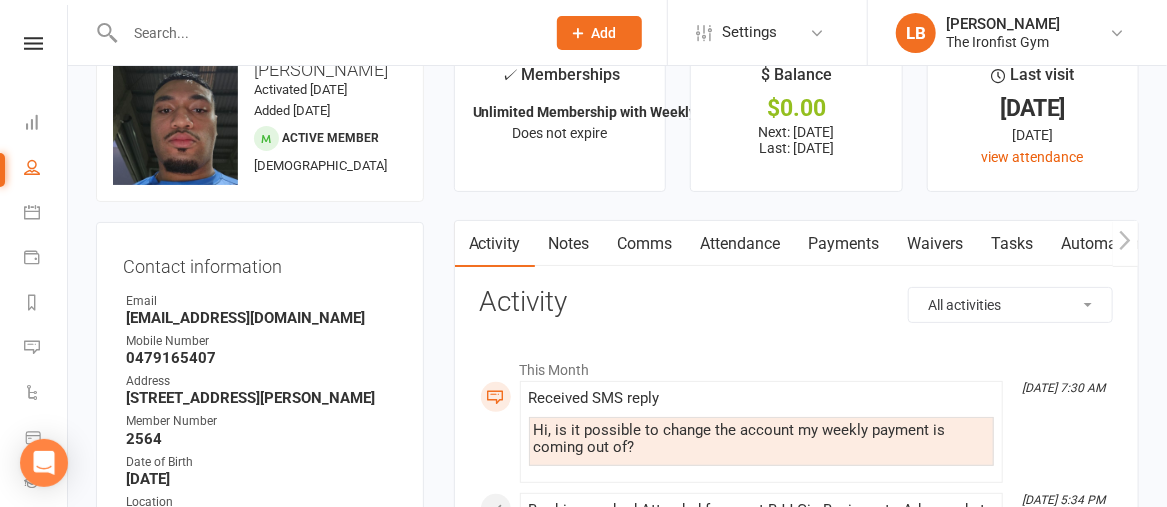 scroll, scrollTop: 35, scrollLeft: 0, axis: vertical 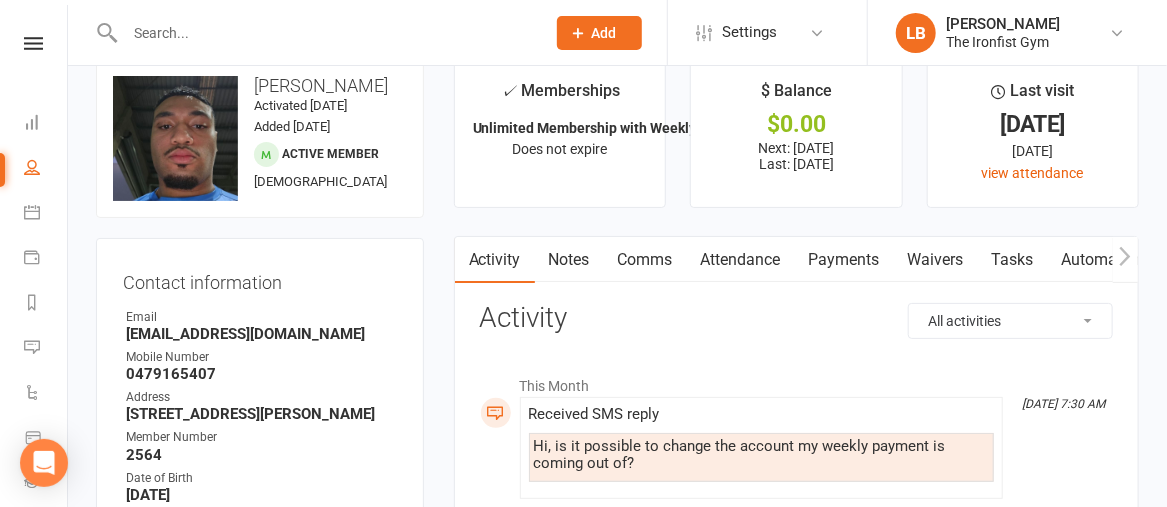 click on "Comms" at bounding box center [645, 260] 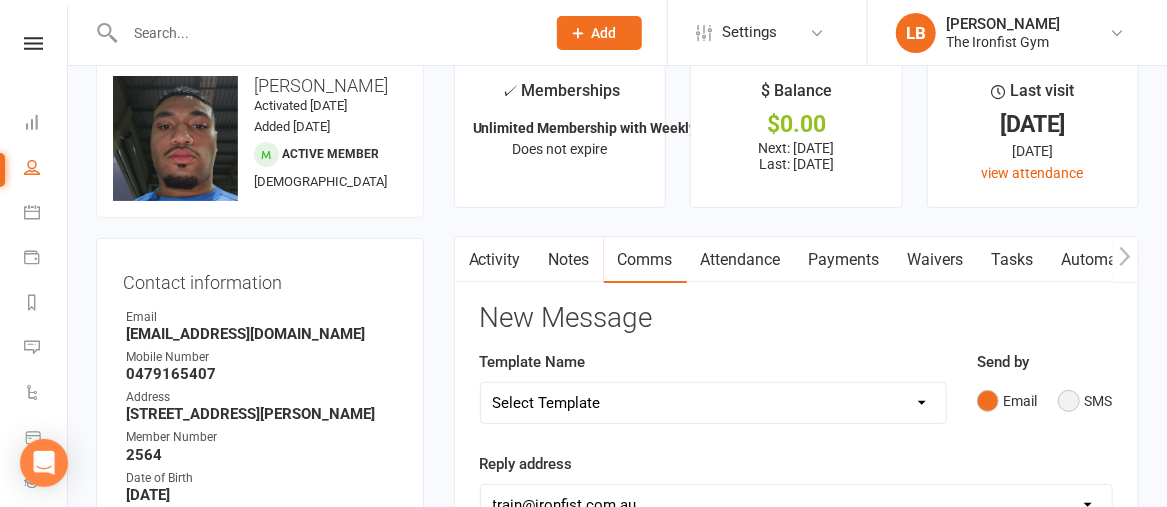 click on "SMS" at bounding box center [1085, 401] 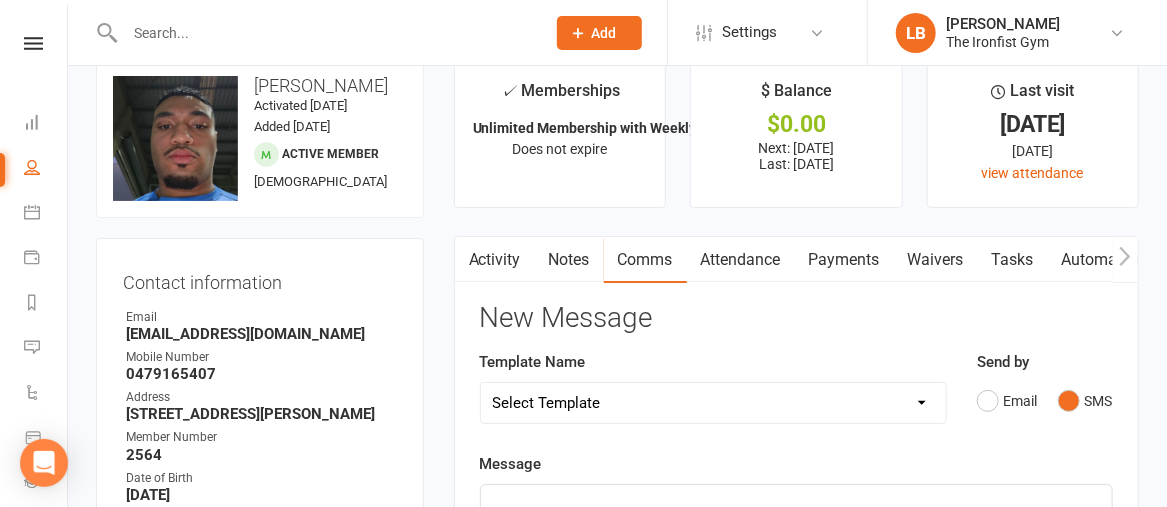 scroll, scrollTop: 233, scrollLeft: 0, axis: vertical 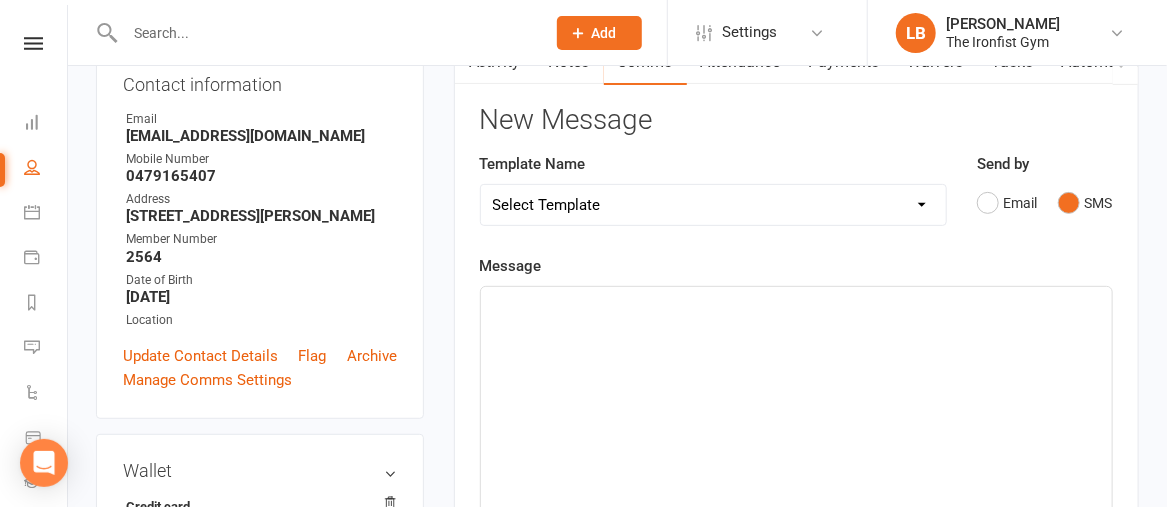 click on "﻿" 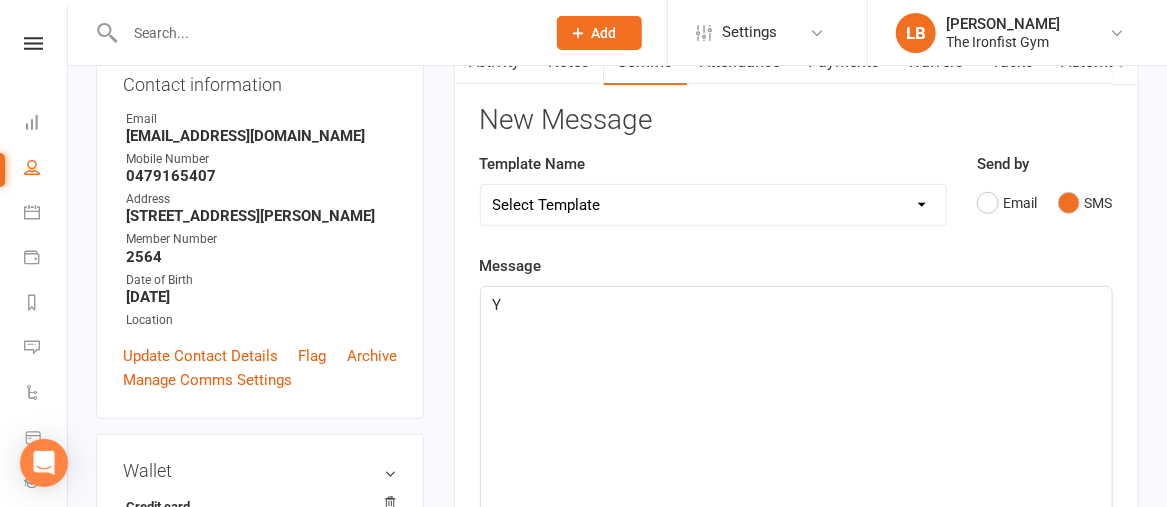type 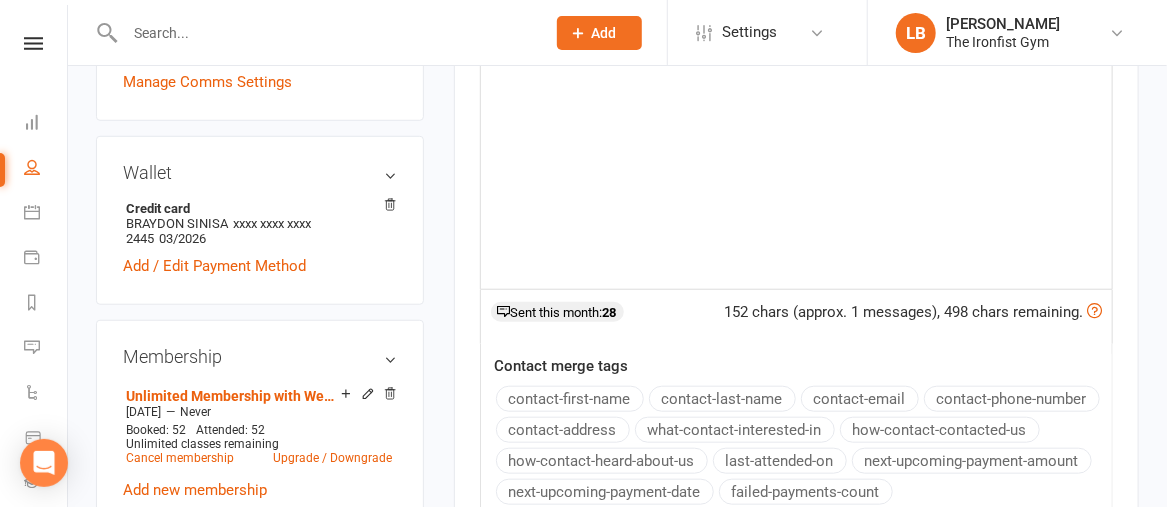 scroll, scrollTop: 868, scrollLeft: 0, axis: vertical 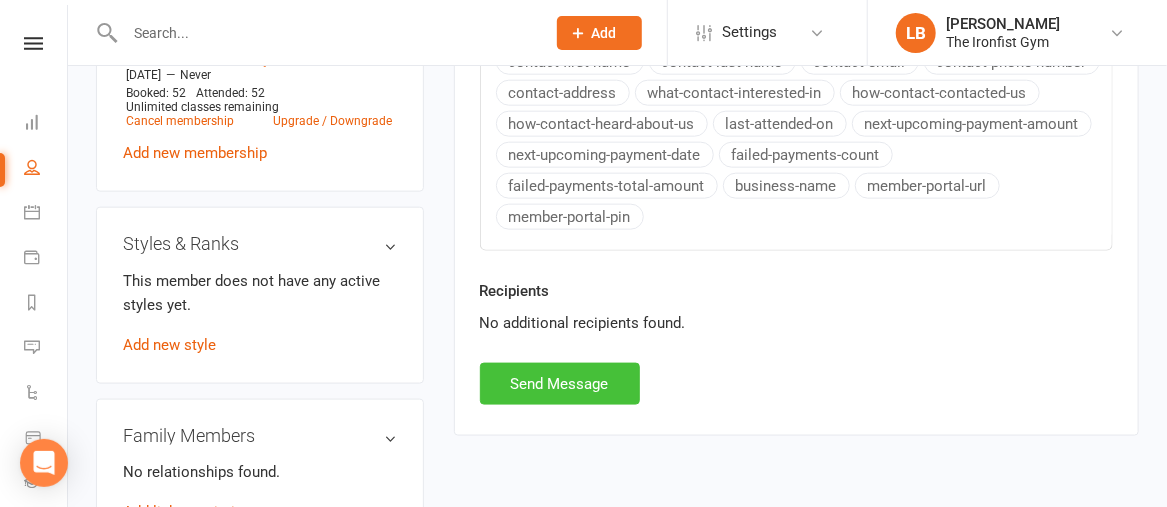 click on "Send Message" at bounding box center (560, 384) 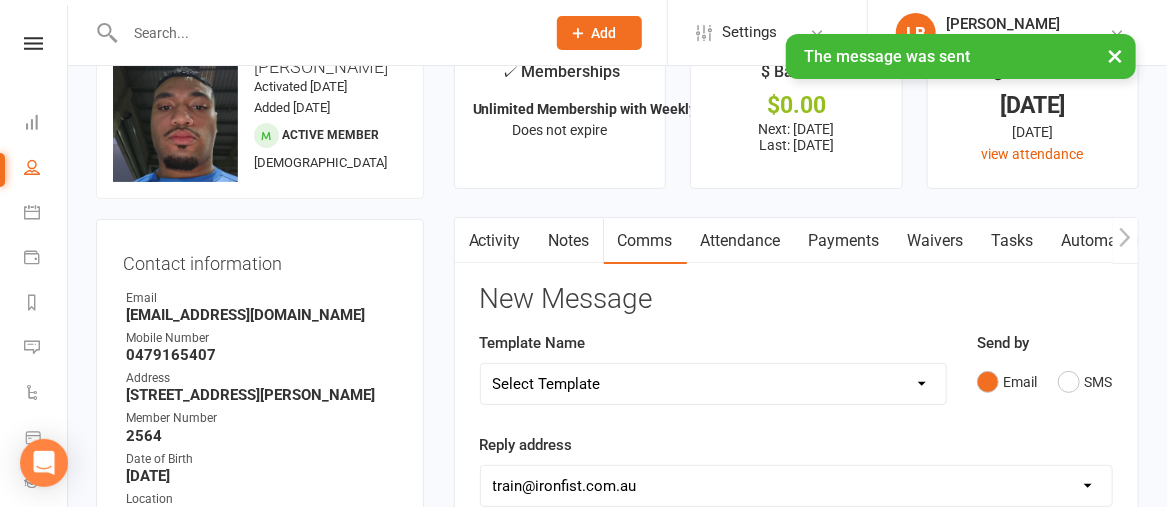 scroll, scrollTop: 25, scrollLeft: 0, axis: vertical 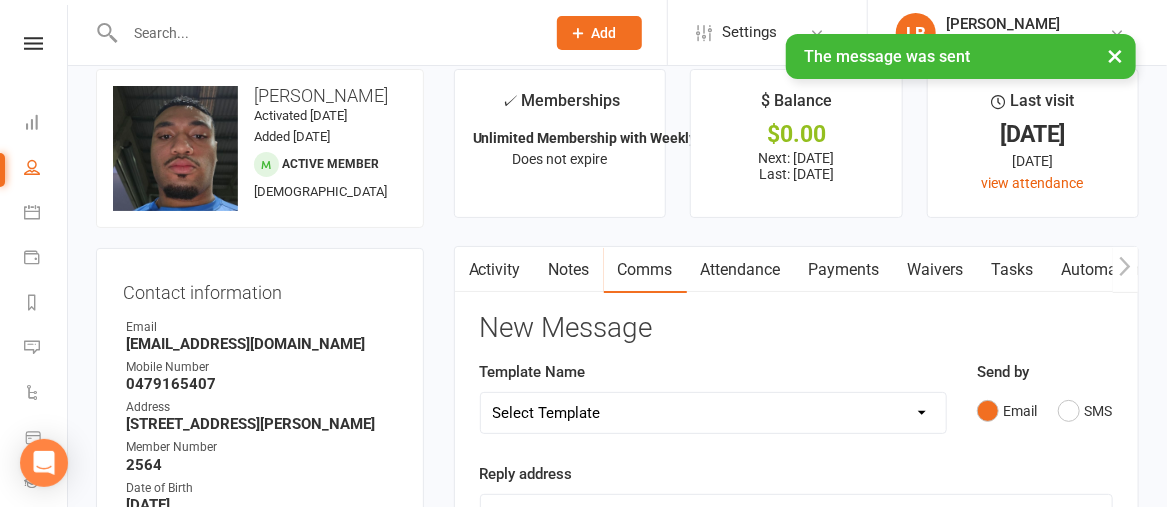 click on "Waivers" at bounding box center (936, 270) 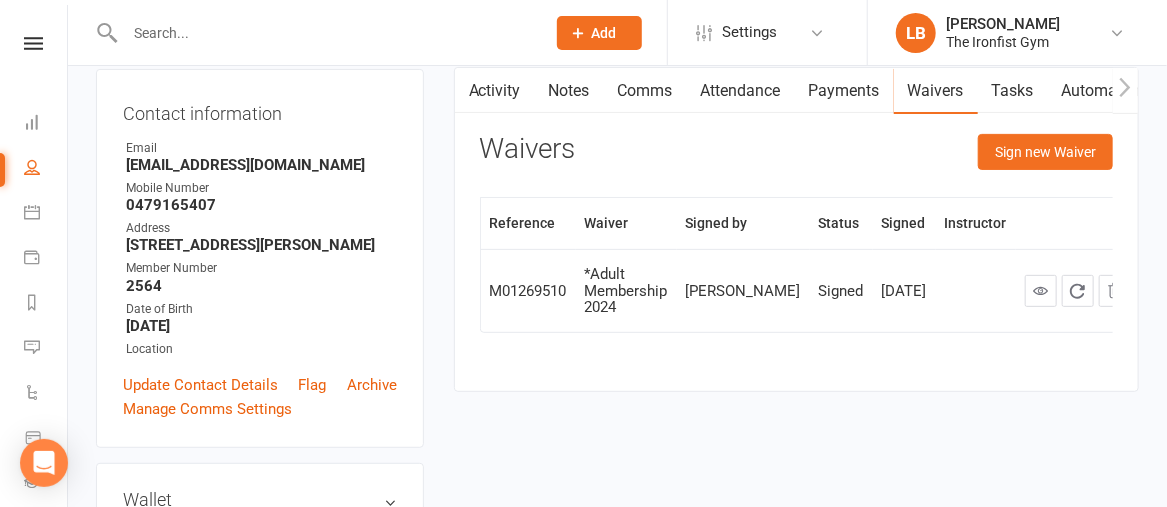 scroll, scrollTop: 185, scrollLeft: 0, axis: vertical 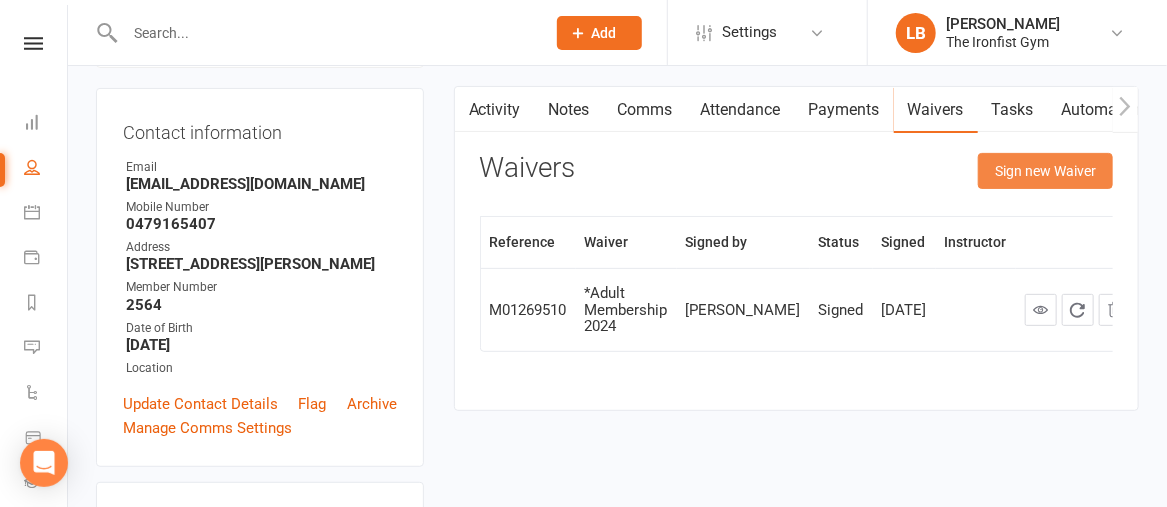 click on "Sign new Waiver" at bounding box center [1045, 171] 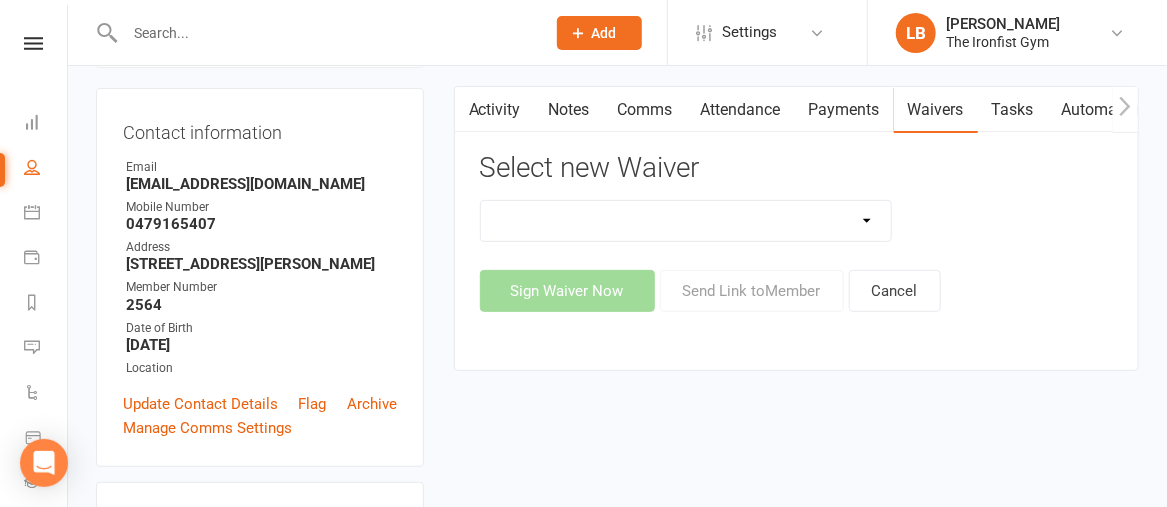 click on "2 Week Unlimited Trial Membership (2/24) 6 Month Membership Contract 3 Visit (Pif) 6 Month Membership Contract (Pif) *Adult Membership 2024 *Adult Membership 2024 (1Visit/Wk) *Adult Membership with 2 Week Trial Adults Membership Agreement Fortnightly (12/24) Adults Membership Agreement Weekly (12/24) Adults Unlimited Weekly (4/24) CURRENT Membership Agreement Template *High School Membership 2024 High School Membership Agreement Fortnightly (12/24) High School Membership Agreement Weekly (12/24) High School Membership Agreement Weekly (4/24) *Highschool Membership with 2 Week Trial Junior Membership Agreement 2025 Junior Membership Agreement 2025 (1) Loyalty Membership Month to Month Membership Agreement (3M) 2023 Membership Agreement (3M) FIFO (2WK per Mth - 6M) PIF Membership Agreement (3M) PIF Membership Form (T 12) Membership Form (T 6) Membership Month to Month Prospect Waiver Student Waiver Update / Change Member Details *Update Payment Details (DS to E) Yearly Membership Contract" at bounding box center (686, 221) 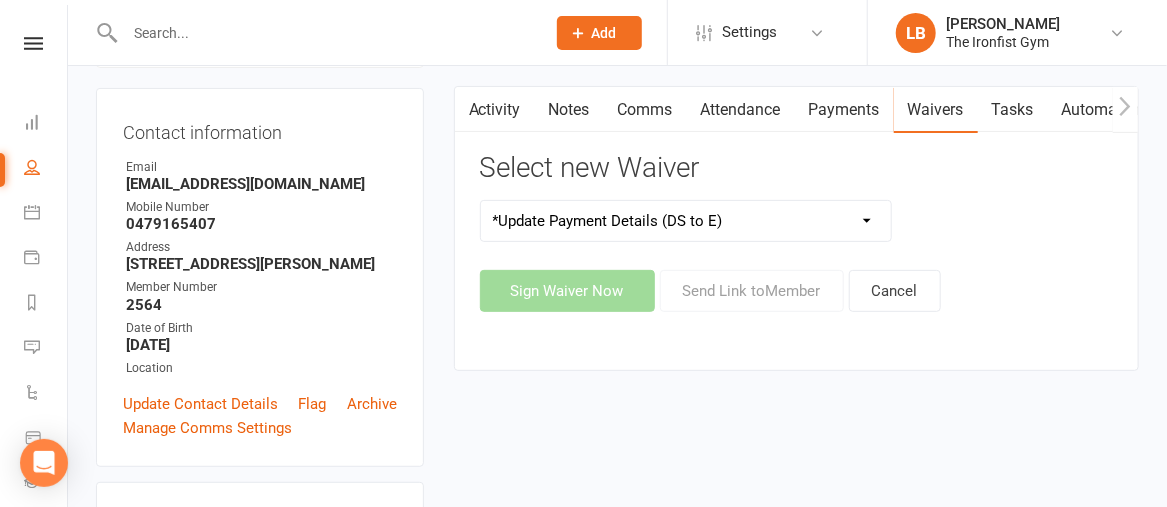 click on "2 Week Unlimited Trial Membership (2/24) 6 Month Membership Contract 3 Visit (Pif) 6 Month Membership Contract (Pif) *Adult Membership 2024 *Adult Membership 2024 (1Visit/Wk) *Adult Membership with 2 Week Trial Adults Membership Agreement Fortnightly (12/24) Adults Membership Agreement Weekly (12/24) Adults Unlimited Weekly (4/24) CURRENT Membership Agreement Template *High School Membership 2024 High School Membership Agreement Fortnightly (12/24) High School Membership Agreement Weekly (12/24) High School Membership Agreement Weekly (4/24) *Highschool Membership with 2 Week Trial Junior Membership Agreement 2025 Junior Membership Agreement 2025 (1) Loyalty Membership Month to Month Membership Agreement (3M) 2023 Membership Agreement (3M) FIFO (2WK per Mth - 6M) PIF Membership Agreement (3M) PIF Membership Form (T 12) Membership Form (T 6) Membership Month to Month Prospect Waiver Student Waiver Update / Change Member Details *Update Payment Details (DS to E) Yearly Membership Contract" at bounding box center (686, 221) 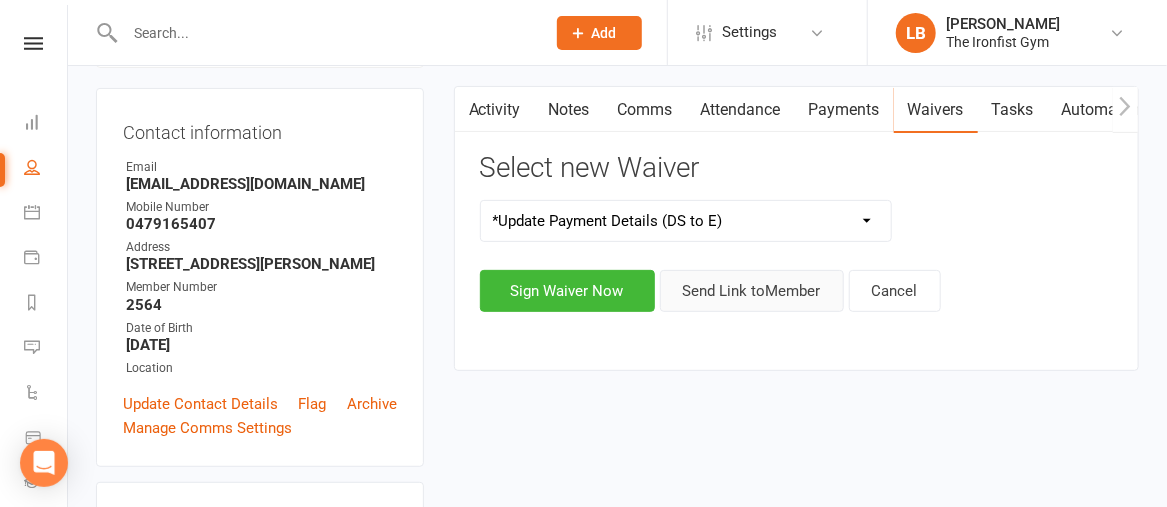 click on "Send Link to  Member" at bounding box center [752, 291] 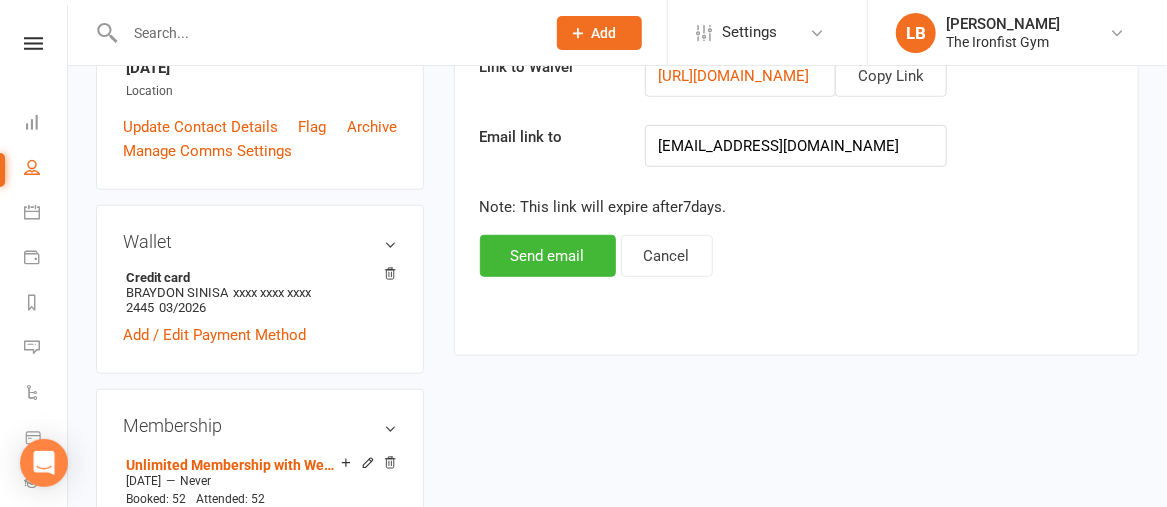scroll, scrollTop: 462, scrollLeft: 0, axis: vertical 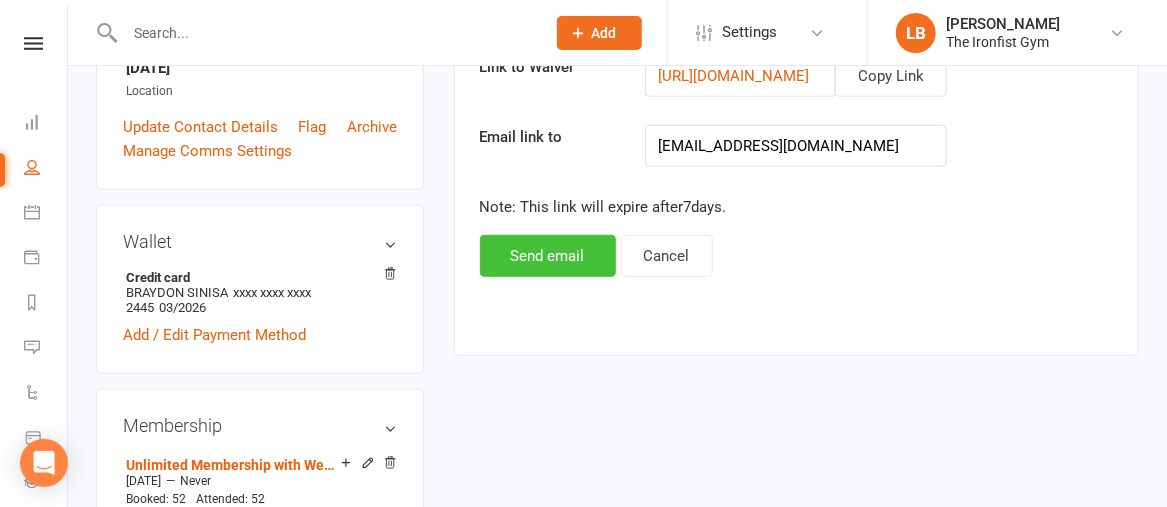click on "Send email" at bounding box center [548, 256] 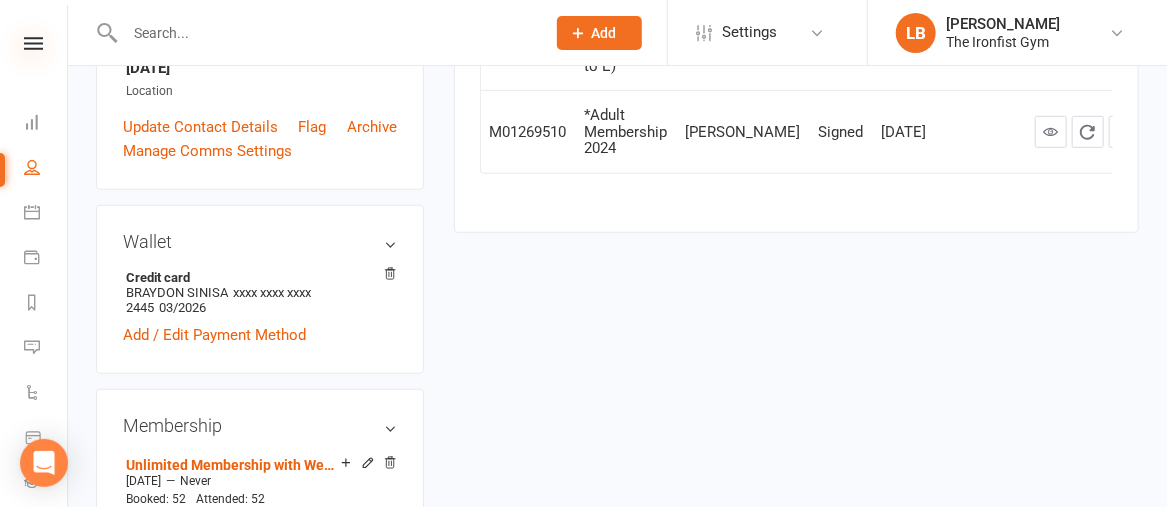 click at bounding box center [33, 43] 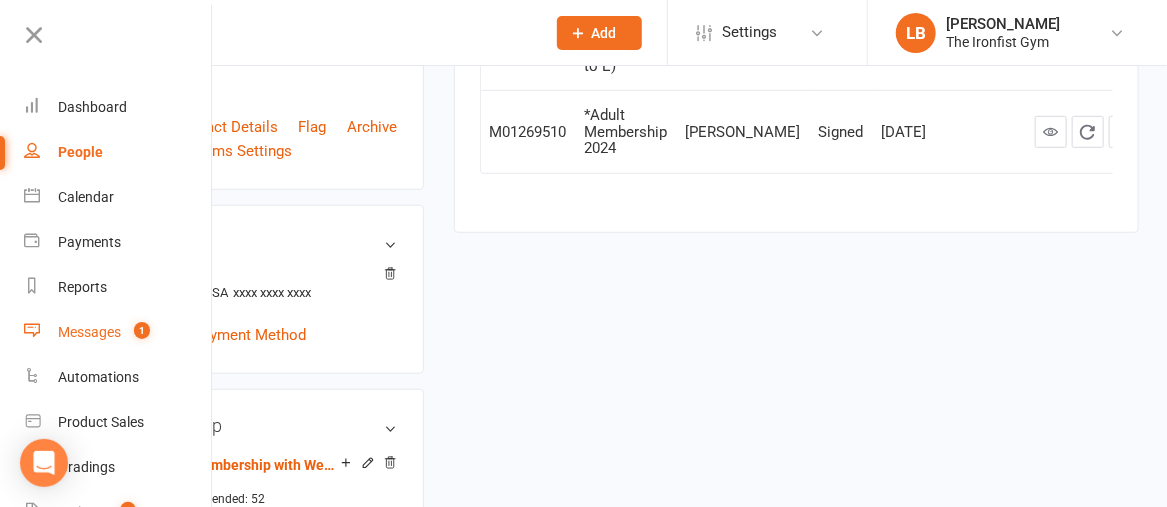 click on "Messages" at bounding box center (89, 332) 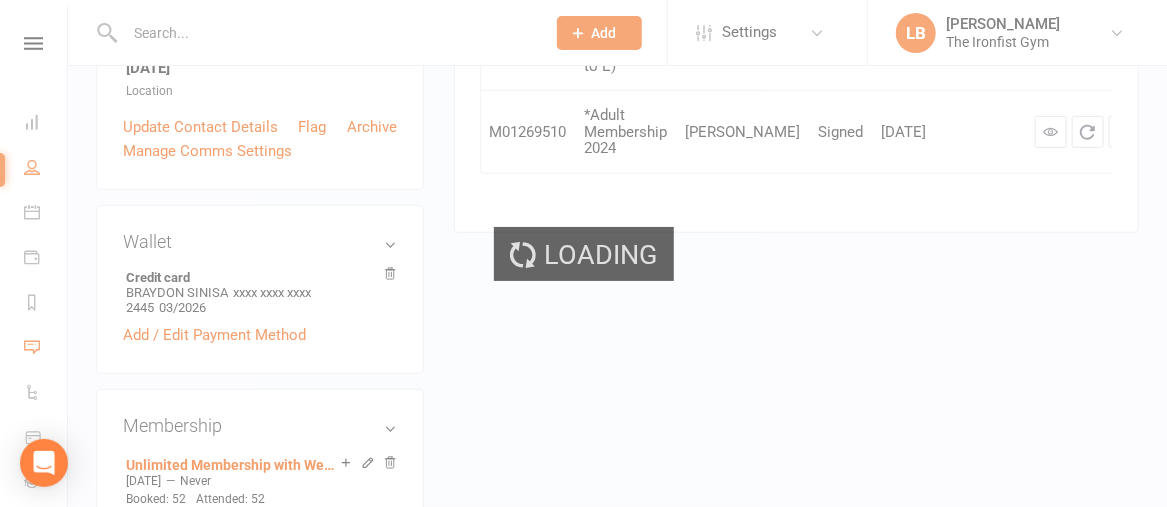 scroll, scrollTop: 0, scrollLeft: 0, axis: both 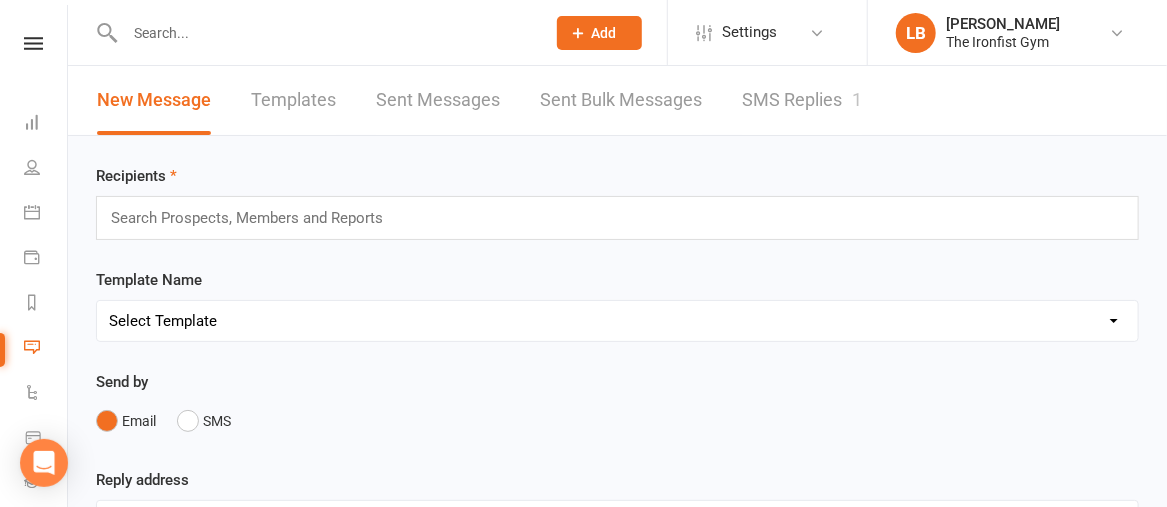 click on "SMS Replies  1" at bounding box center [802, 100] 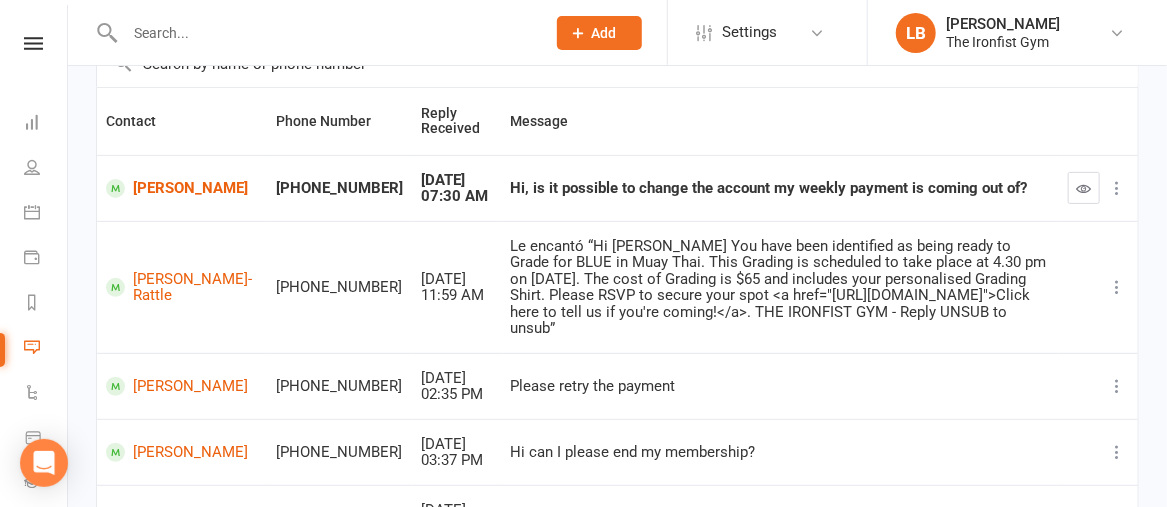 scroll, scrollTop: 172, scrollLeft: 0, axis: vertical 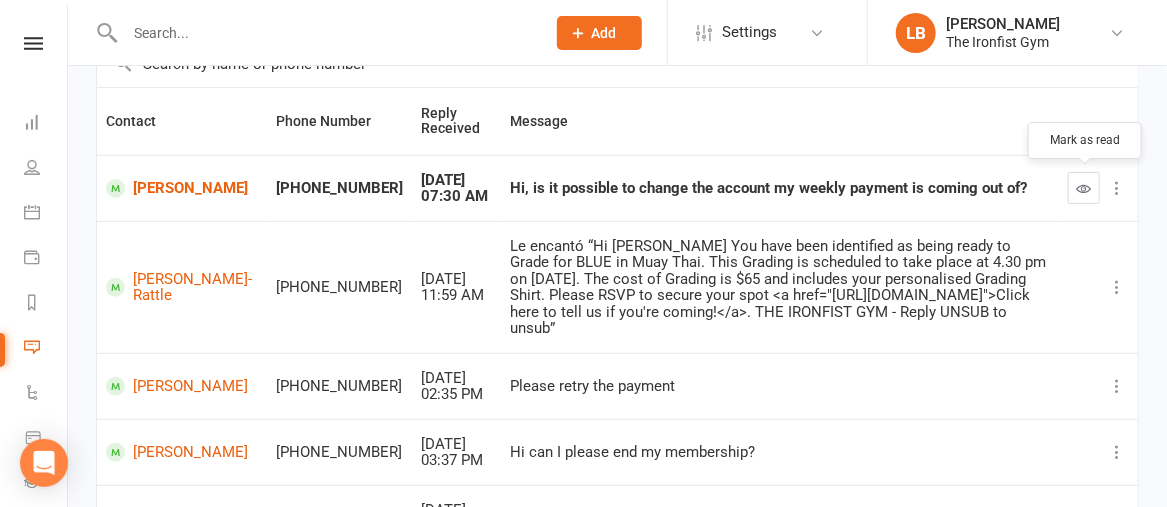 click at bounding box center (1084, 188) 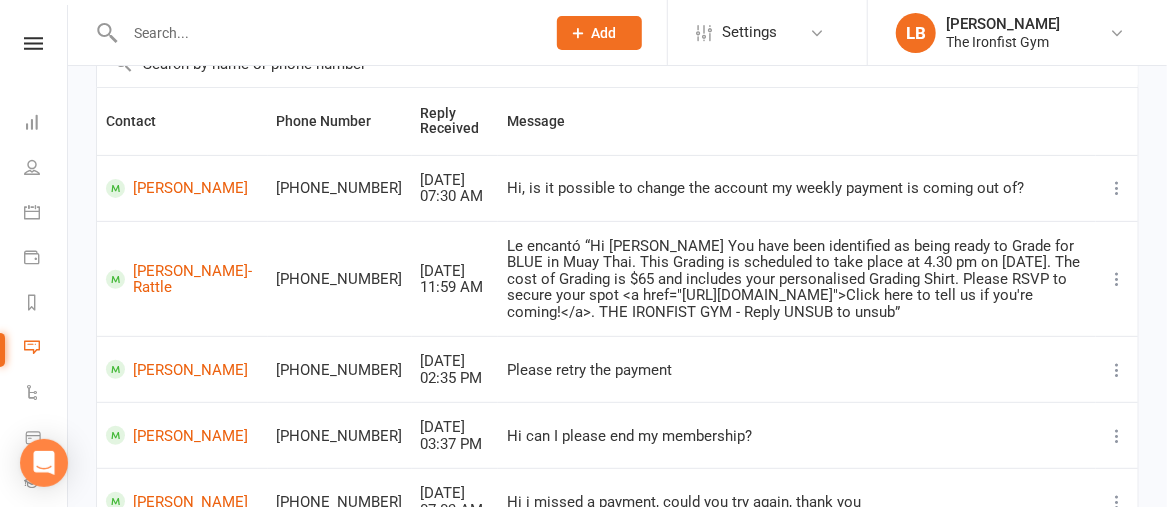 scroll, scrollTop: 0, scrollLeft: 0, axis: both 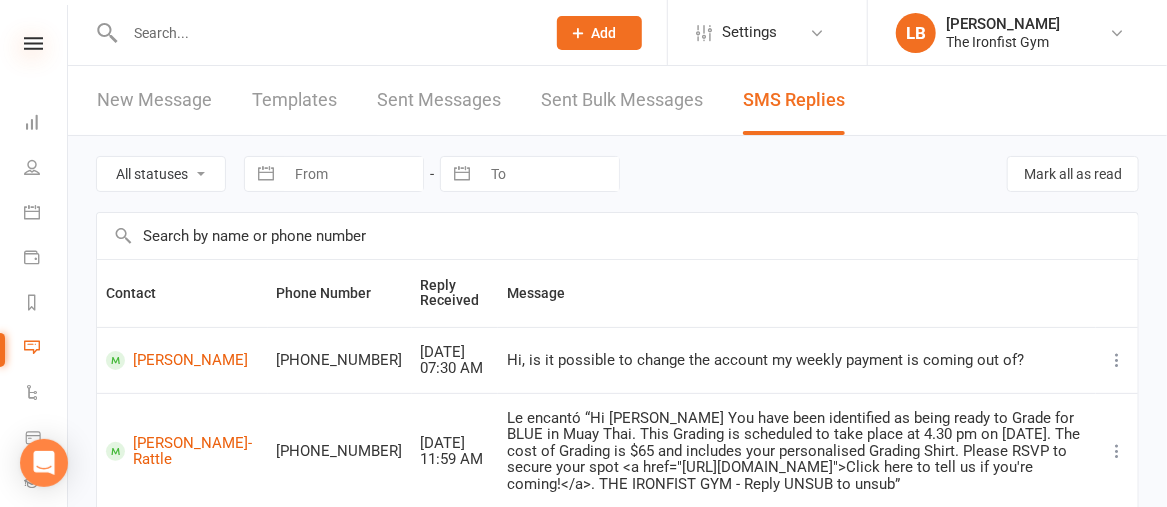 click at bounding box center [33, 43] 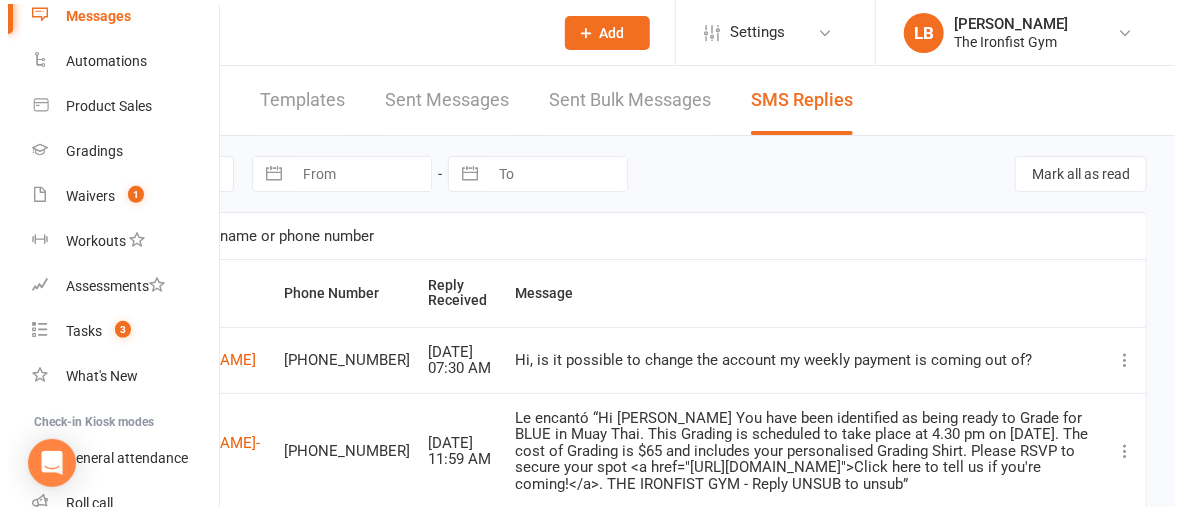 scroll, scrollTop: 332, scrollLeft: 0, axis: vertical 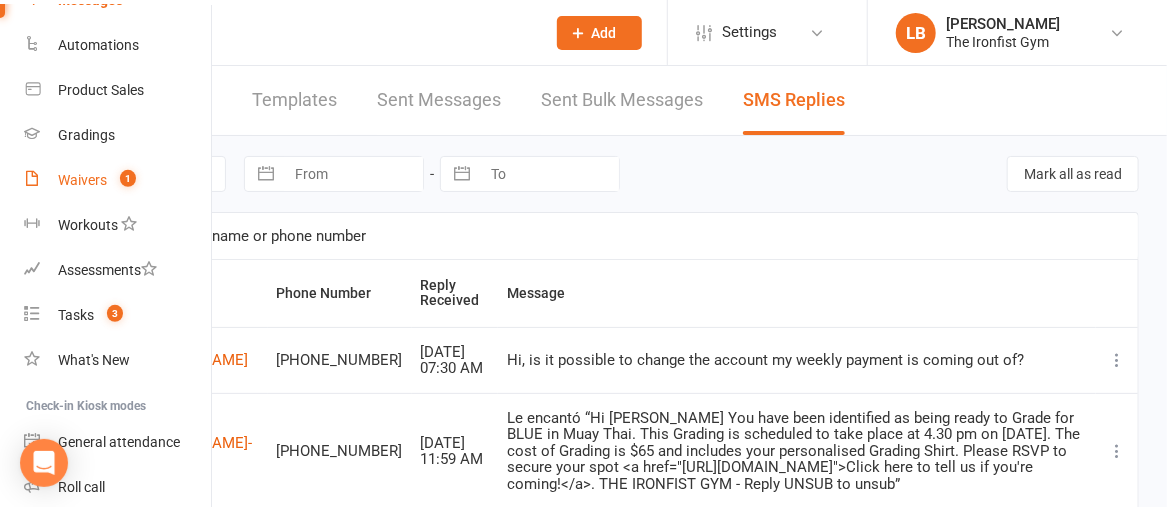 click on "Waivers" at bounding box center [82, 180] 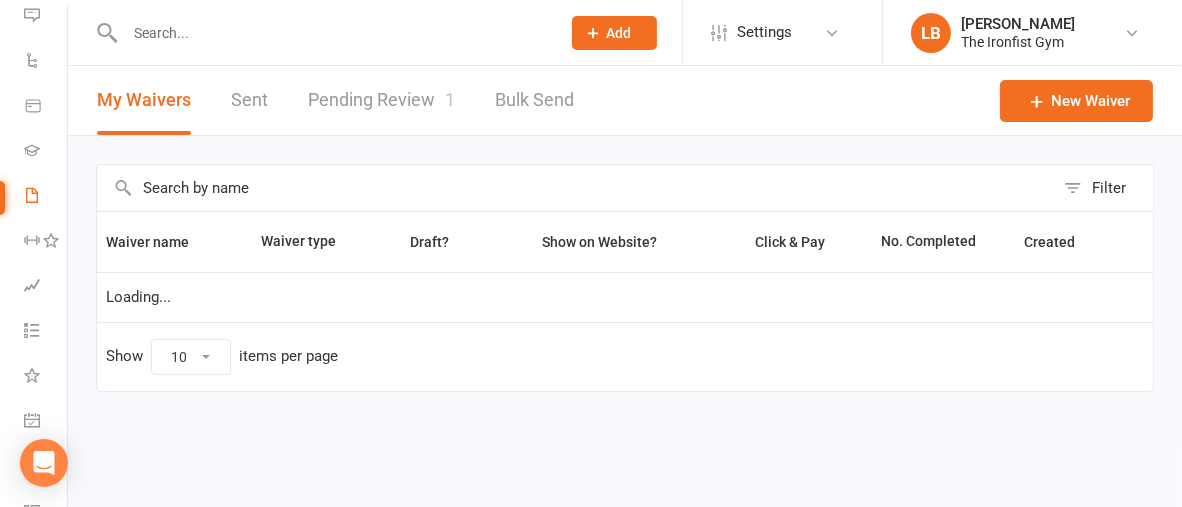 select on "100" 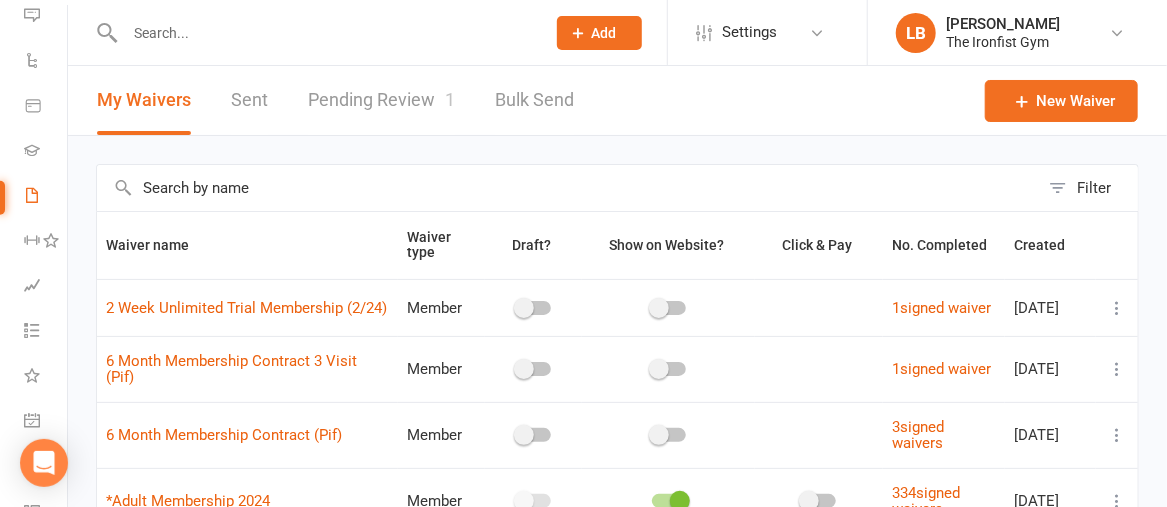 click on "Pending Review 1" at bounding box center [381, 100] 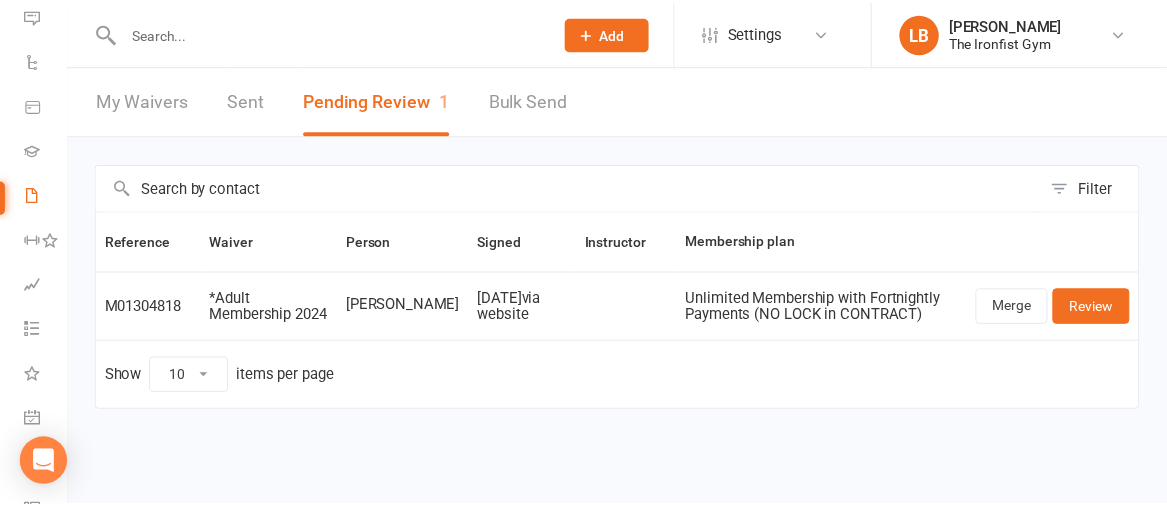 scroll, scrollTop: 0, scrollLeft: 0, axis: both 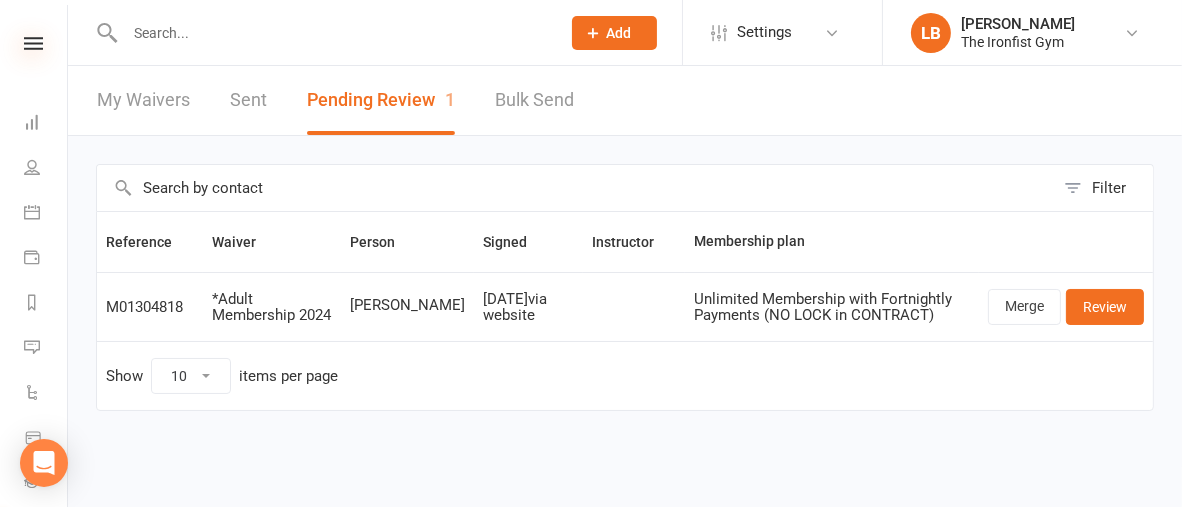 click at bounding box center [33, 43] 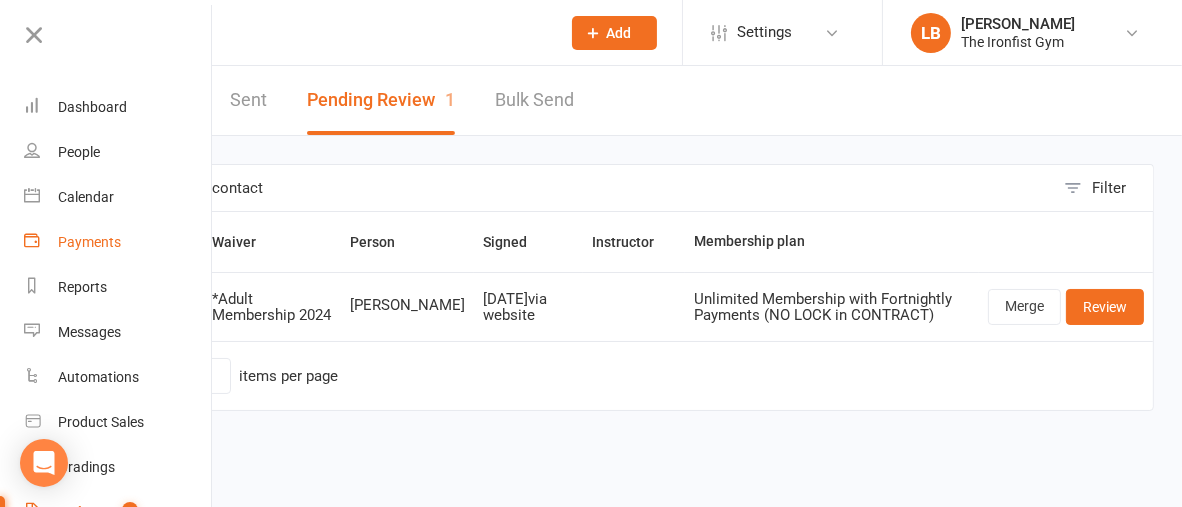 click on "Payments" at bounding box center [89, 242] 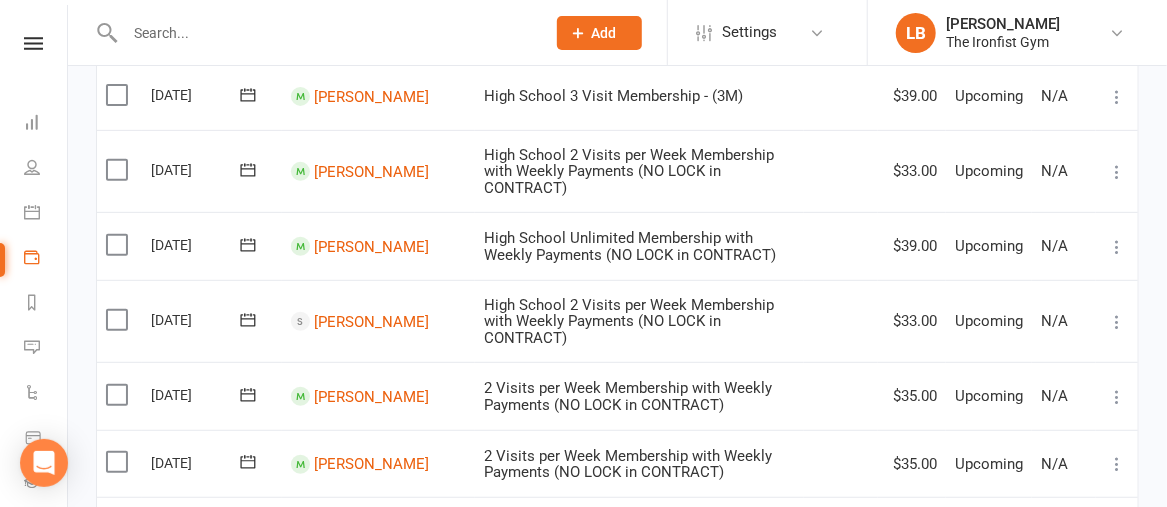 scroll, scrollTop: 0, scrollLeft: 0, axis: both 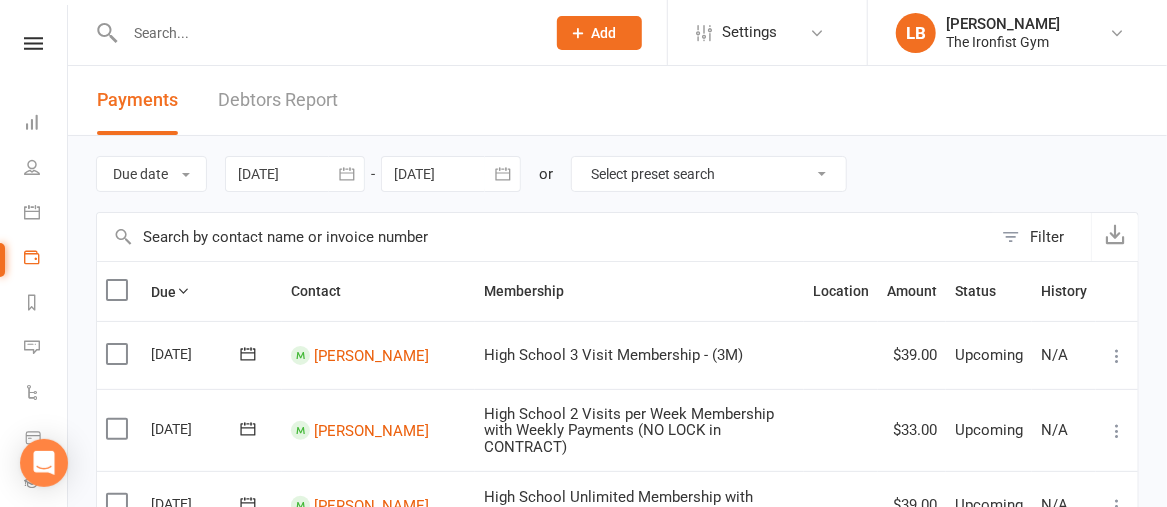 click on "Select preset search All failures All skipped payments All pending payments Successful payments (last 14 days)  Successful payments (last 30 days) Successful payments (last 90 days)" at bounding box center (709, 174) 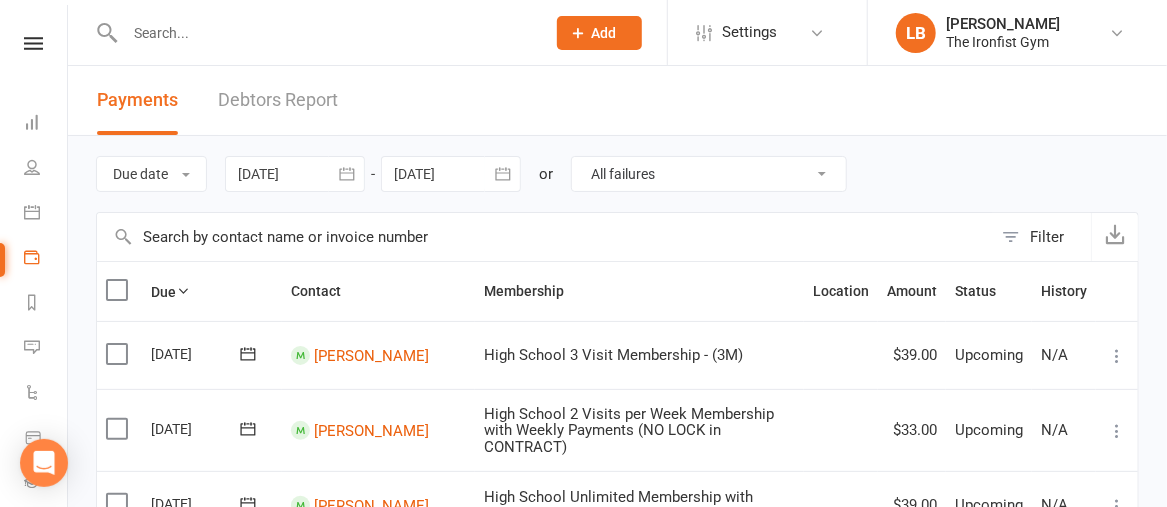 click on "Select preset search All failures All skipped payments All pending payments Successful payments (last 14 days)  Successful payments (last 30 days) Successful payments (last 90 days)" at bounding box center (709, 174) 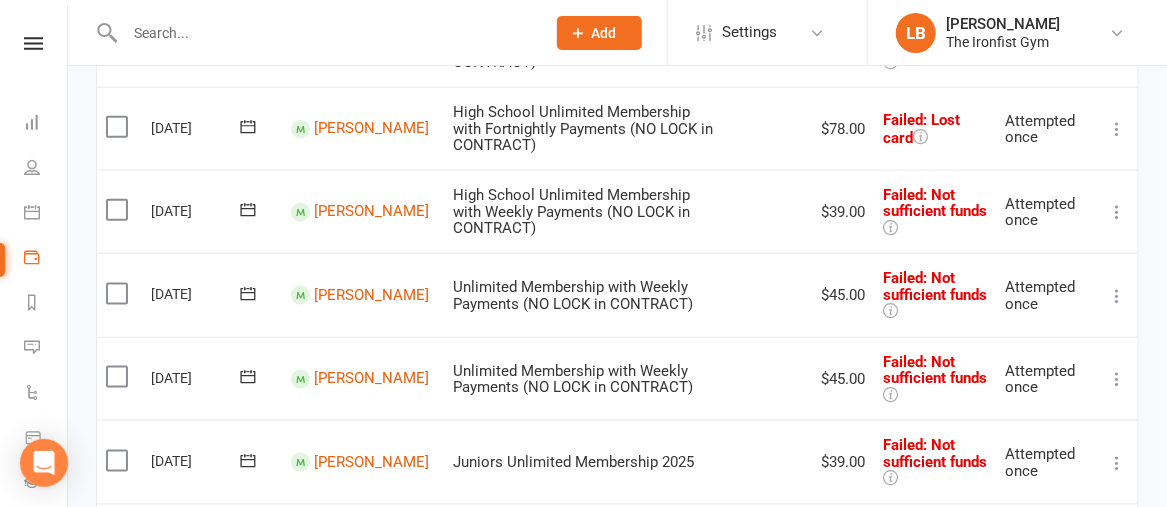 scroll, scrollTop: 915, scrollLeft: 0, axis: vertical 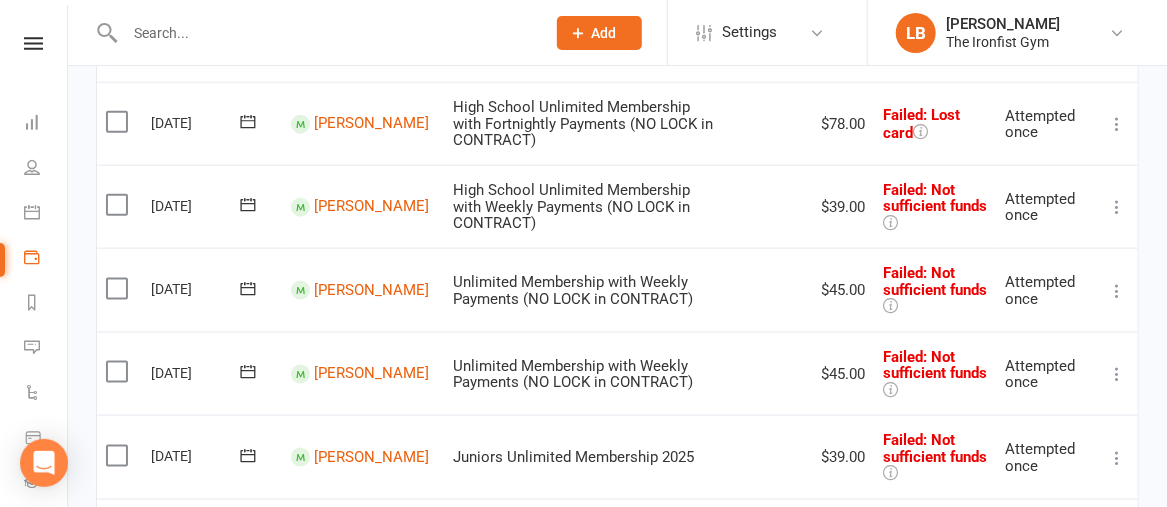 click at bounding box center [1117, 207] 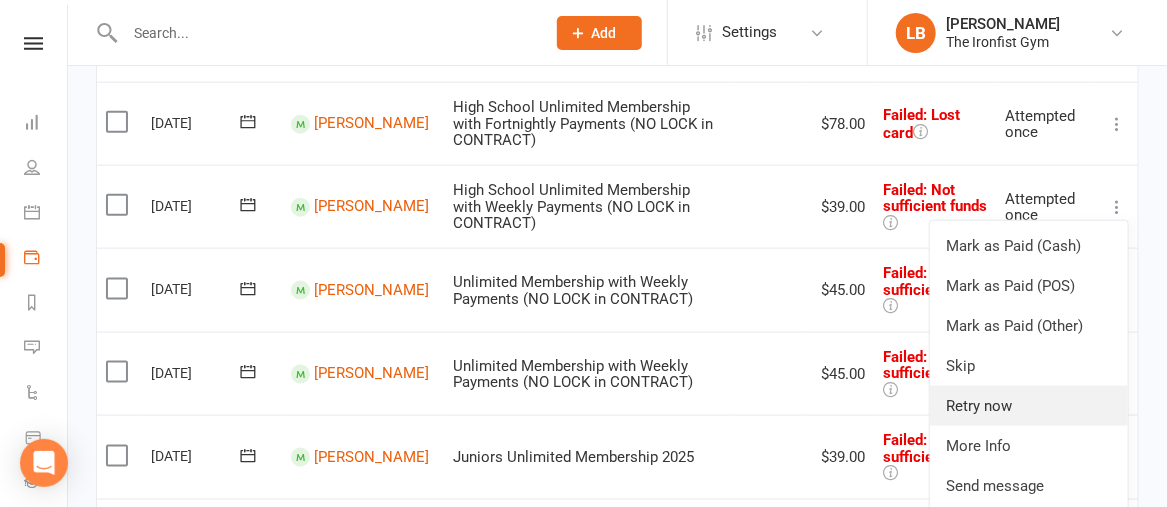 click on "Retry now" at bounding box center [1029, 406] 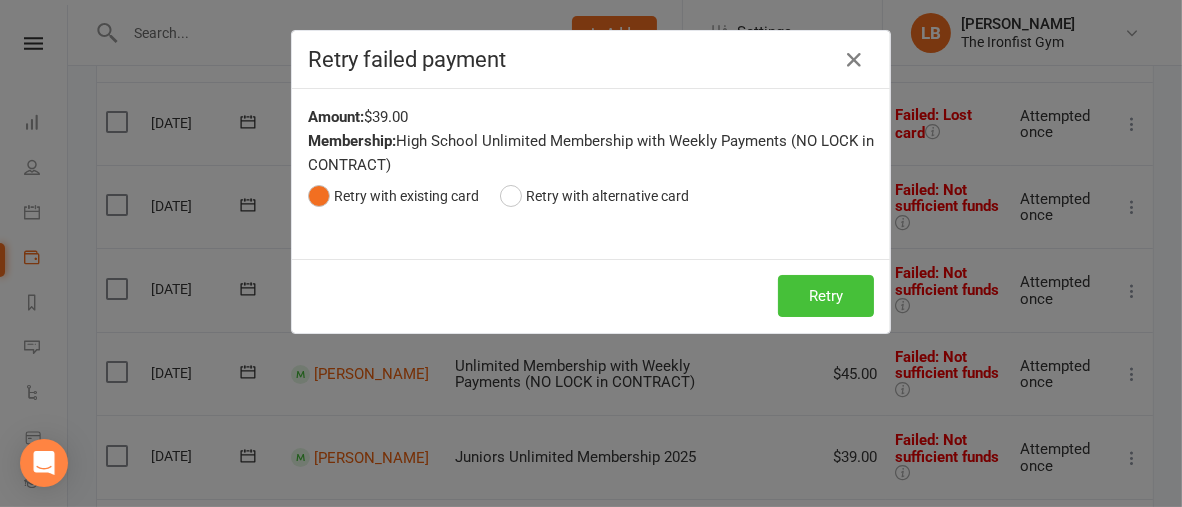 click on "Retry" at bounding box center [826, 296] 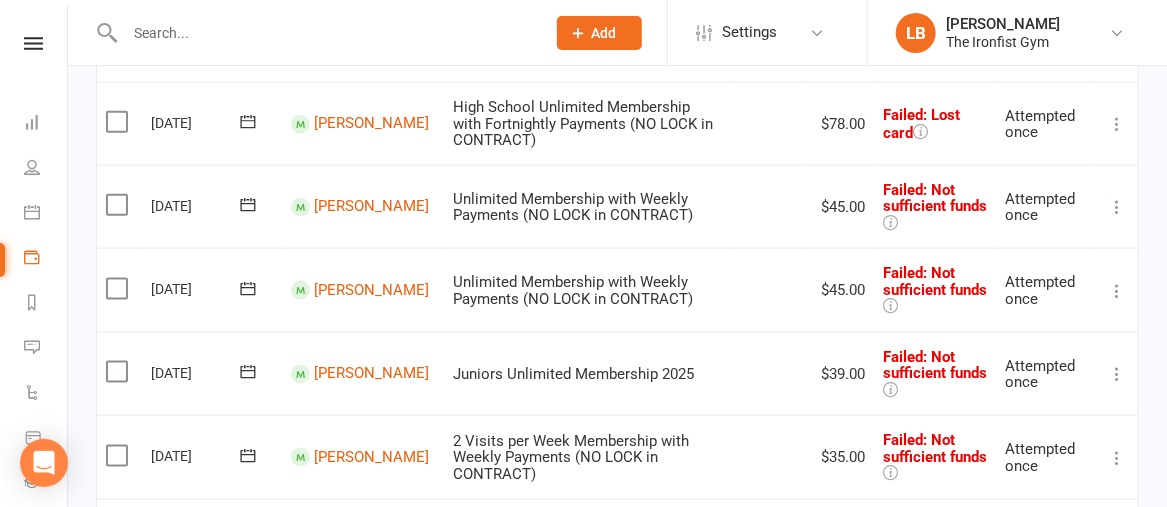 click at bounding box center [1117, 207] 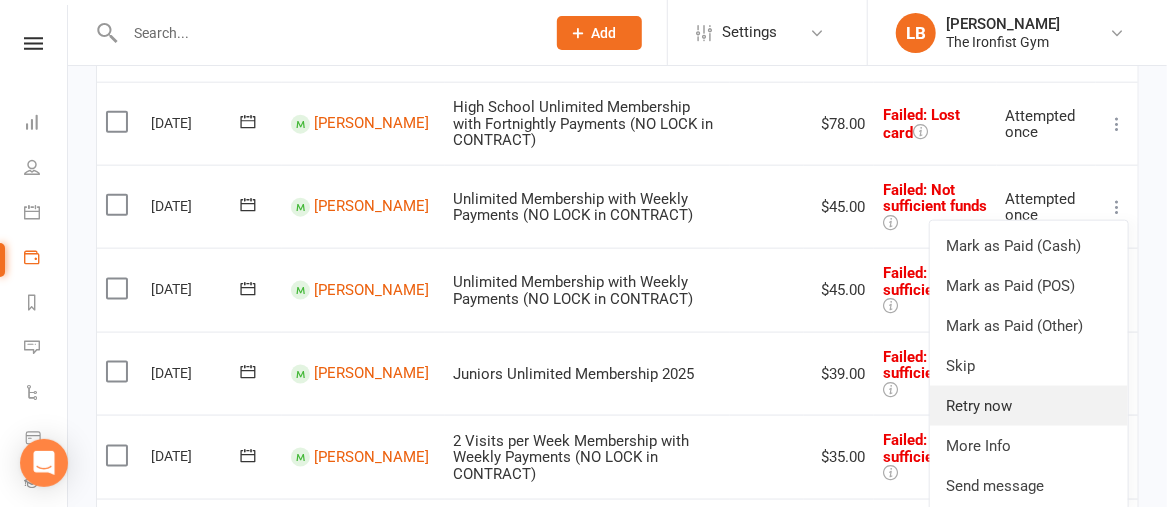 click on "Retry now" at bounding box center [1029, 406] 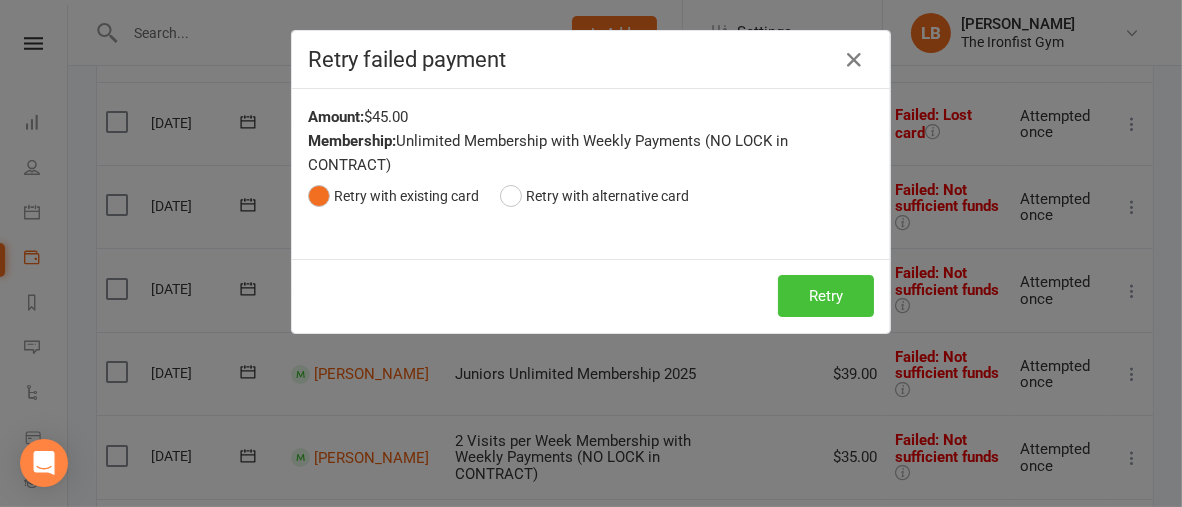 click on "Retry" at bounding box center [826, 296] 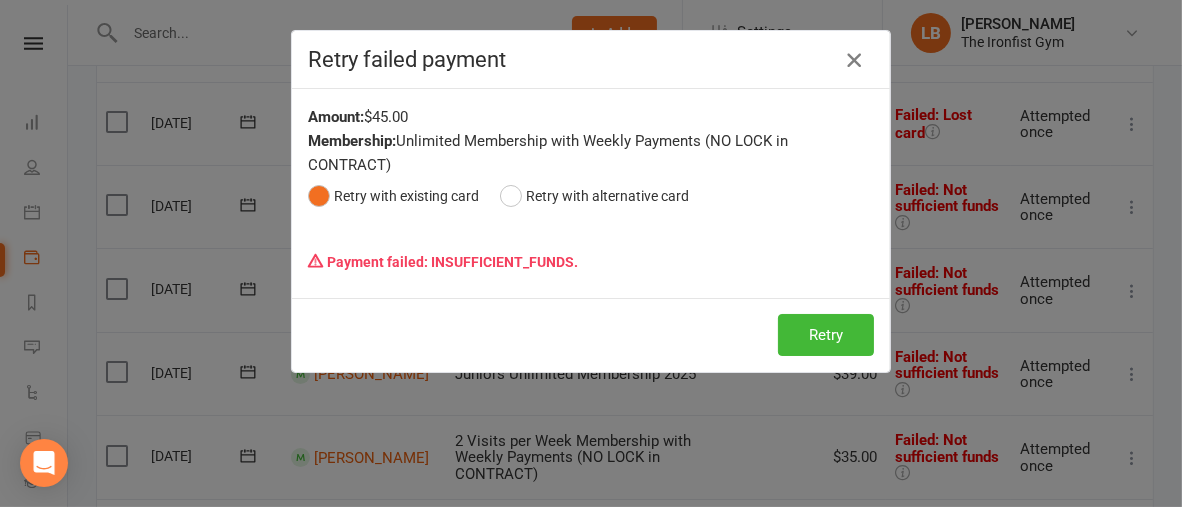 click at bounding box center [854, 60] 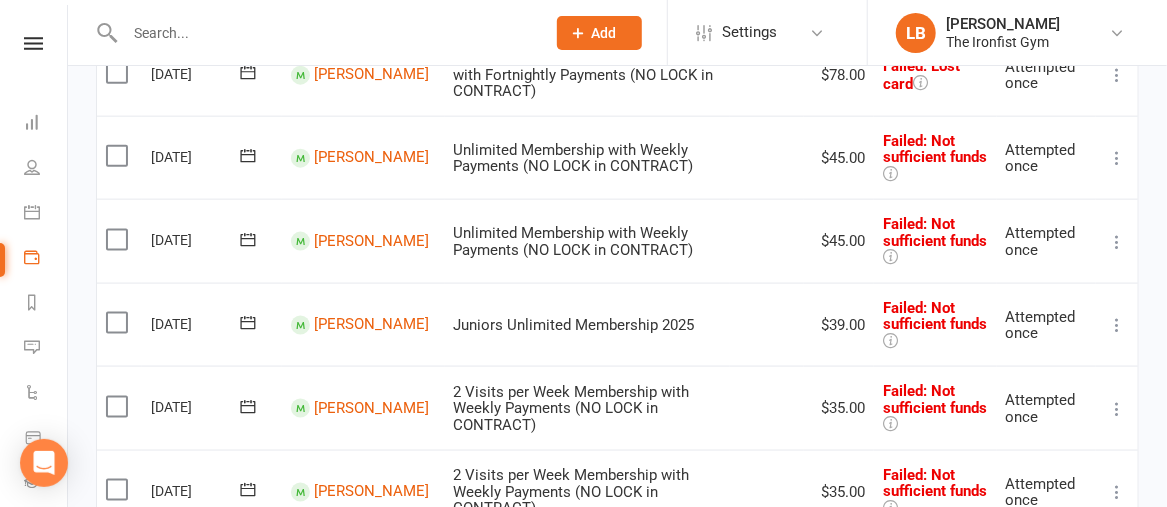 scroll, scrollTop: 966, scrollLeft: 0, axis: vertical 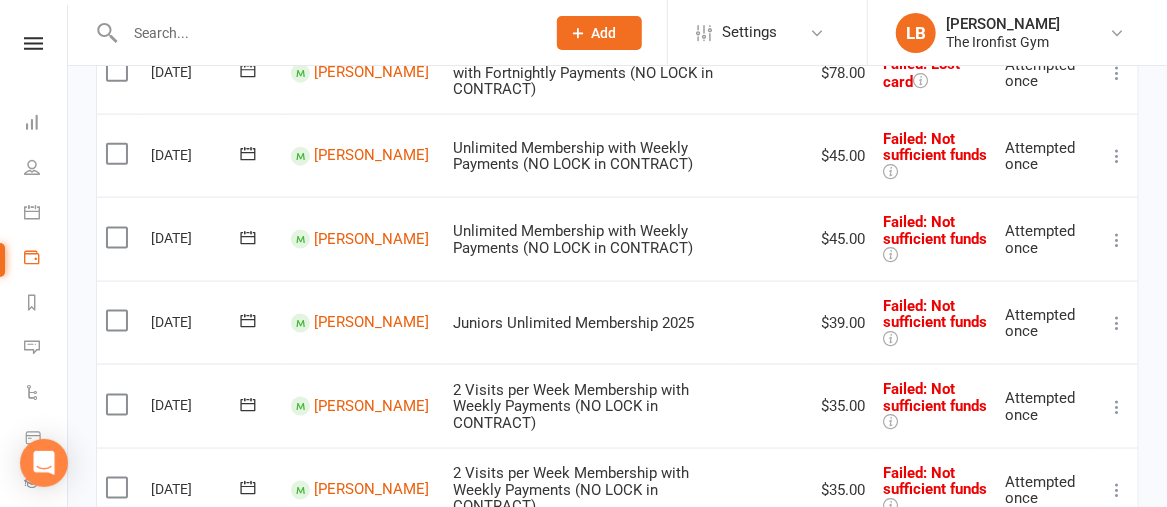 click at bounding box center [1117, 240] 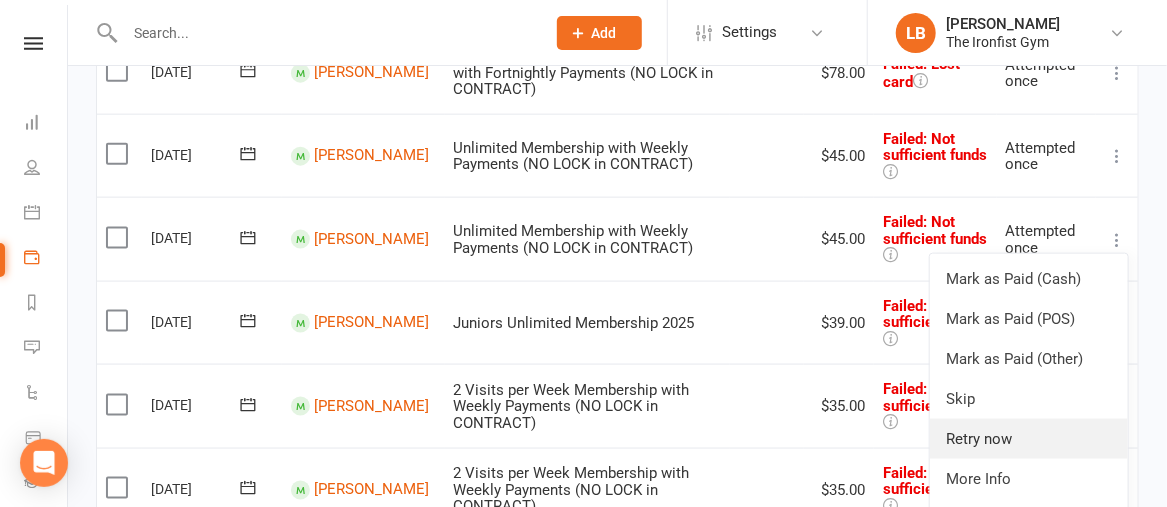 click on "Retry now" at bounding box center (1029, 439) 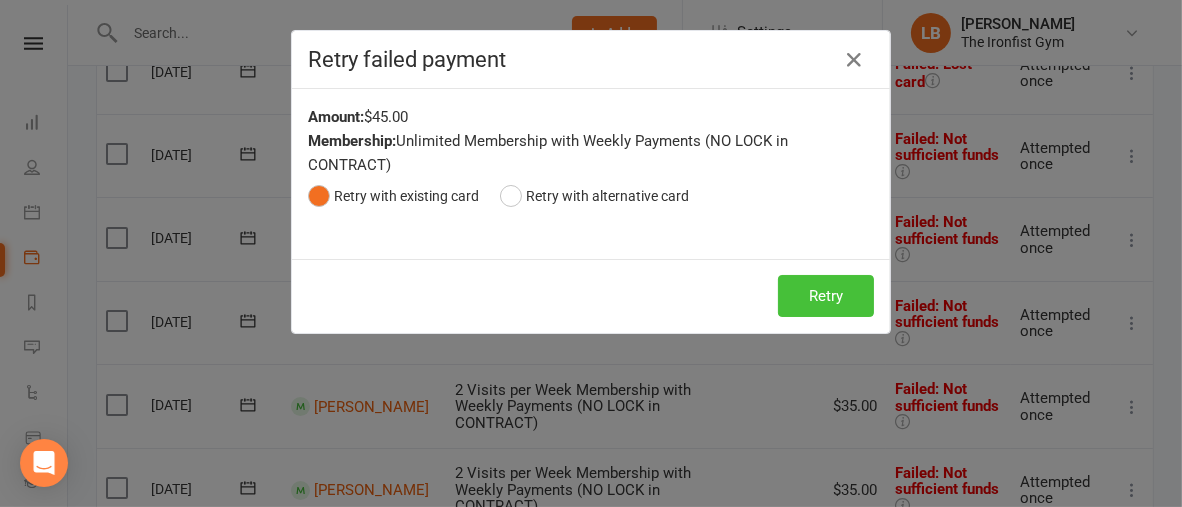 click on "Retry" at bounding box center [826, 296] 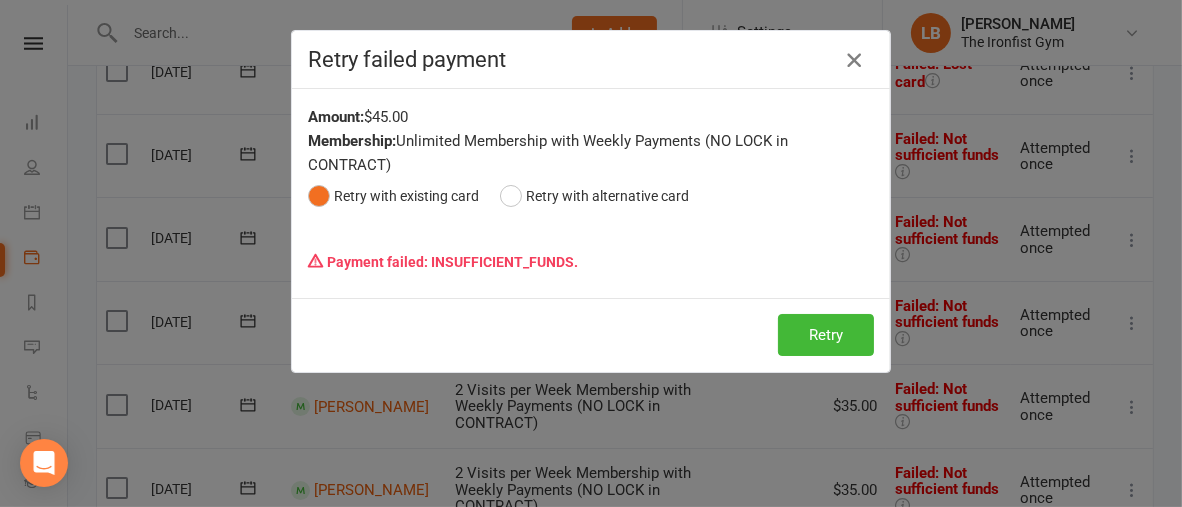 click at bounding box center (854, 60) 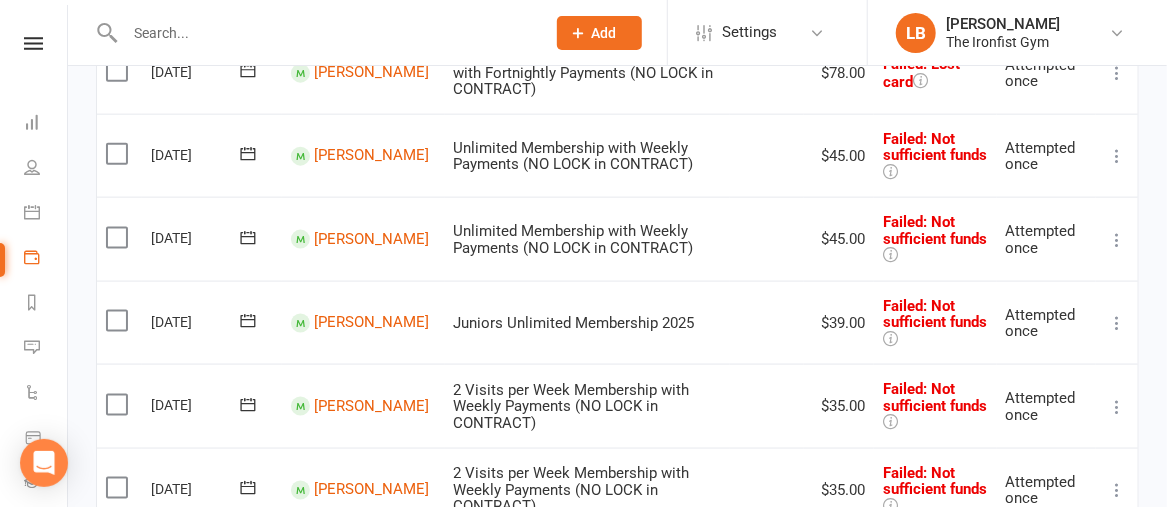 scroll, scrollTop: 1086, scrollLeft: 0, axis: vertical 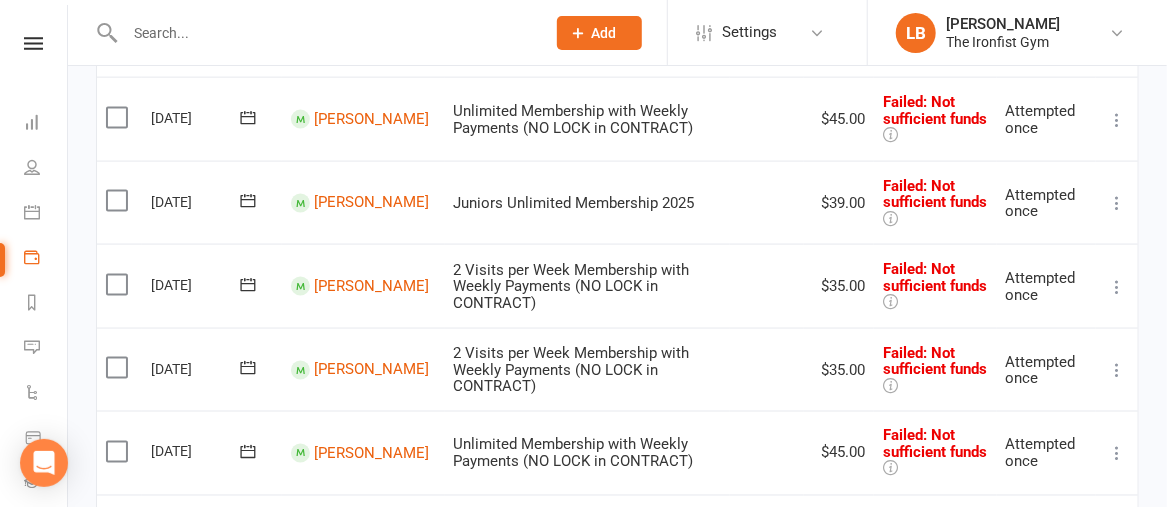 click at bounding box center [1117, 203] 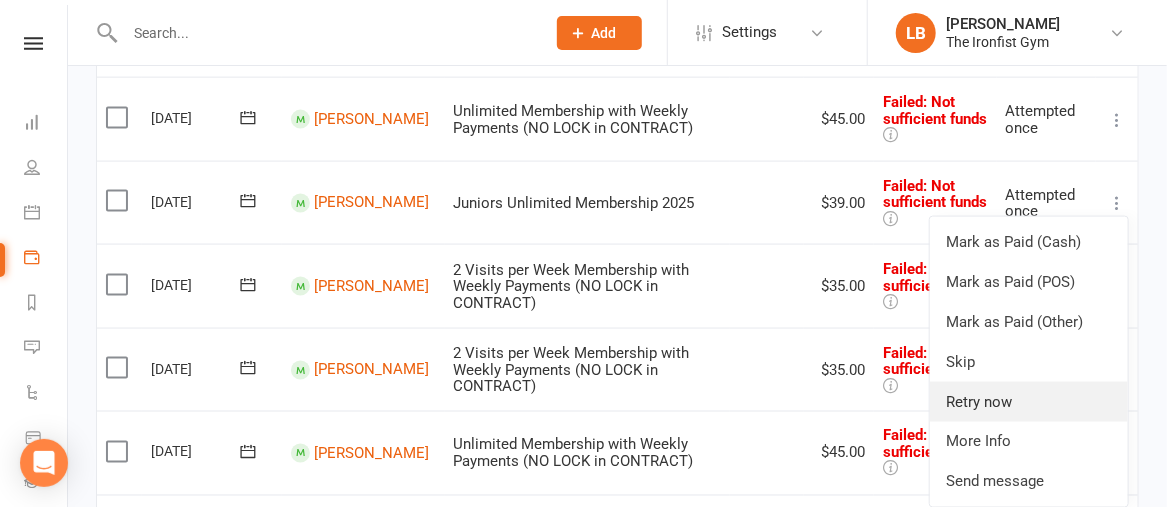 click on "Retry now" at bounding box center (1029, 402) 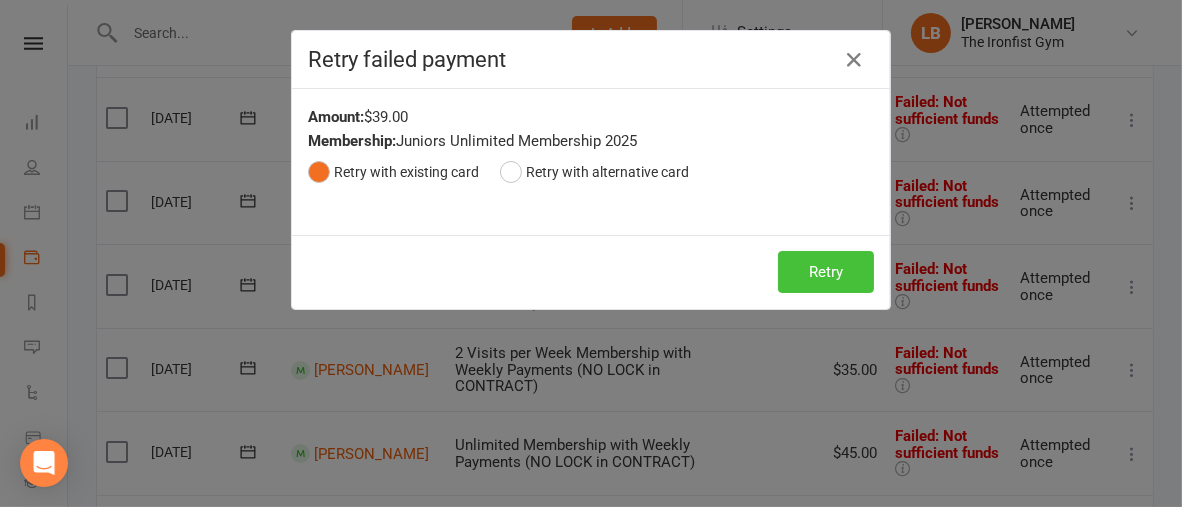click on "Retry" at bounding box center (826, 272) 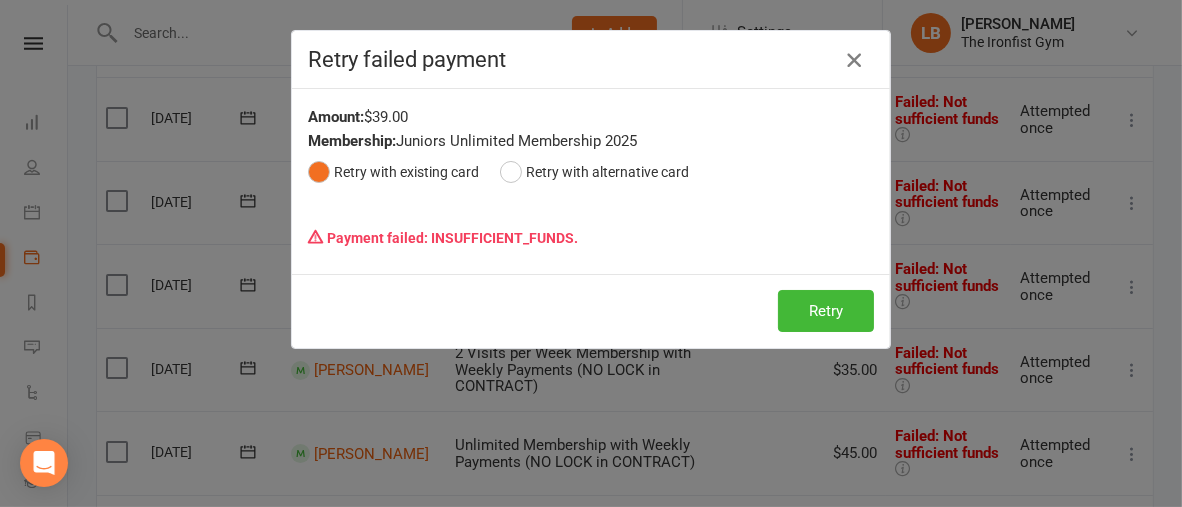 click at bounding box center (854, 60) 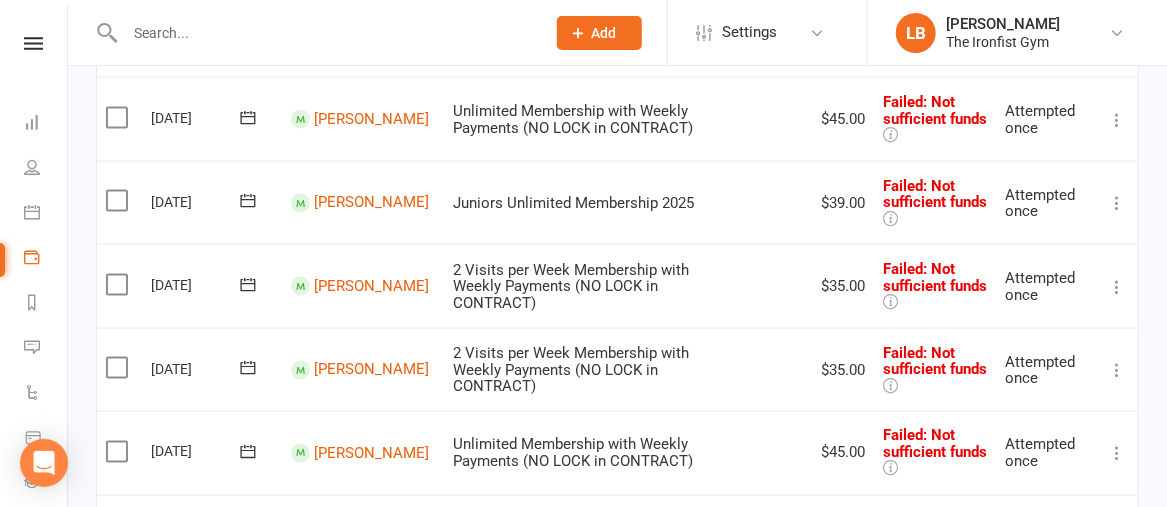 scroll, scrollTop: 1145, scrollLeft: 0, axis: vertical 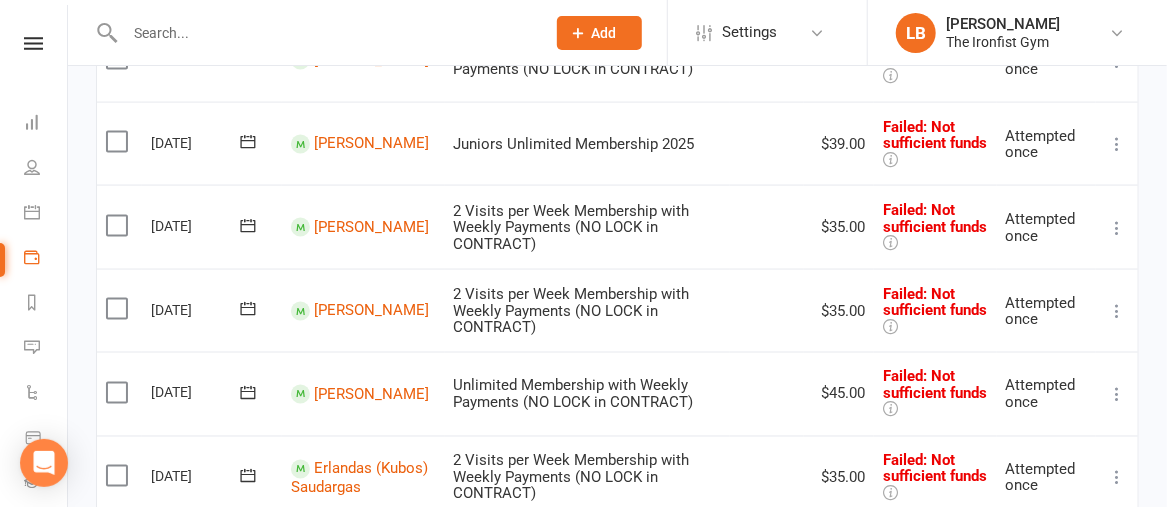 click at bounding box center [1117, 228] 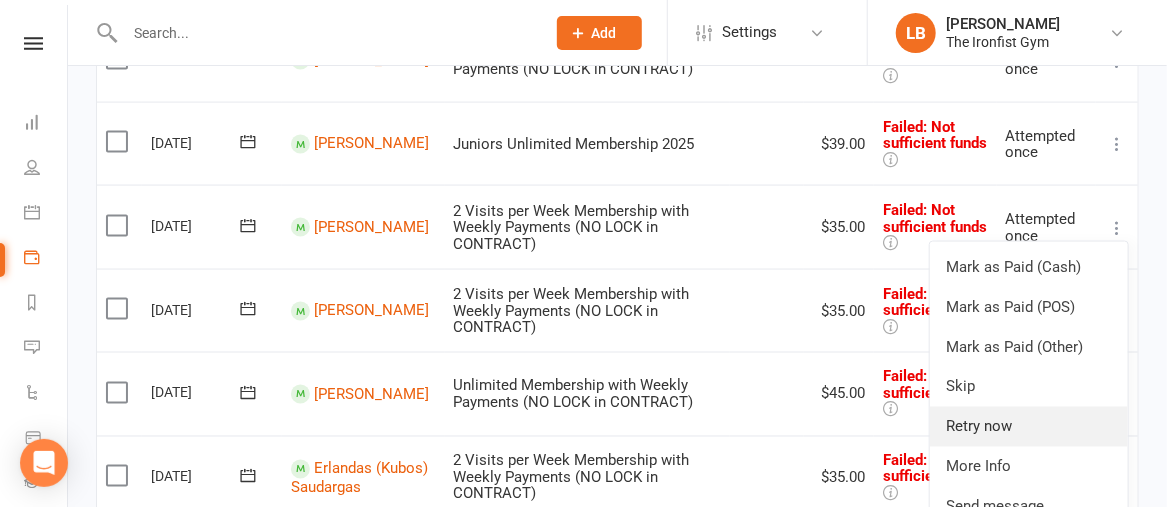 click on "Retry now" at bounding box center (1029, 427) 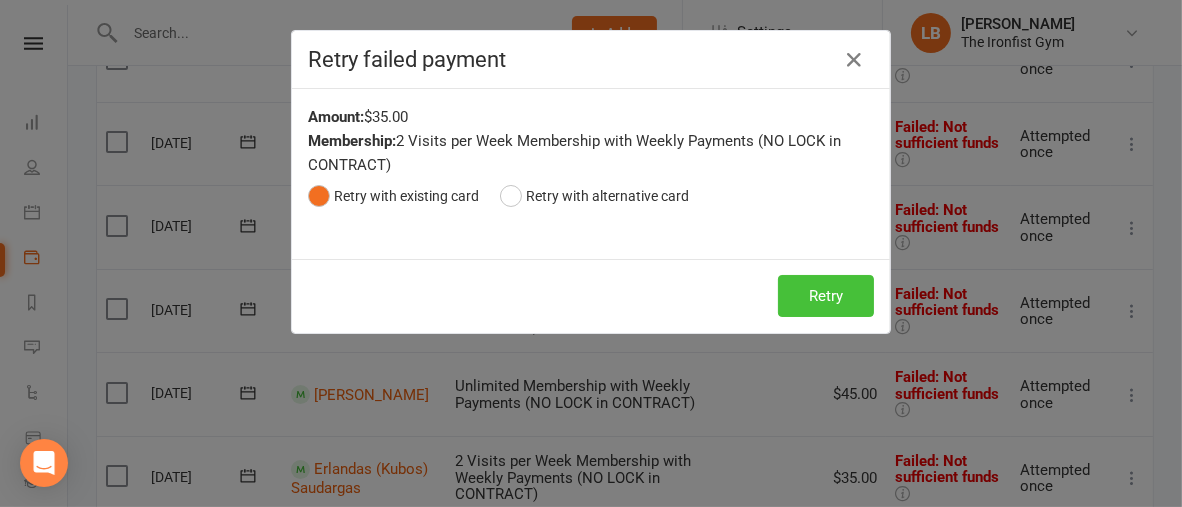 click on "Retry" at bounding box center [826, 296] 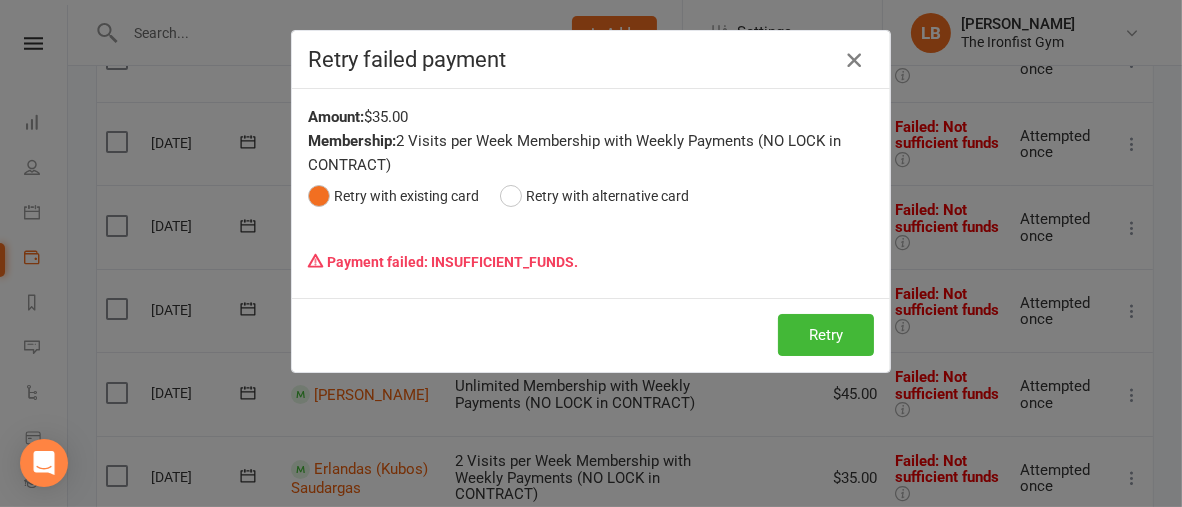 click at bounding box center (854, 60) 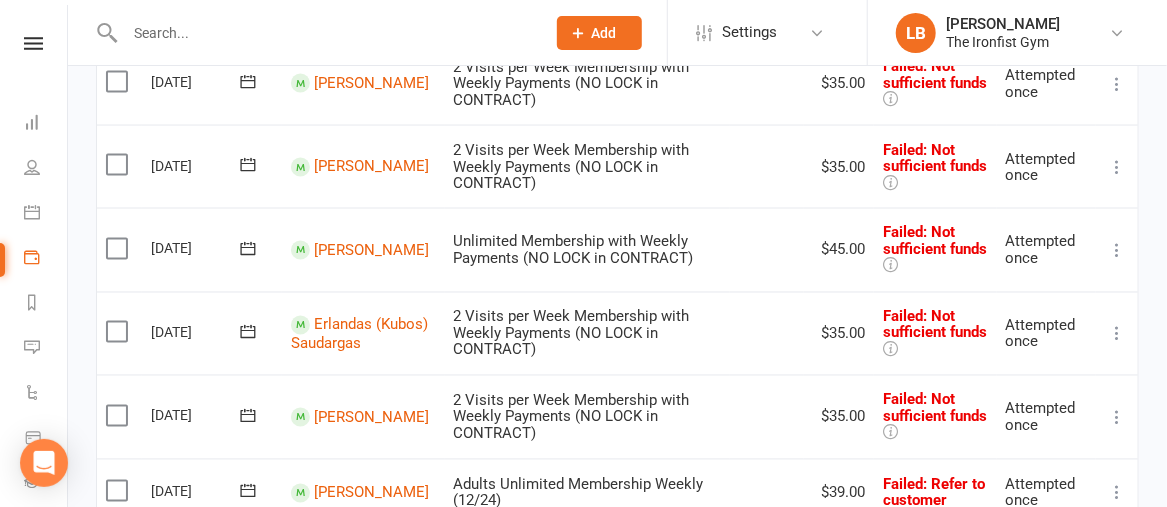 scroll, scrollTop: 1294, scrollLeft: 0, axis: vertical 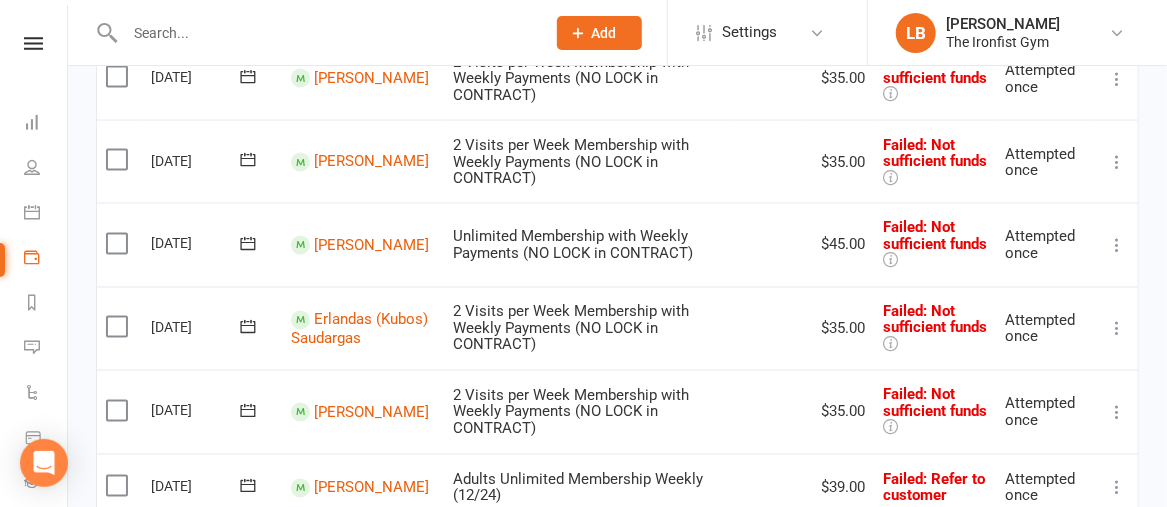 click at bounding box center (1117, 246) 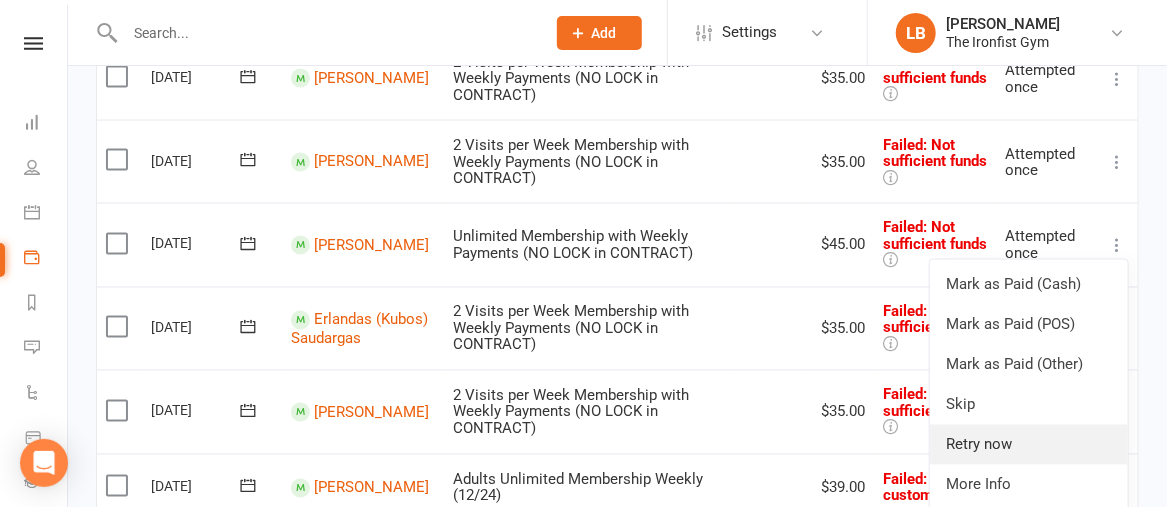 click on "Retry now" at bounding box center (1029, 445) 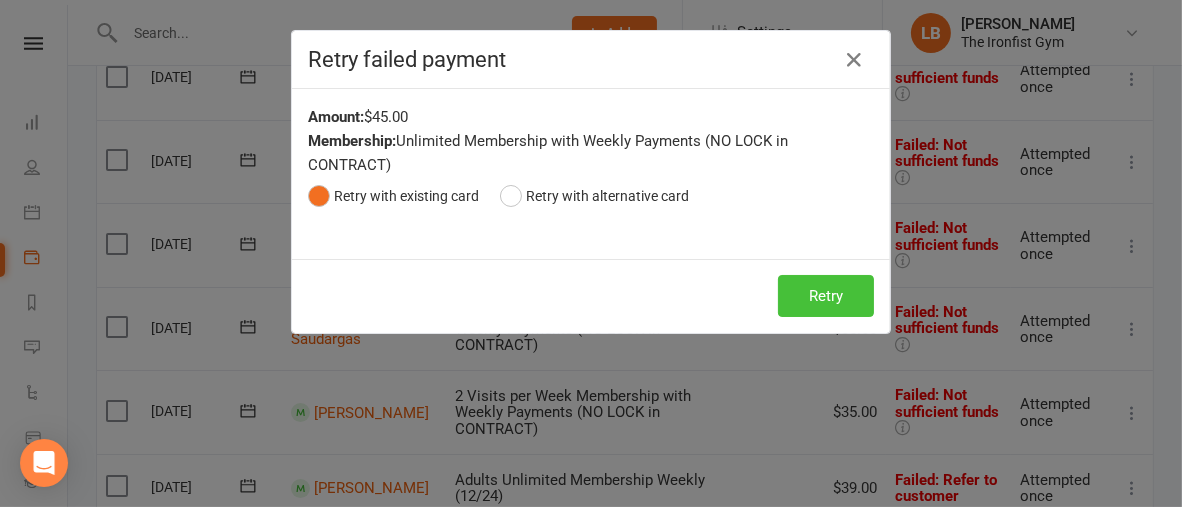 click on "Retry" at bounding box center (826, 296) 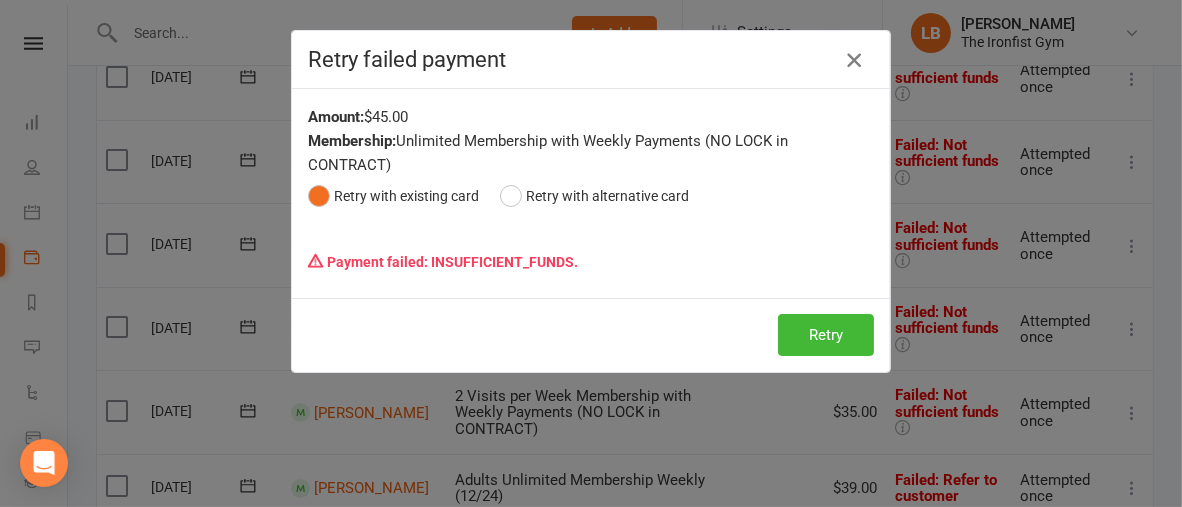 click at bounding box center [854, 60] 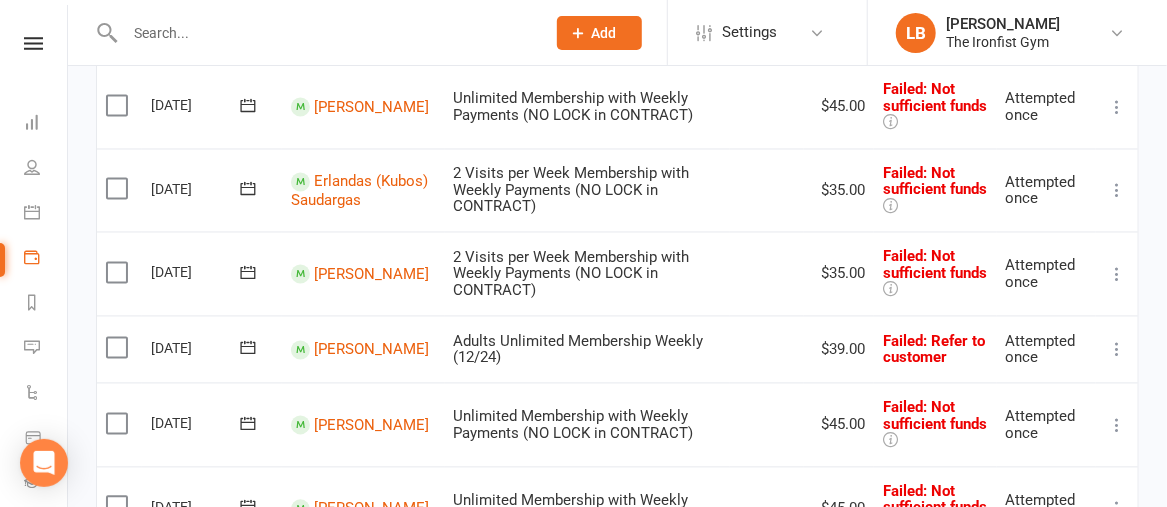 scroll, scrollTop: 1433, scrollLeft: 0, axis: vertical 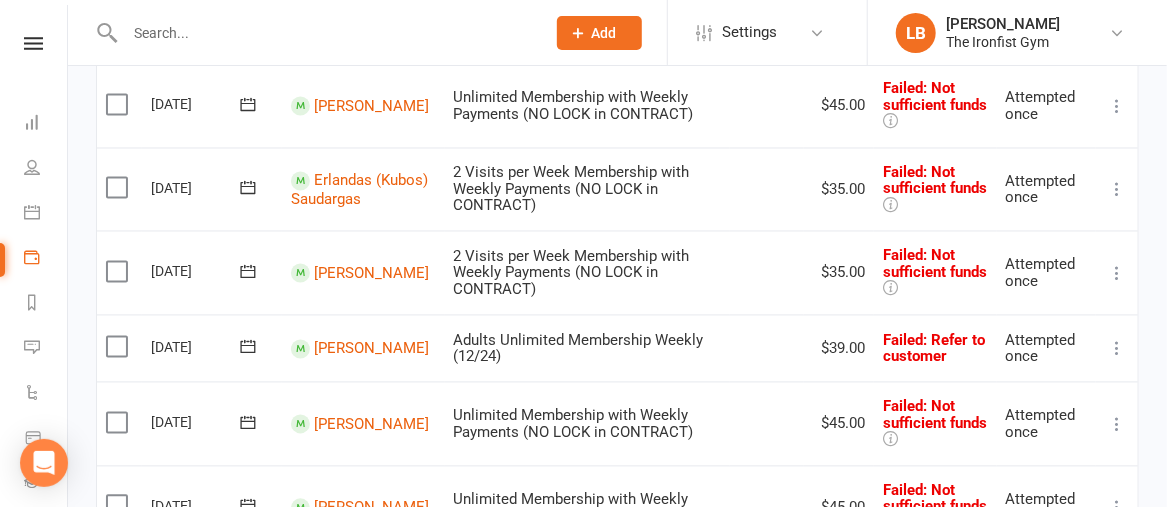 click at bounding box center [1117, 190] 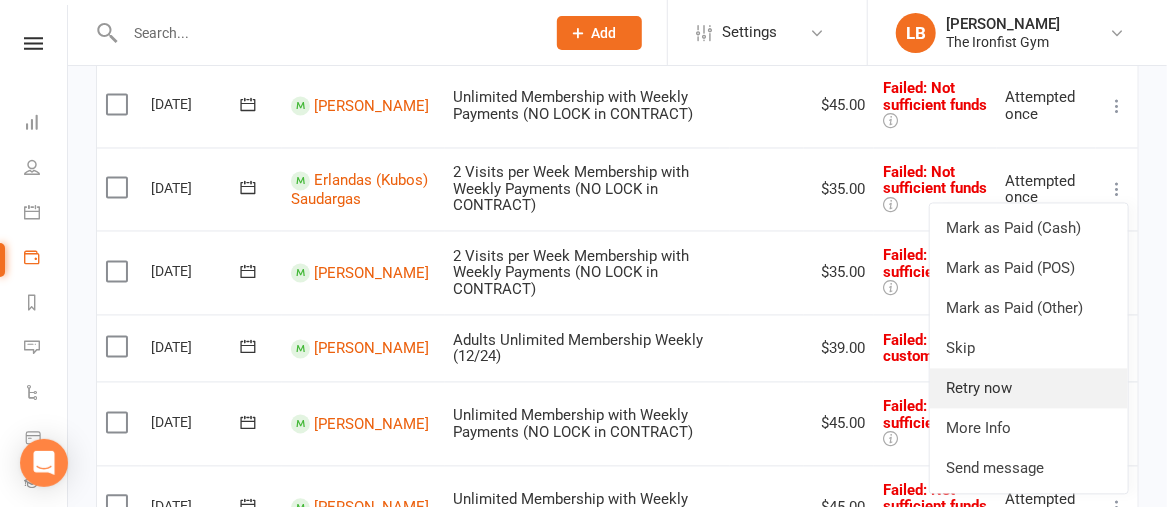 click on "Retry now" at bounding box center [1029, 389] 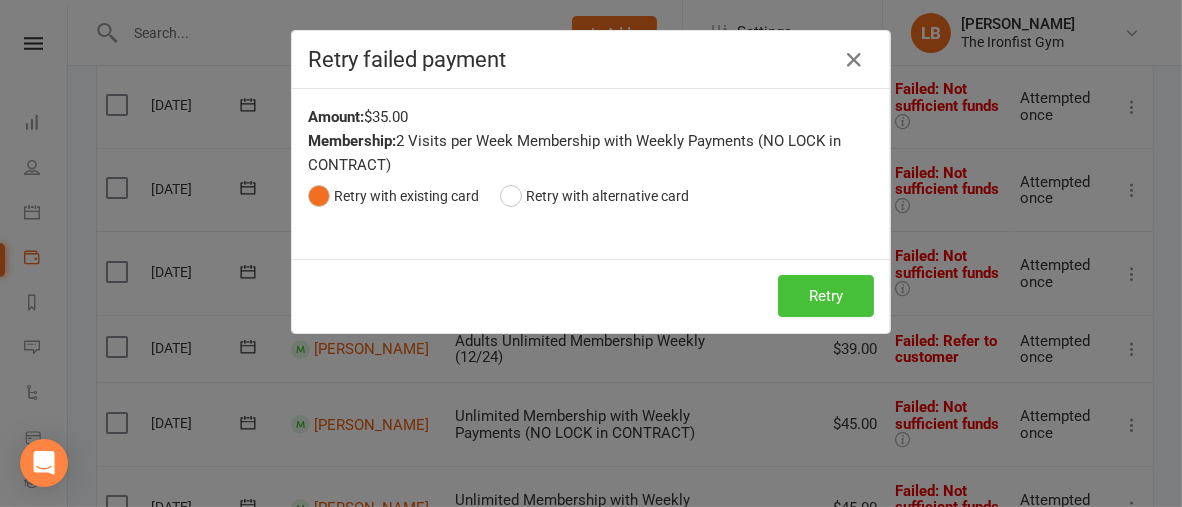 click on "Retry" at bounding box center [826, 296] 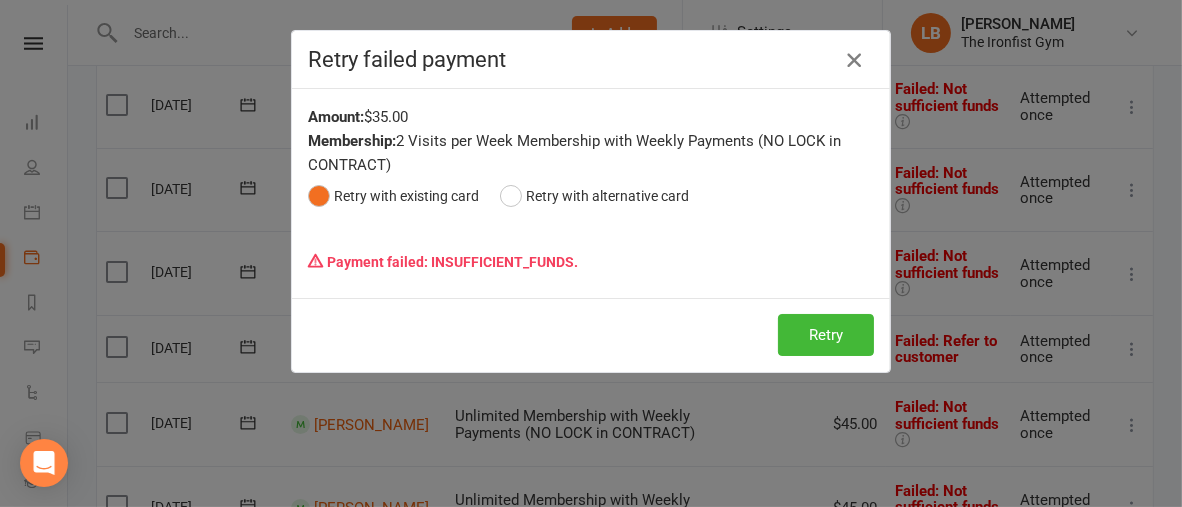 click at bounding box center [854, 60] 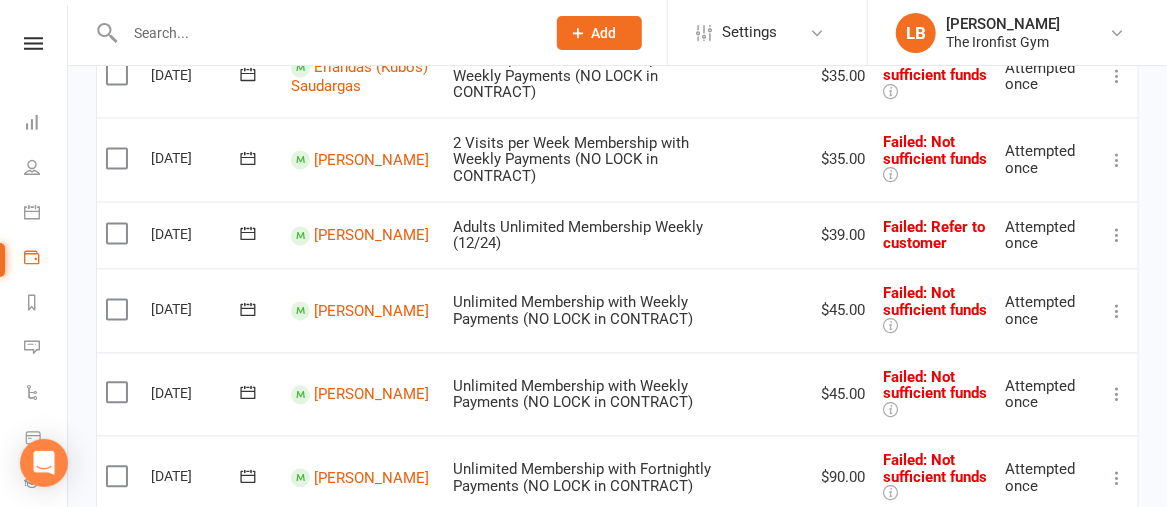 scroll, scrollTop: 1548, scrollLeft: 0, axis: vertical 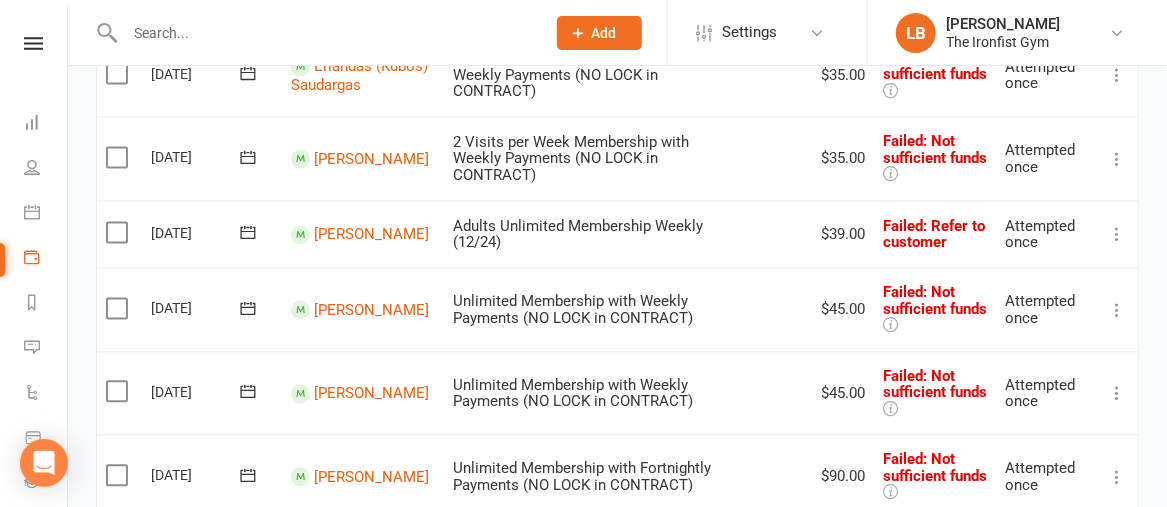 click at bounding box center (1117, 310) 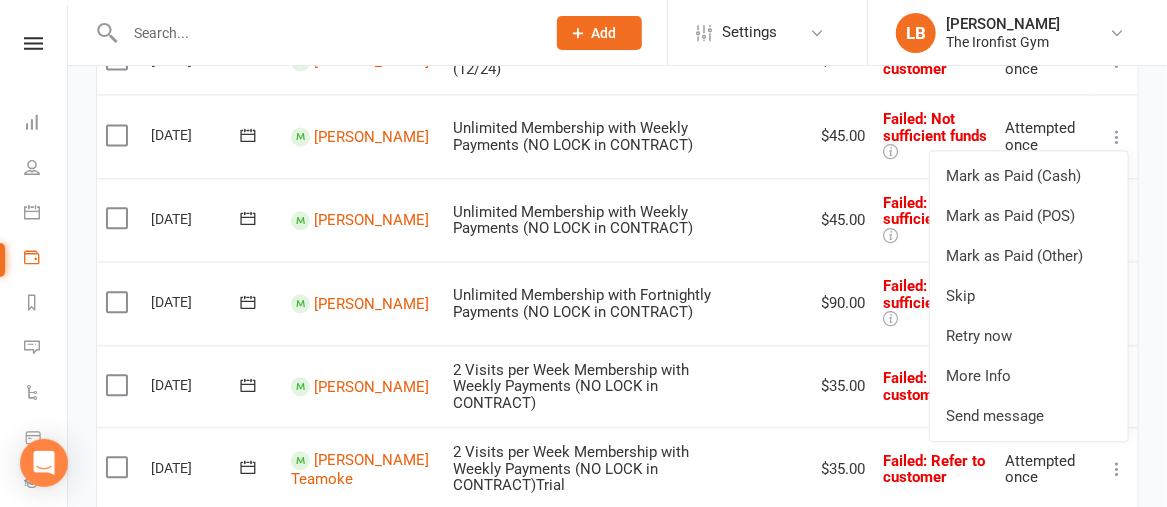 scroll, scrollTop: 1734, scrollLeft: 0, axis: vertical 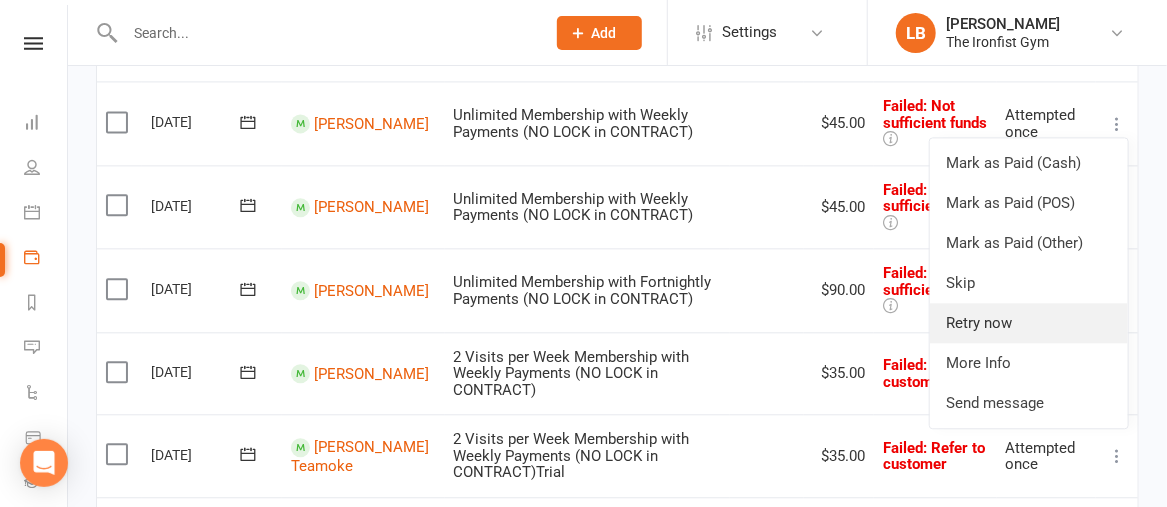 click on "Retry now" at bounding box center (1029, 323) 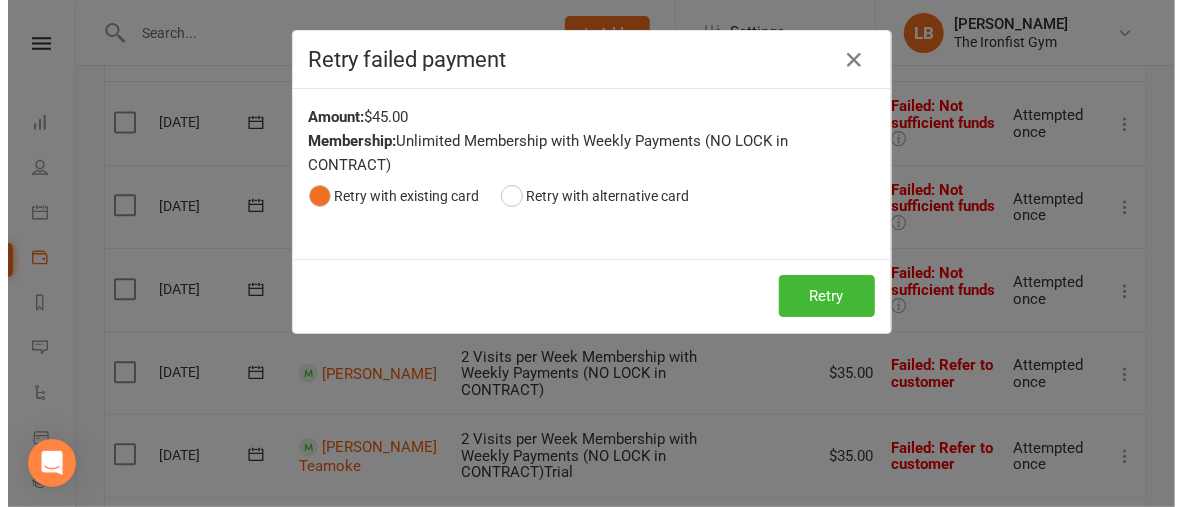 scroll, scrollTop: 1731, scrollLeft: 0, axis: vertical 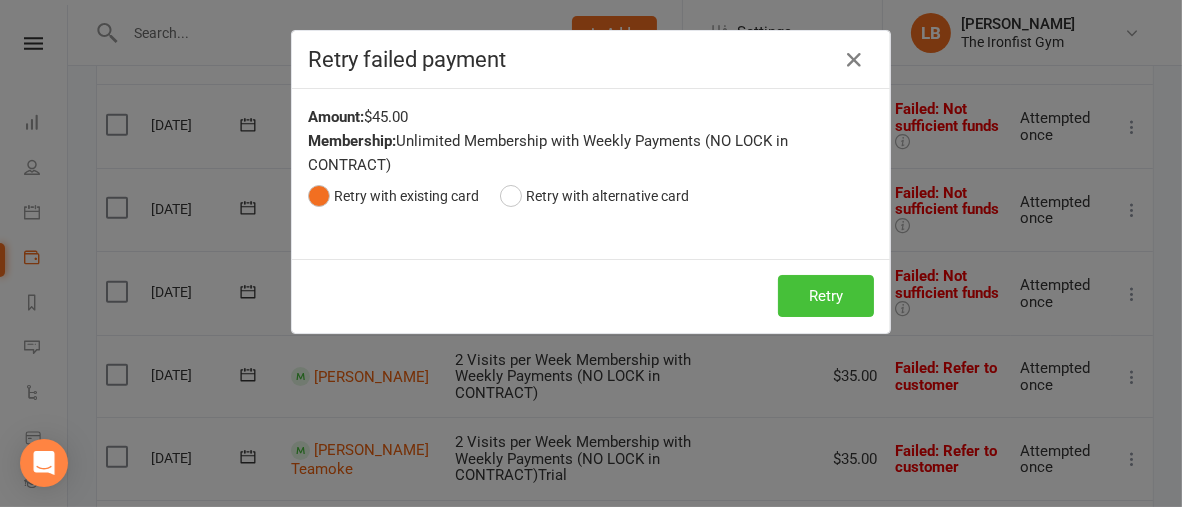 click on "Retry" at bounding box center (826, 296) 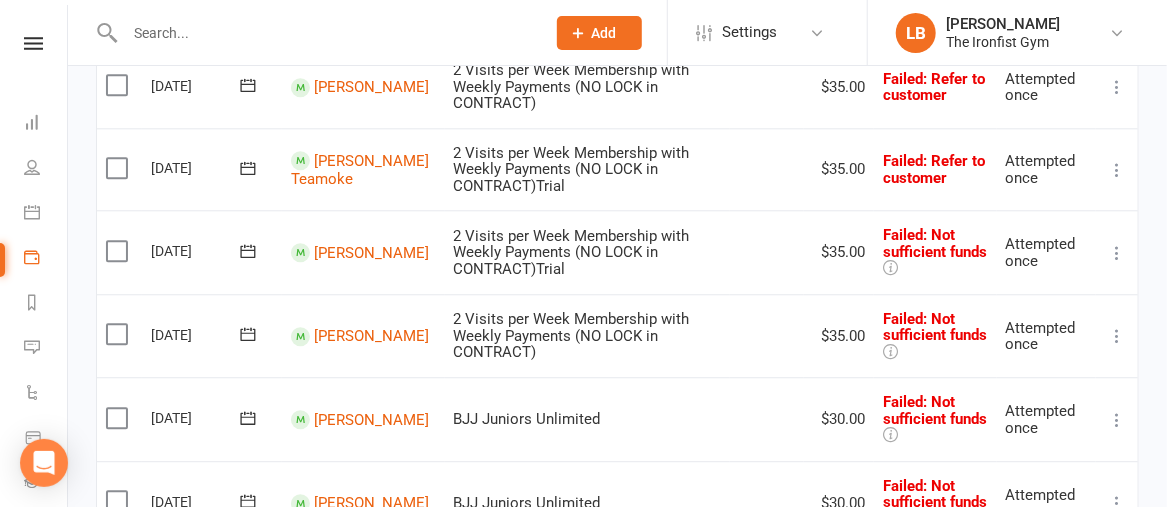 scroll, scrollTop: 2020, scrollLeft: 0, axis: vertical 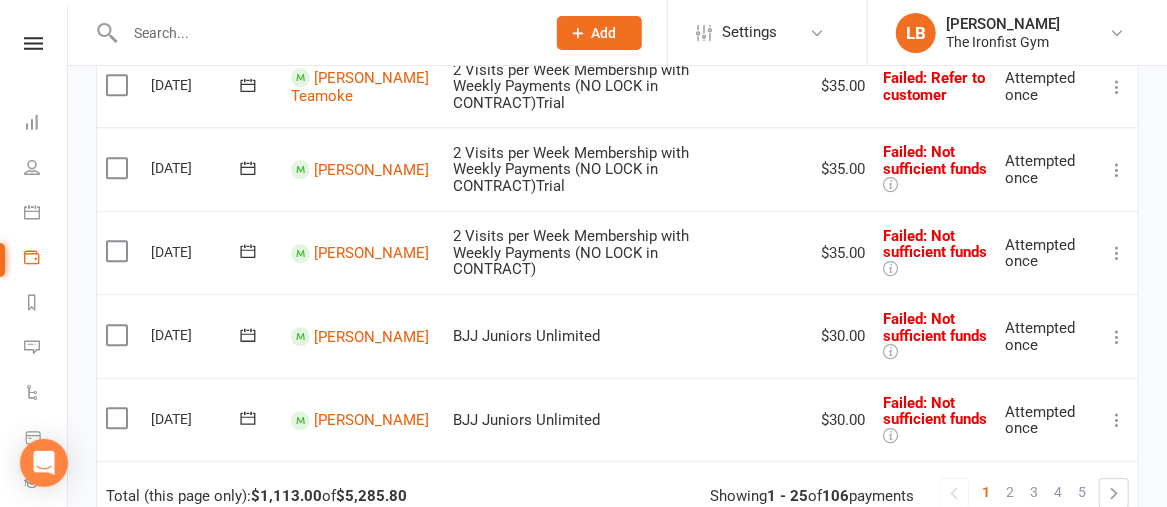 click at bounding box center (1117, 253) 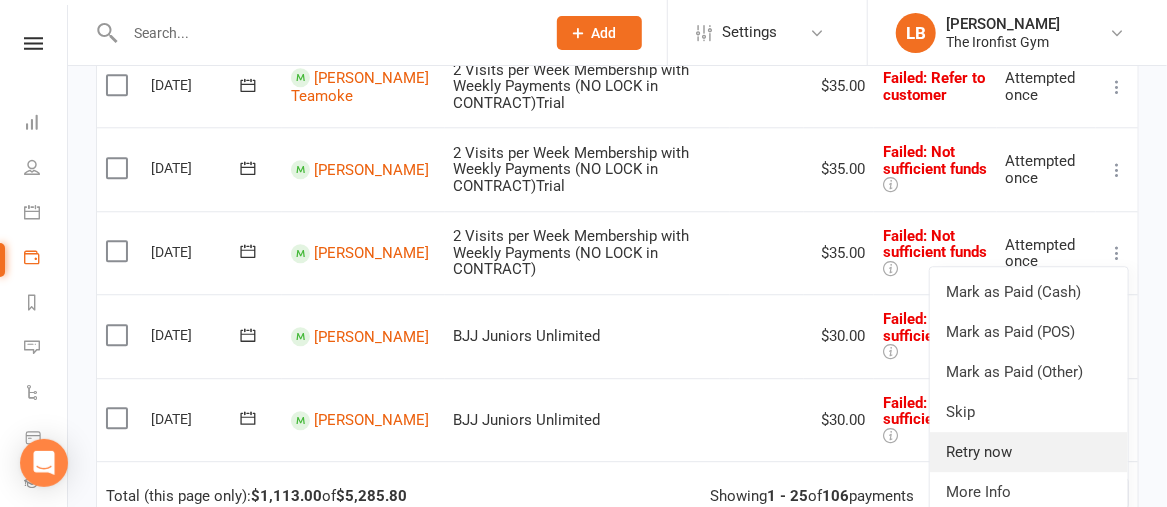 click on "Retry now" at bounding box center (1029, 452) 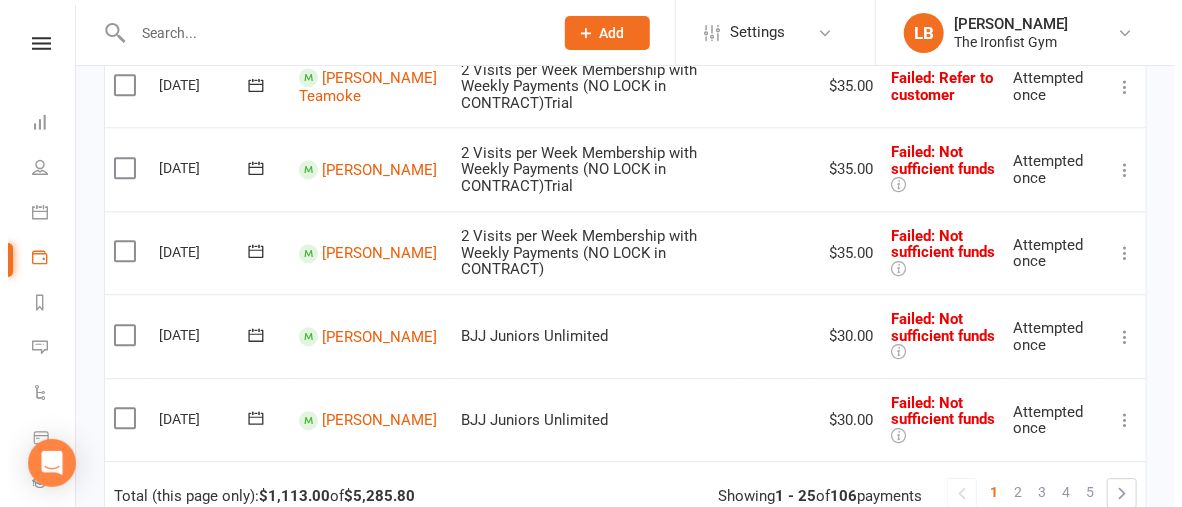 scroll, scrollTop: 2010, scrollLeft: 0, axis: vertical 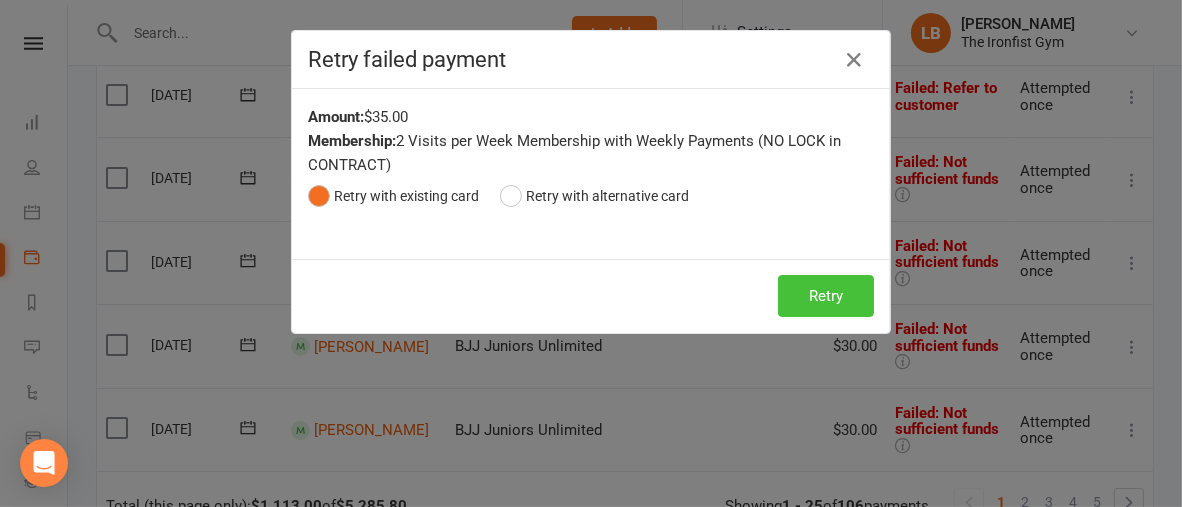 click on "Retry" at bounding box center [826, 296] 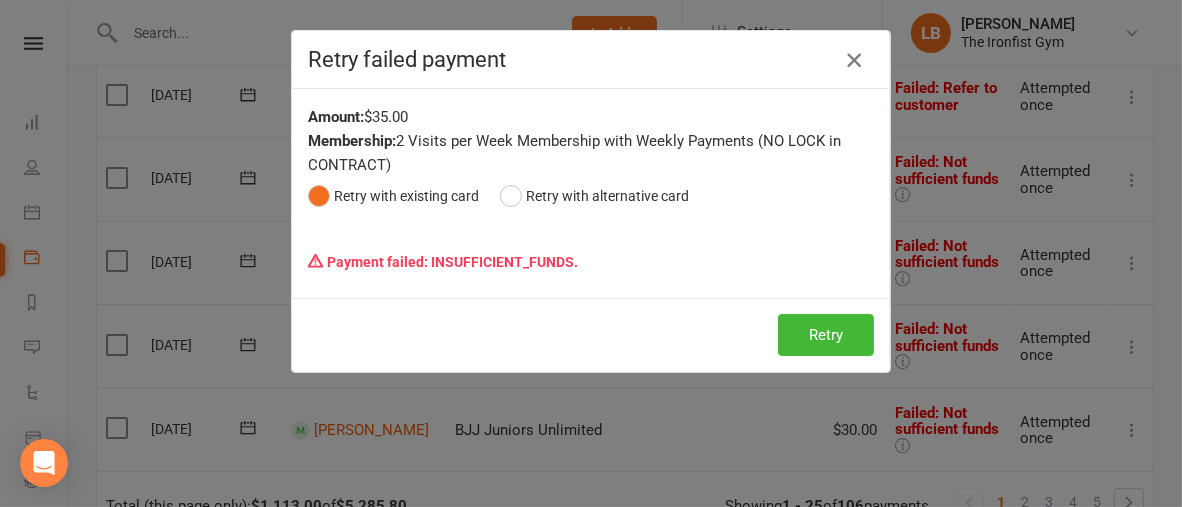 click at bounding box center (854, 60) 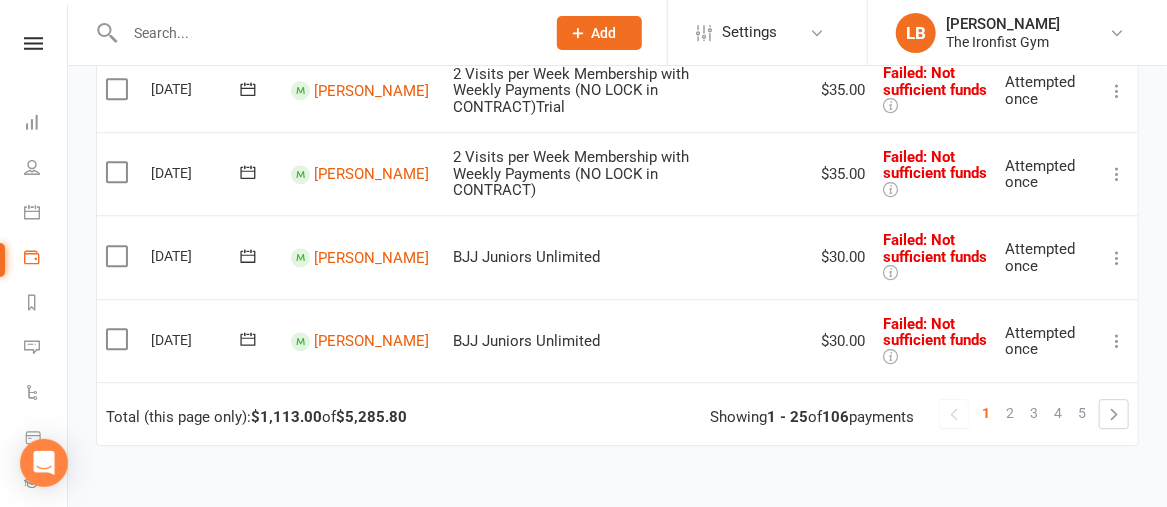 scroll, scrollTop: 2100, scrollLeft: 0, axis: vertical 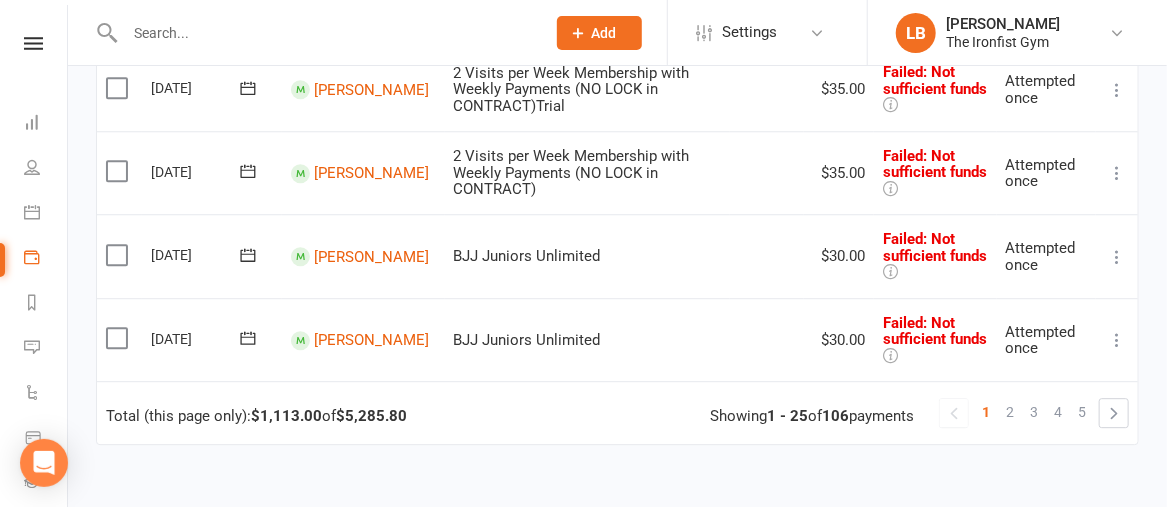click at bounding box center (1117, 257) 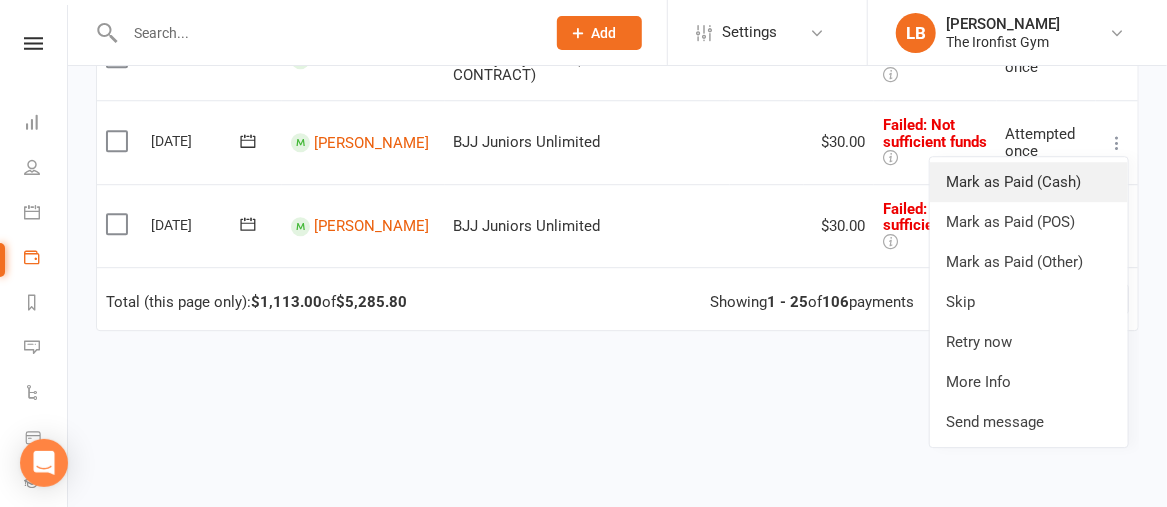 scroll, scrollTop: 2220, scrollLeft: 0, axis: vertical 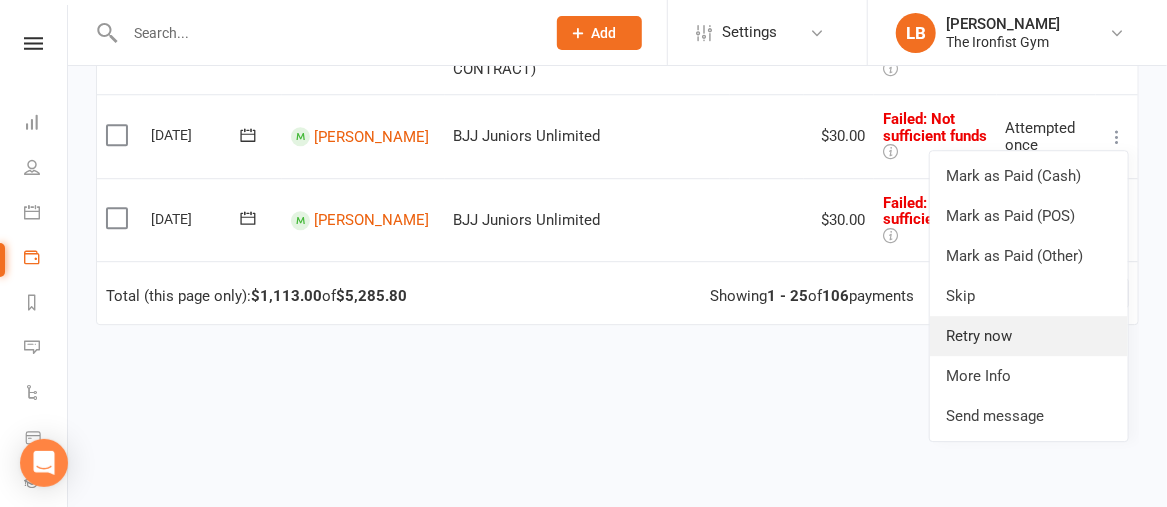 click on "Retry now" at bounding box center [1029, 336] 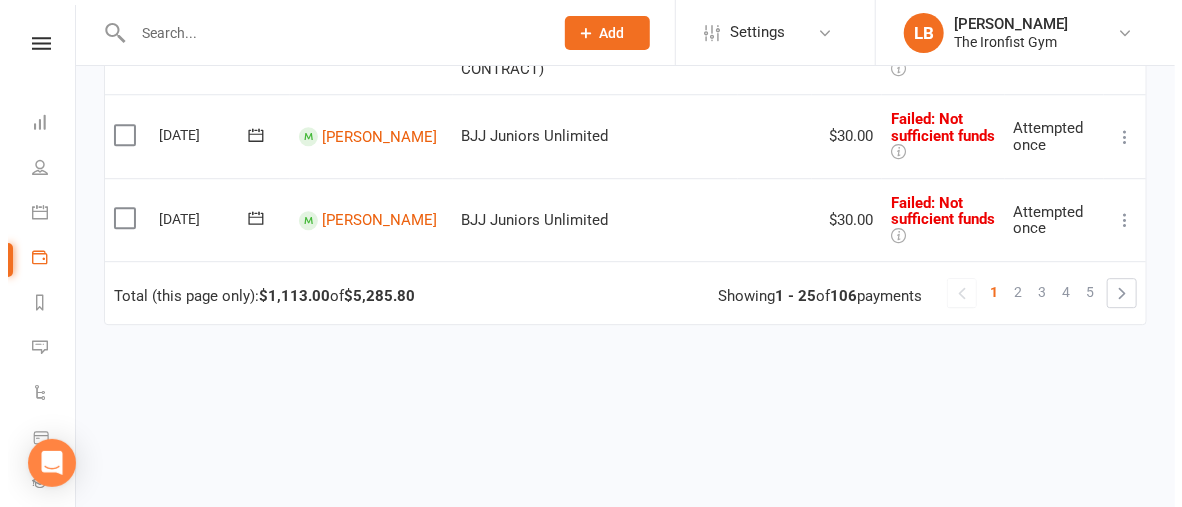 scroll, scrollTop: 2190, scrollLeft: 0, axis: vertical 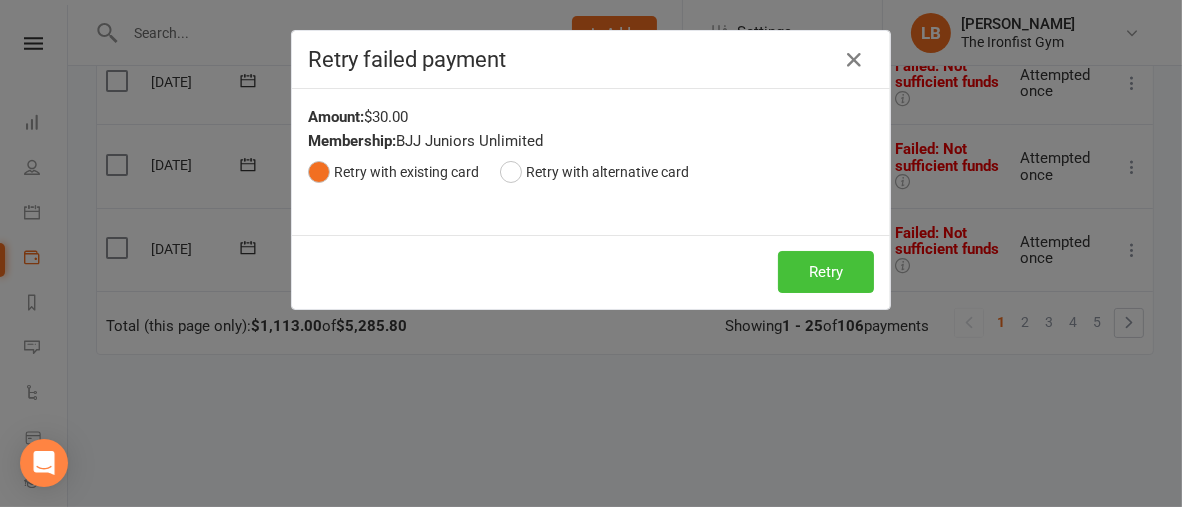 click on "Retry" at bounding box center (826, 272) 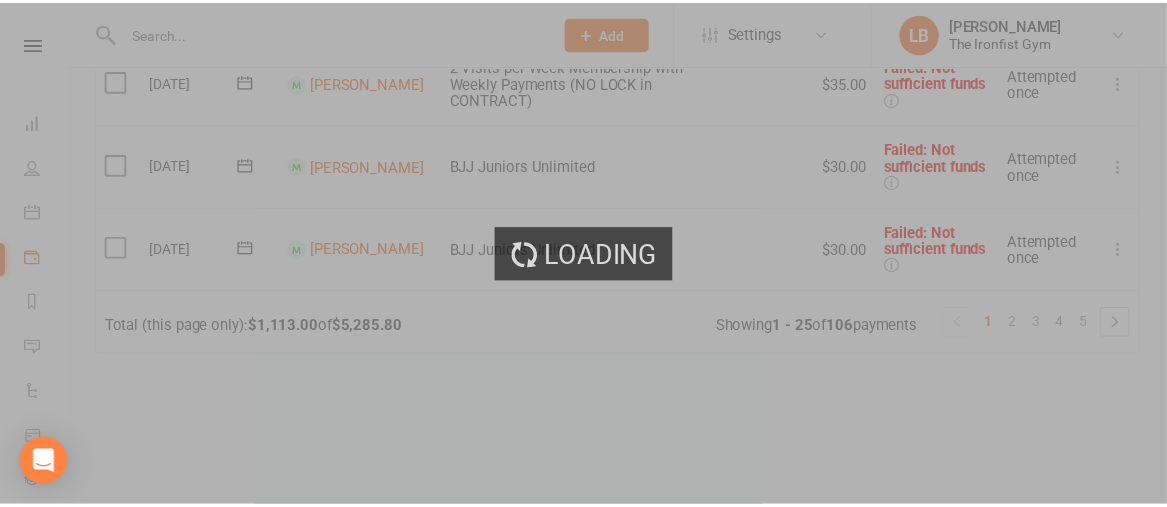 scroll, scrollTop: 2220, scrollLeft: 0, axis: vertical 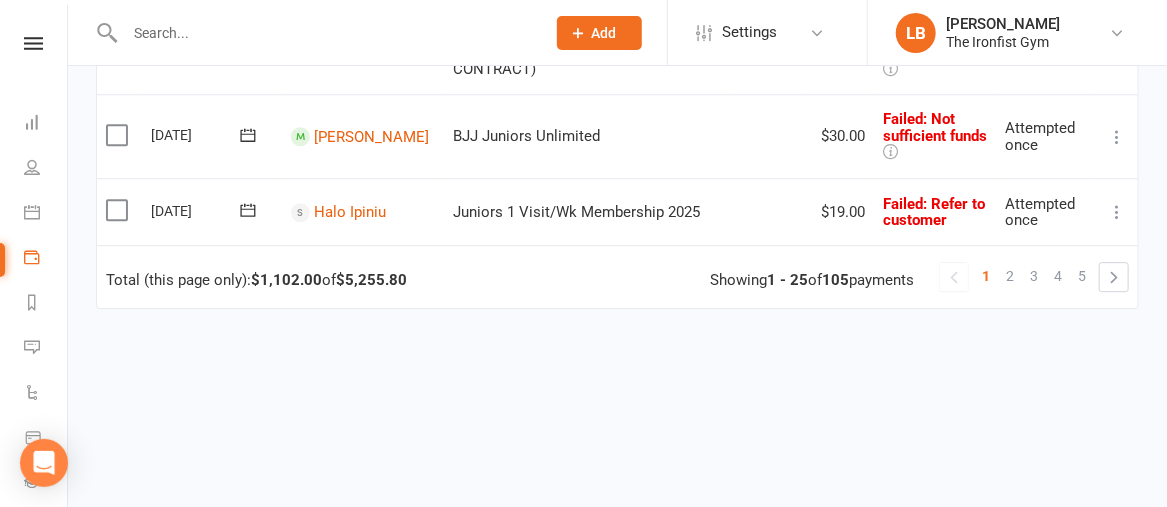 click at bounding box center [1117, 137] 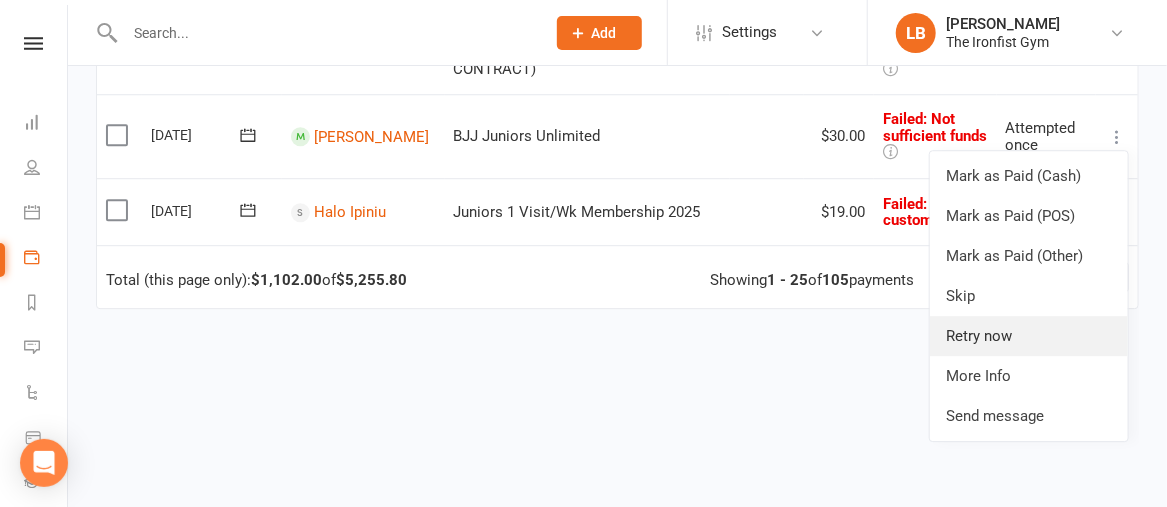 click on "Retry now" at bounding box center [1029, 336] 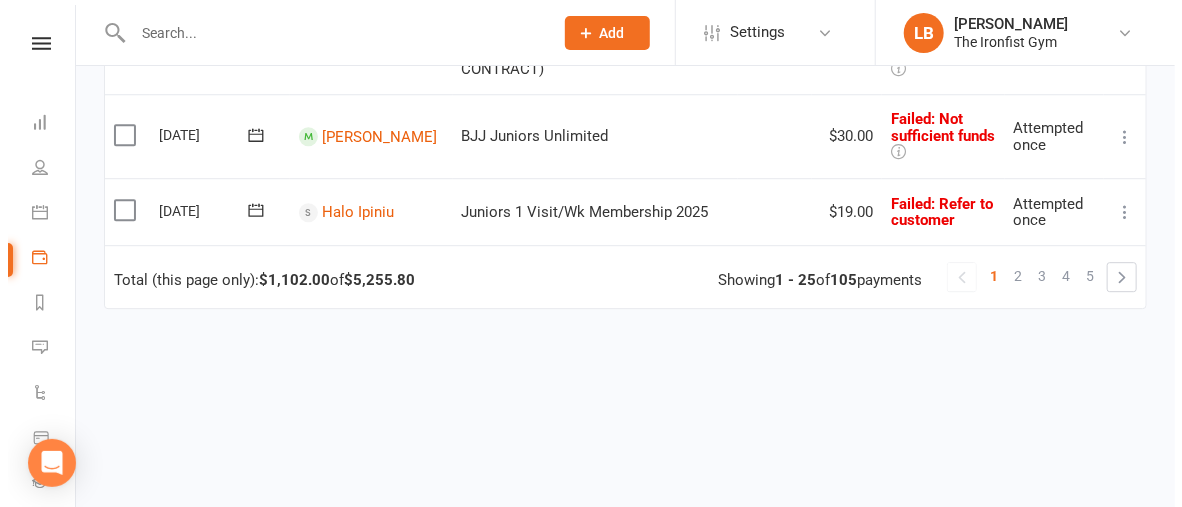 scroll, scrollTop: 2190, scrollLeft: 0, axis: vertical 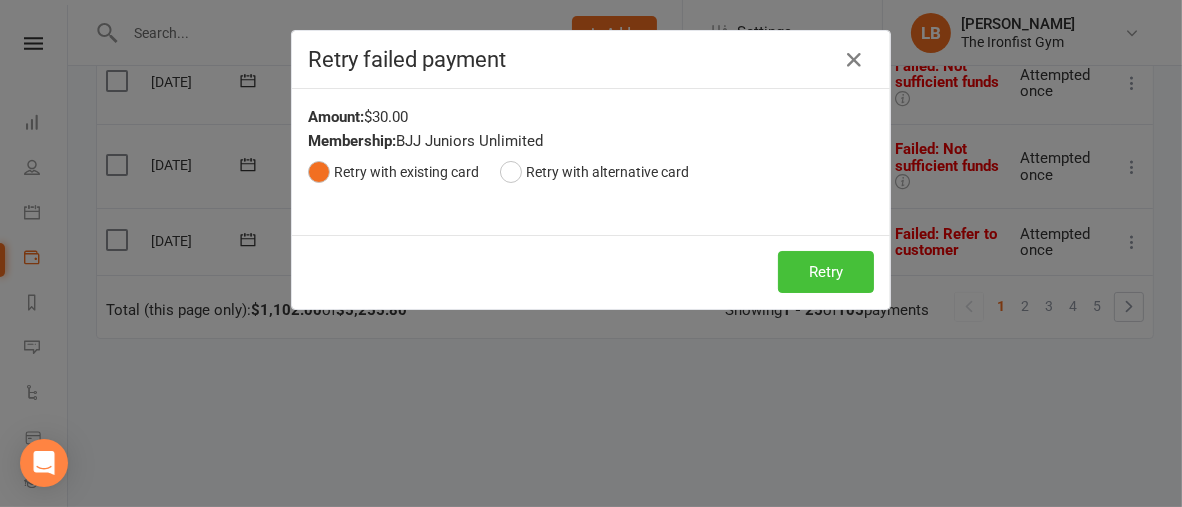 click on "Retry" at bounding box center [826, 272] 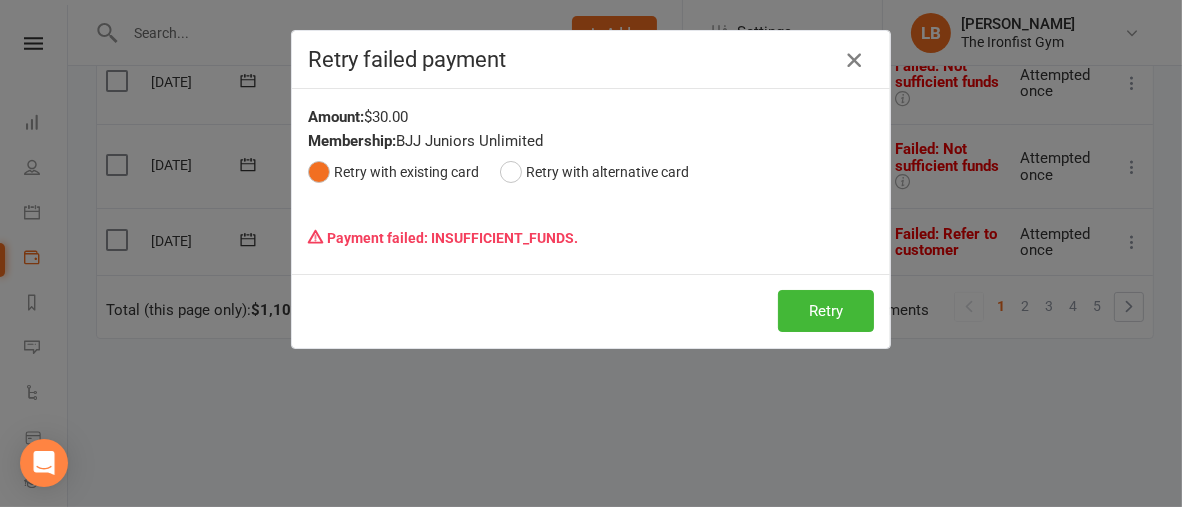 click at bounding box center (854, 60) 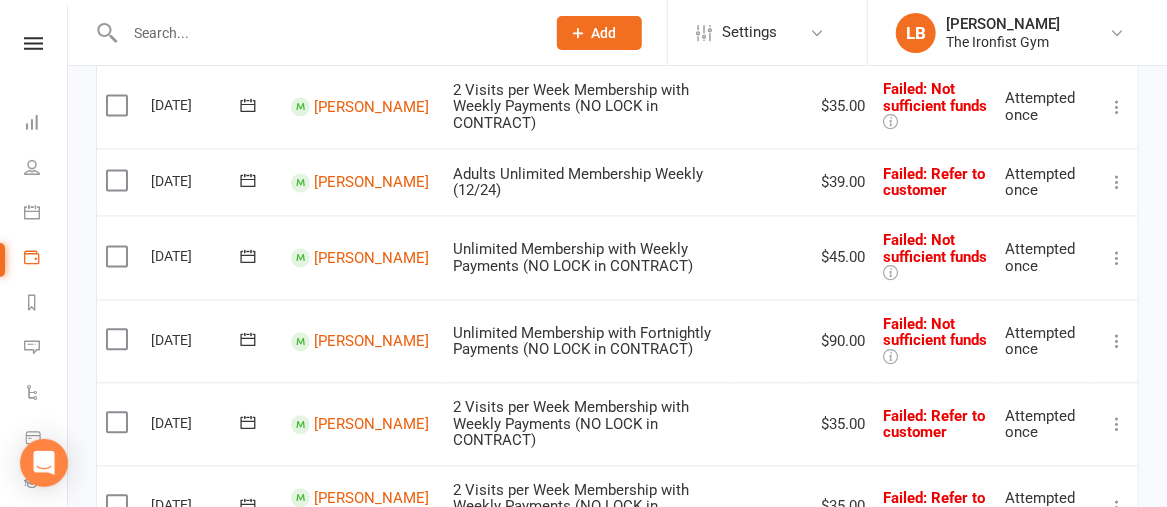 scroll, scrollTop: 1598, scrollLeft: 0, axis: vertical 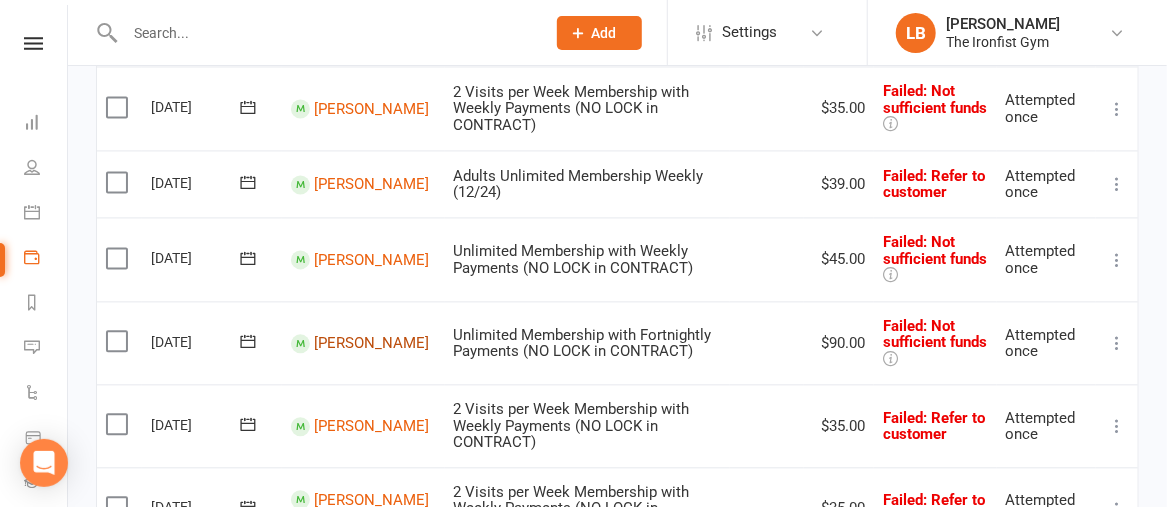 click on "[PERSON_NAME]" at bounding box center [371, 343] 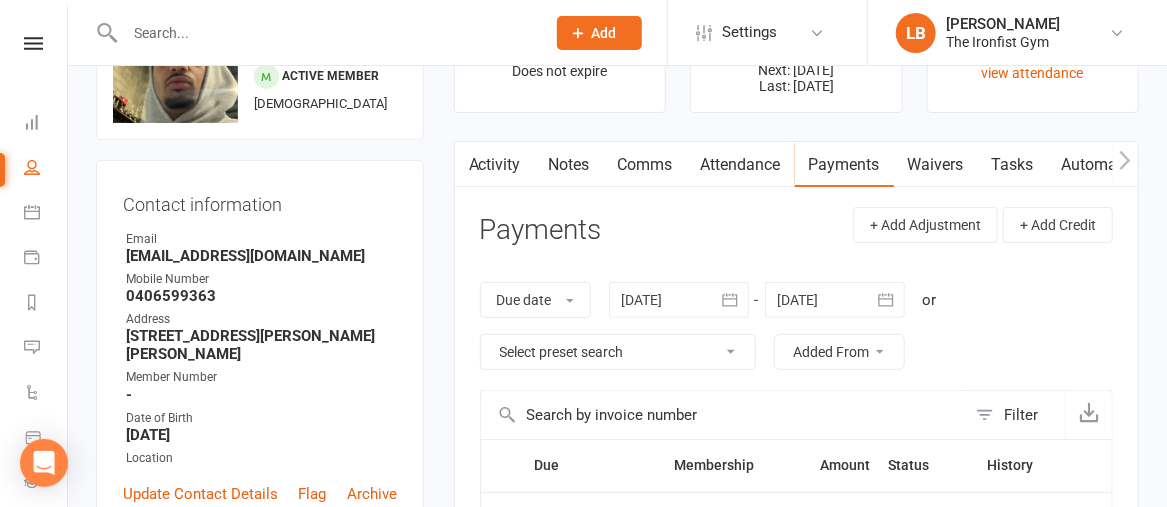 scroll, scrollTop: 111, scrollLeft: 0, axis: vertical 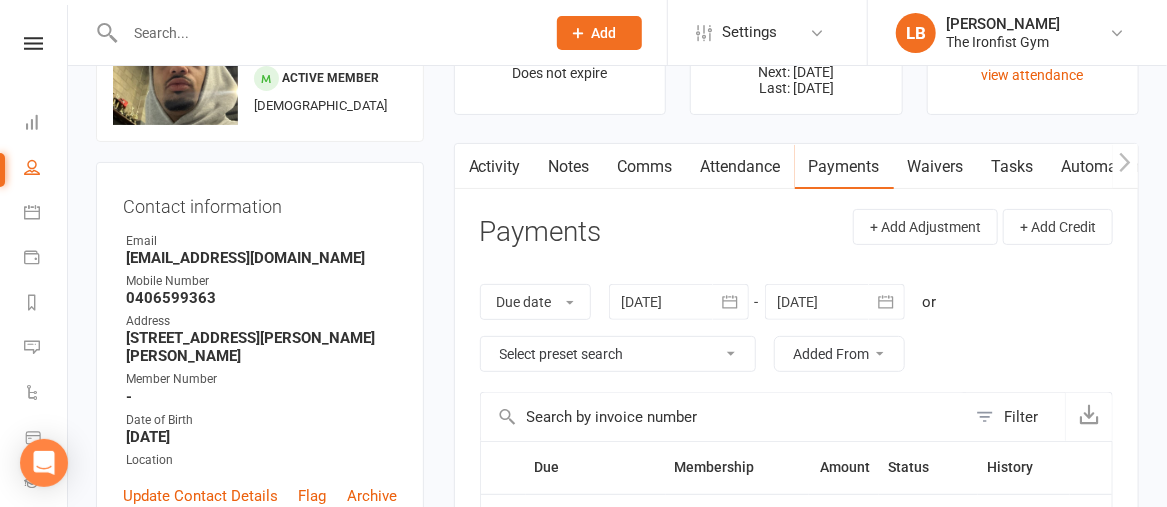 click on "Activity" at bounding box center (495, 167) 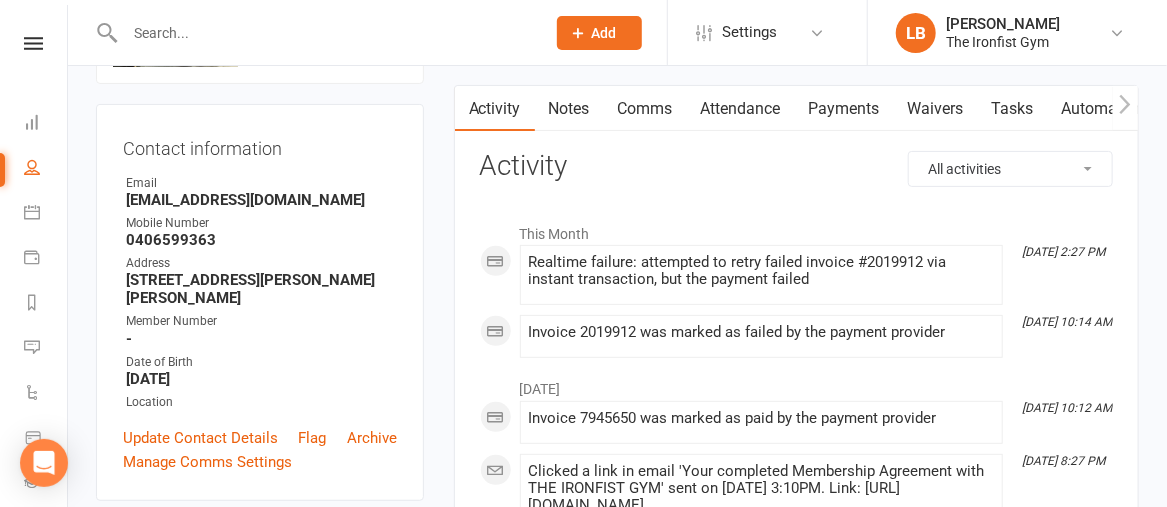 scroll, scrollTop: 168, scrollLeft: 0, axis: vertical 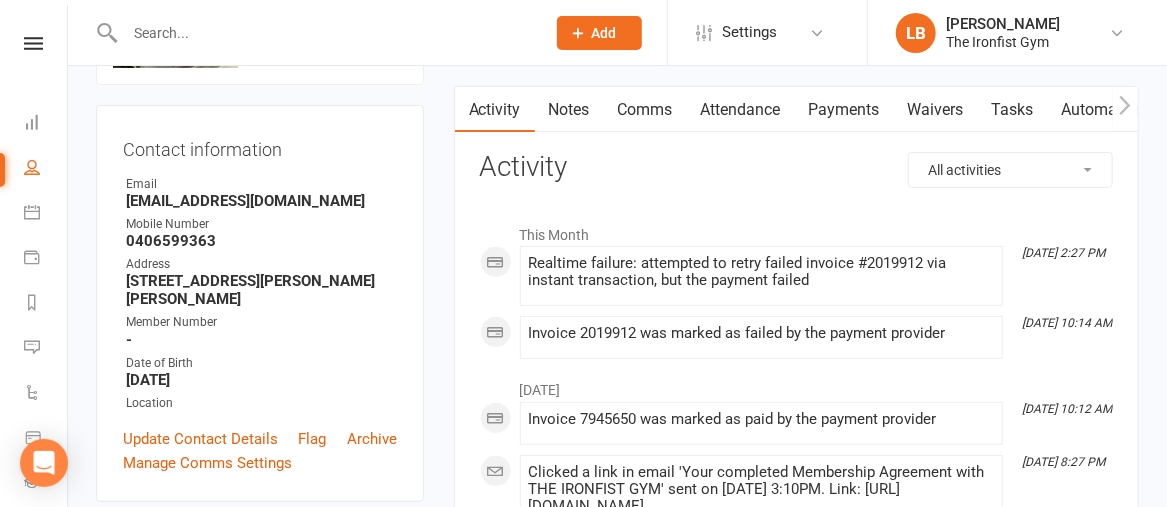 click on "Payments" at bounding box center [844, 110] 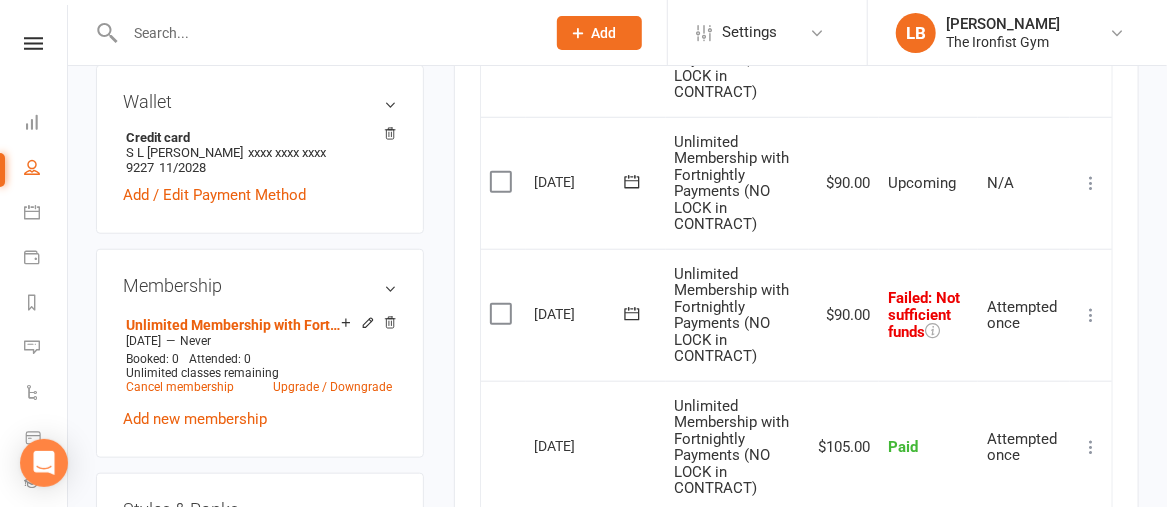 scroll, scrollTop: 622, scrollLeft: 0, axis: vertical 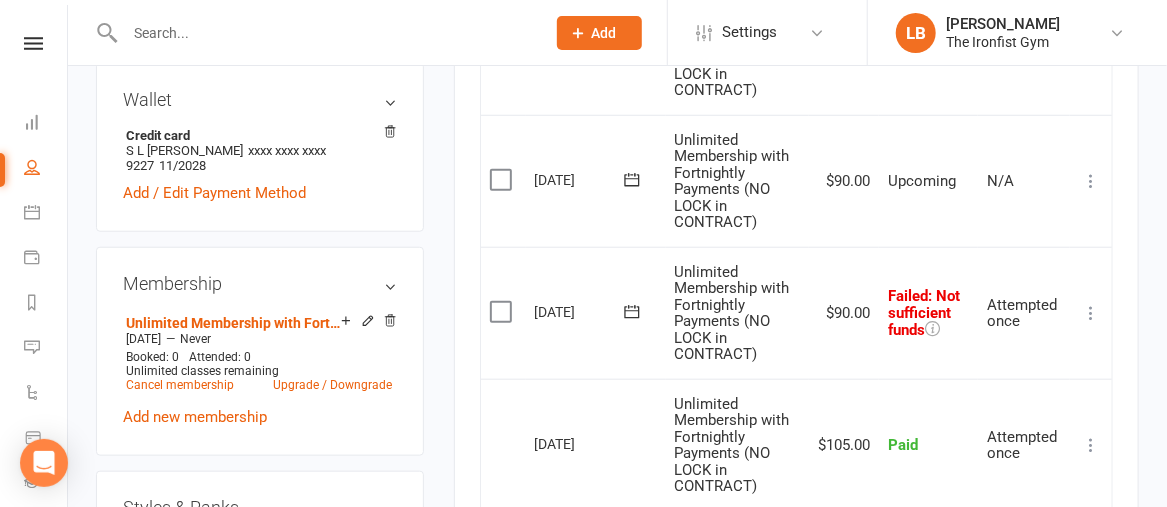 click at bounding box center (503, 312) 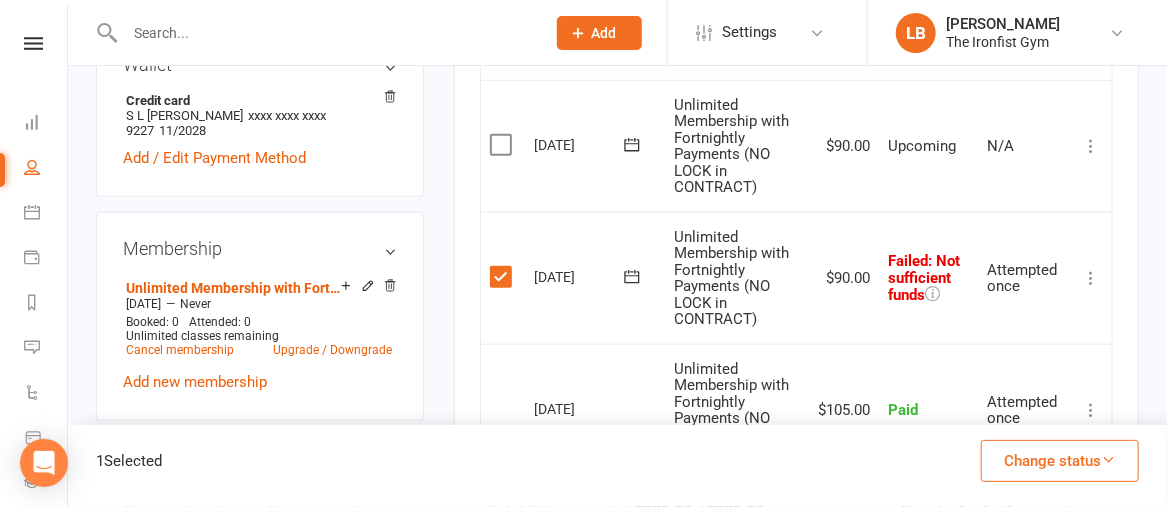 scroll, scrollTop: 659, scrollLeft: 0, axis: vertical 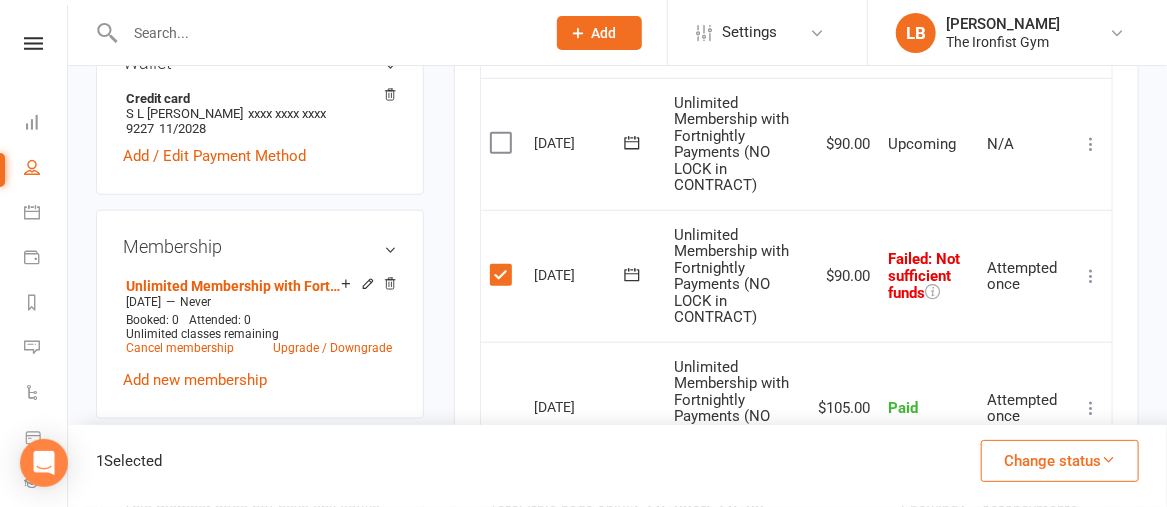 click on "Change status" at bounding box center (1060, 461) 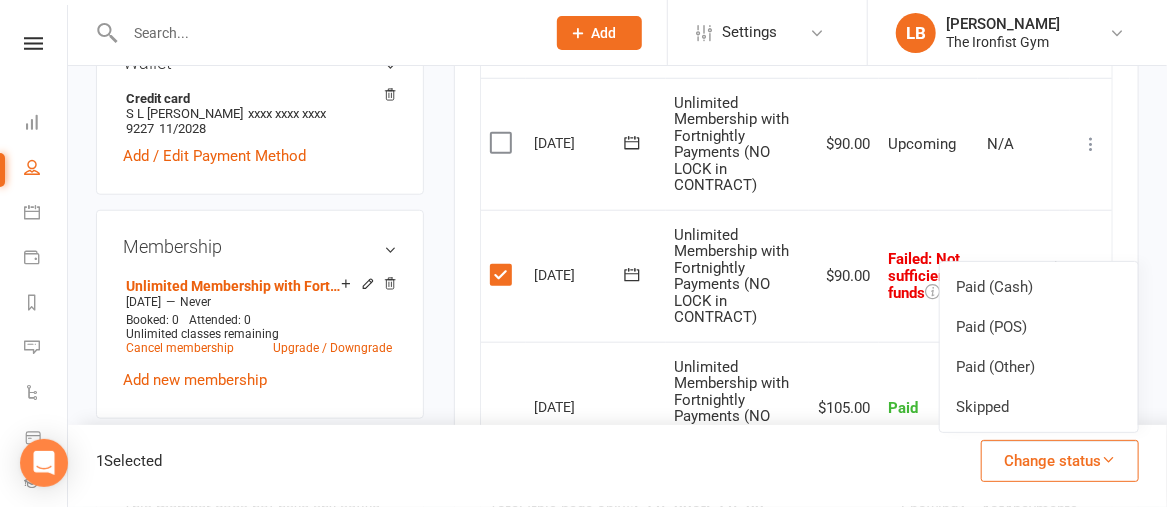 click on "Failed : Not sufficient funds" at bounding box center (928, 276) 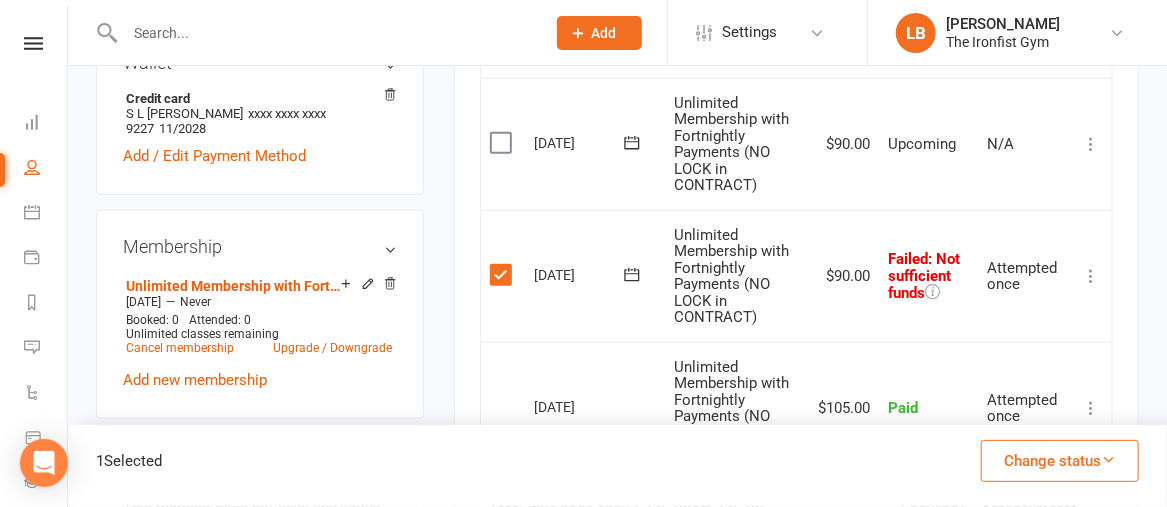 click at bounding box center [1091, 276] 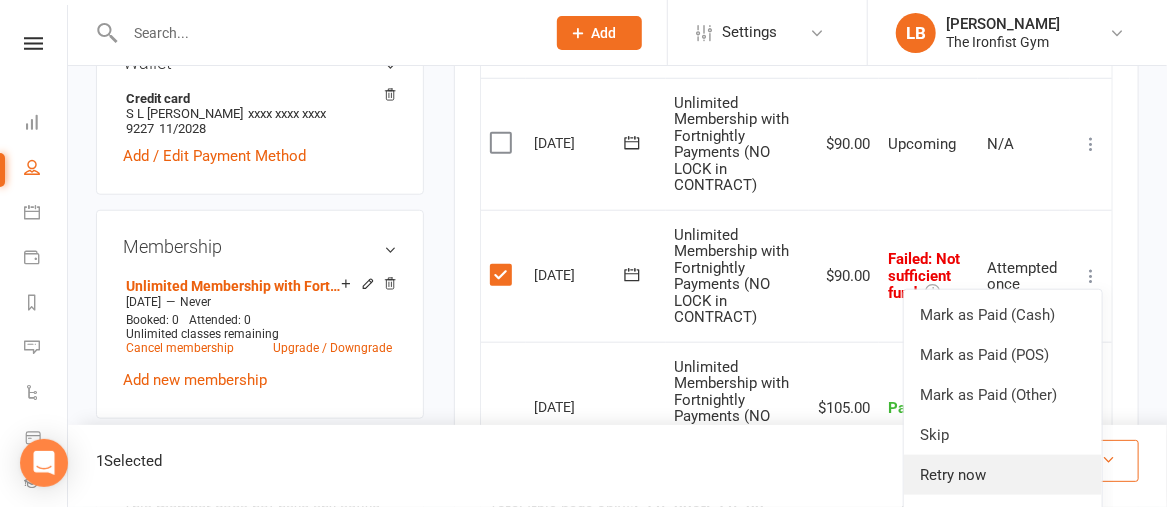click on "Retry now" at bounding box center [1003, 475] 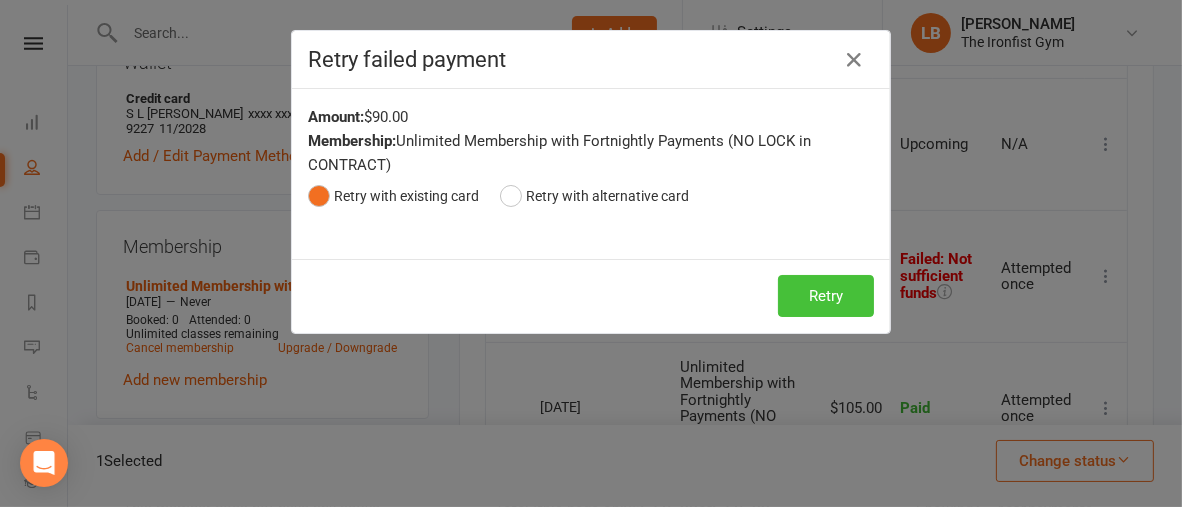 click on "Retry" at bounding box center [826, 296] 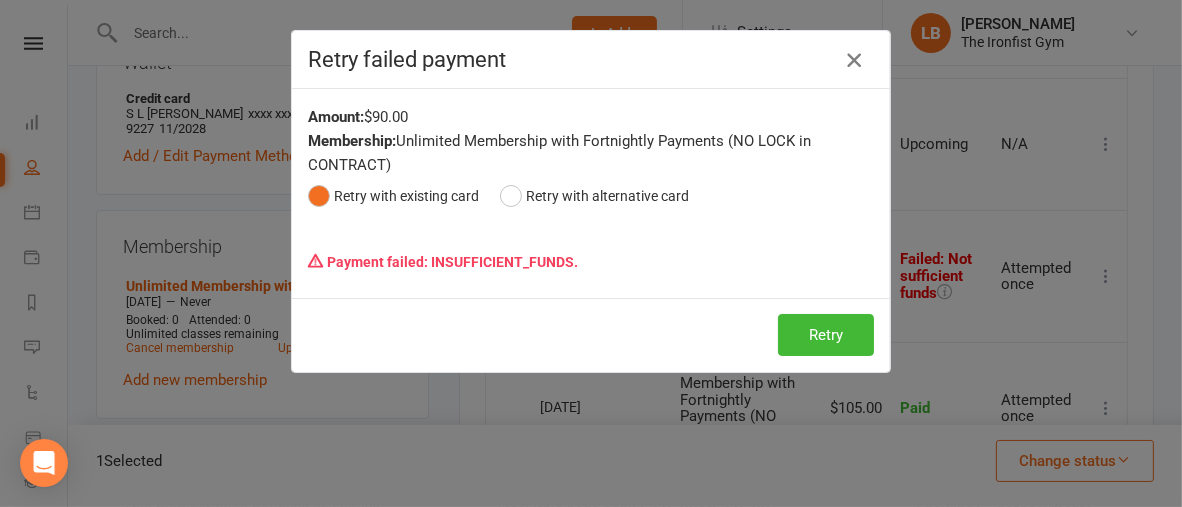 click at bounding box center (854, 60) 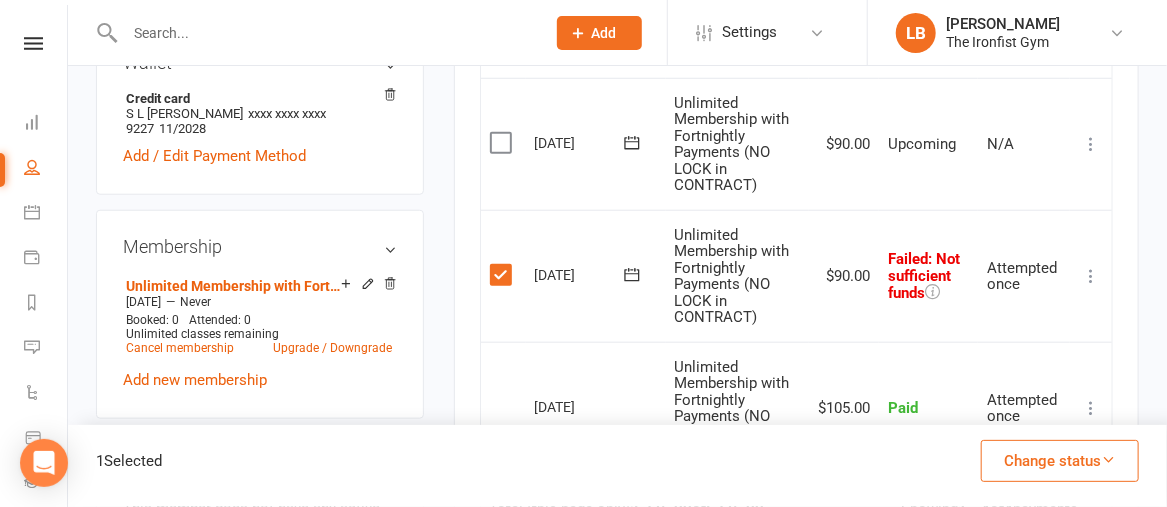 scroll, scrollTop: 168, scrollLeft: 0, axis: vertical 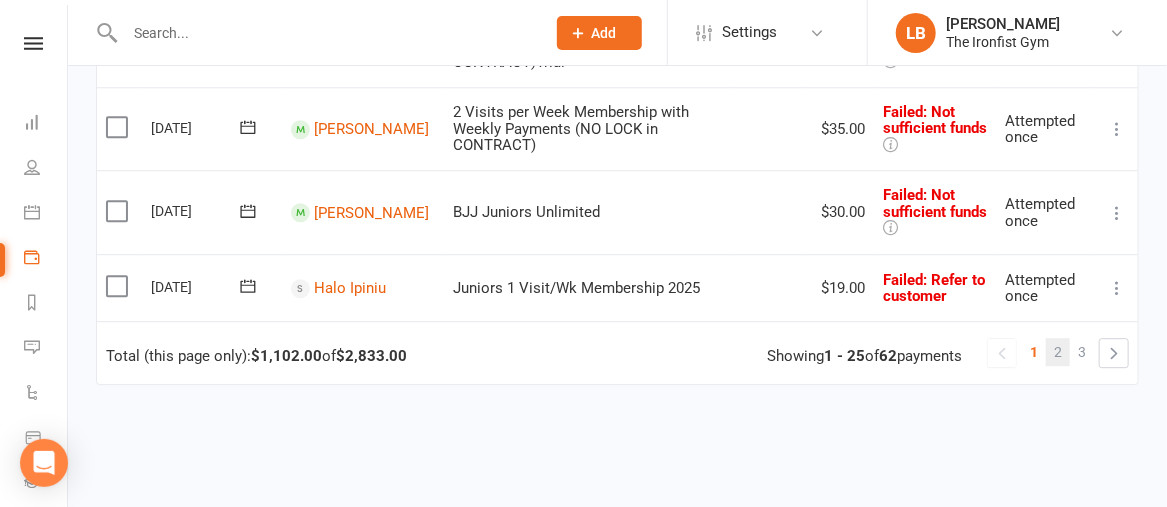 click on "2" at bounding box center (1058, 352) 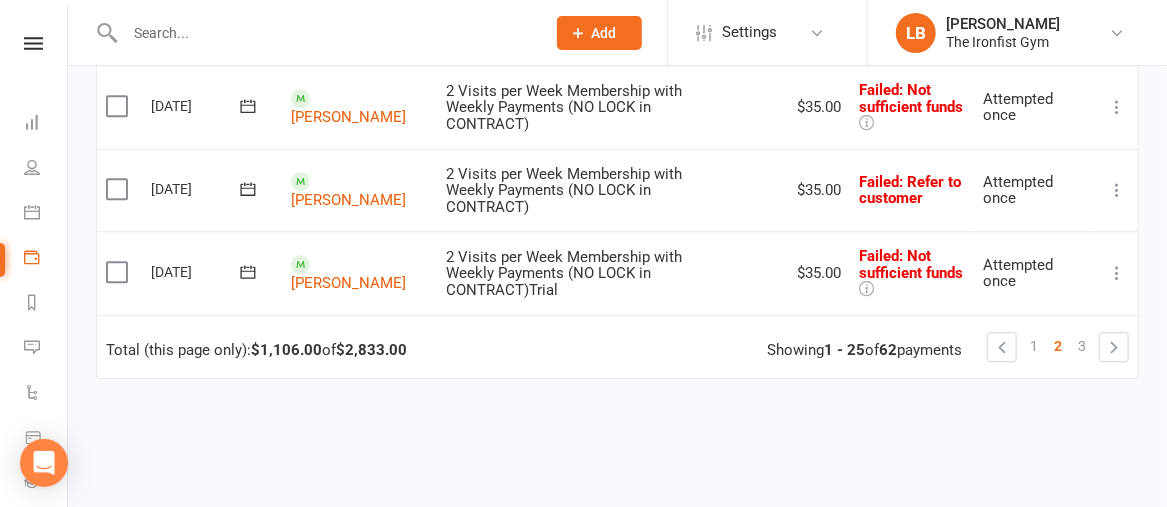 scroll, scrollTop: 2112, scrollLeft: 0, axis: vertical 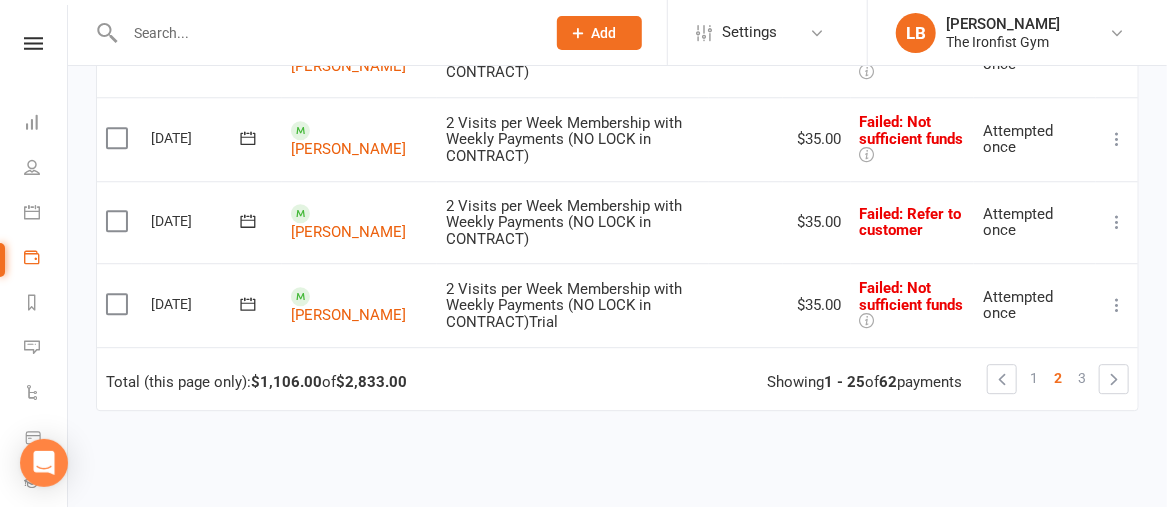 click on "2" at bounding box center (1058, 378) 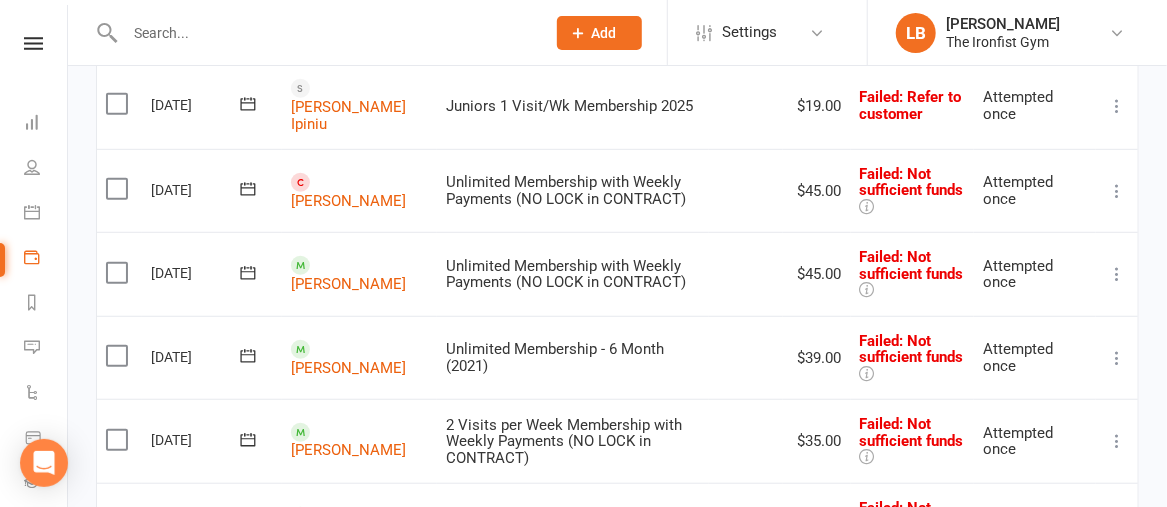 scroll, scrollTop: 422, scrollLeft: 0, axis: vertical 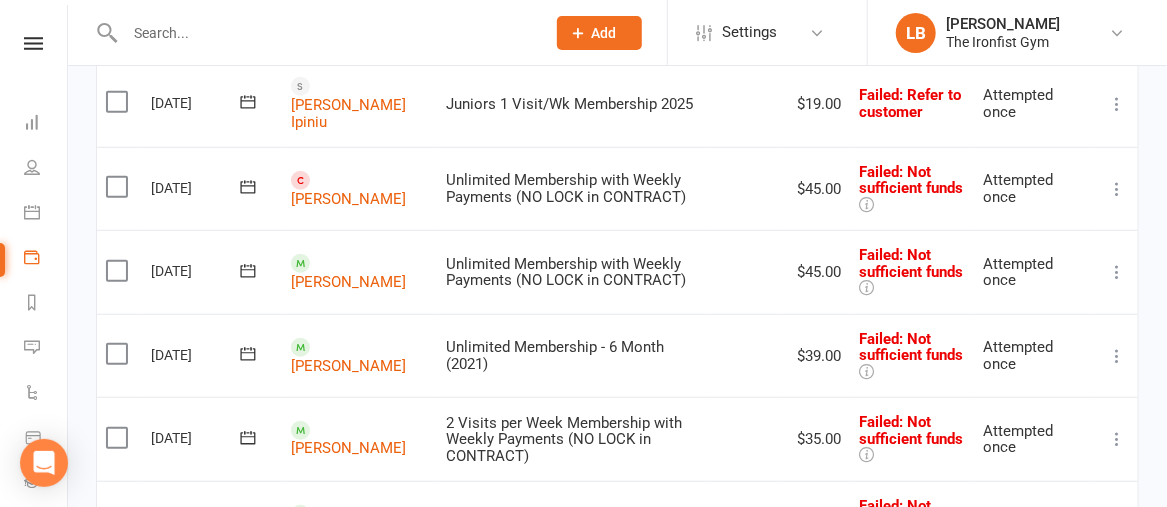 click at bounding box center (1117, 272) 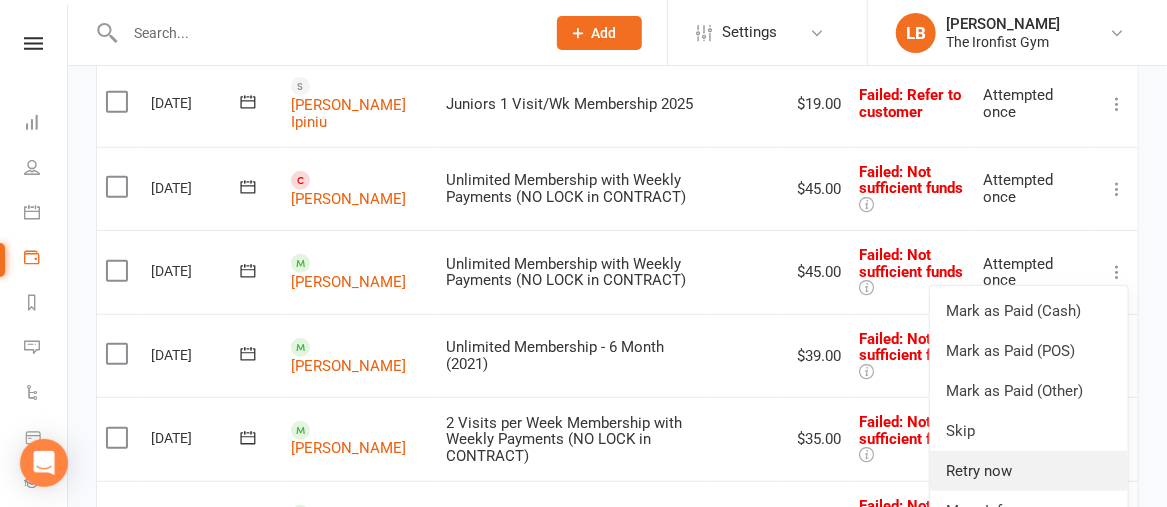 click on "Retry now" at bounding box center [1029, 471] 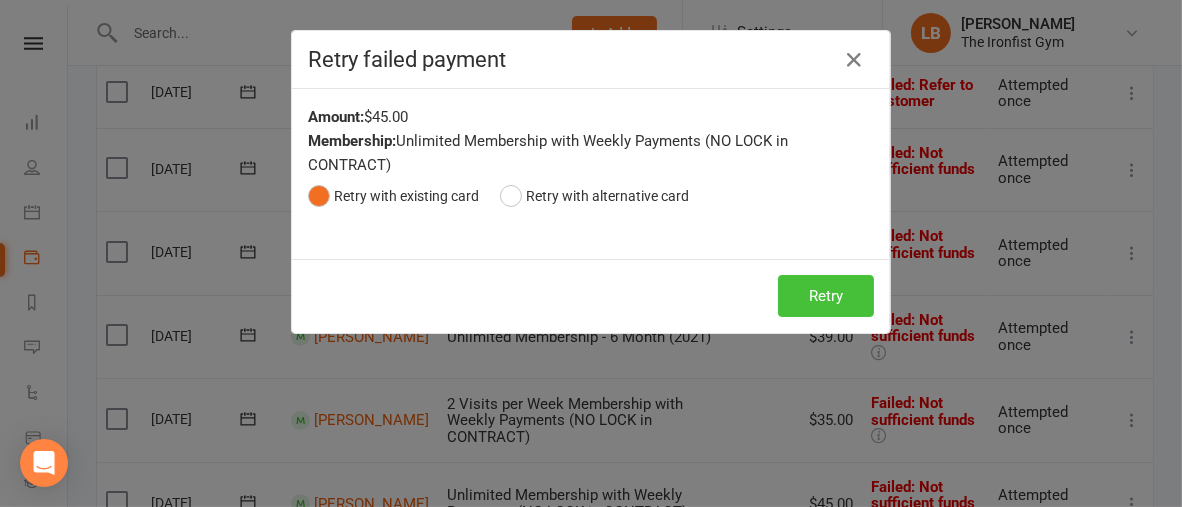click on "Retry" at bounding box center [826, 296] 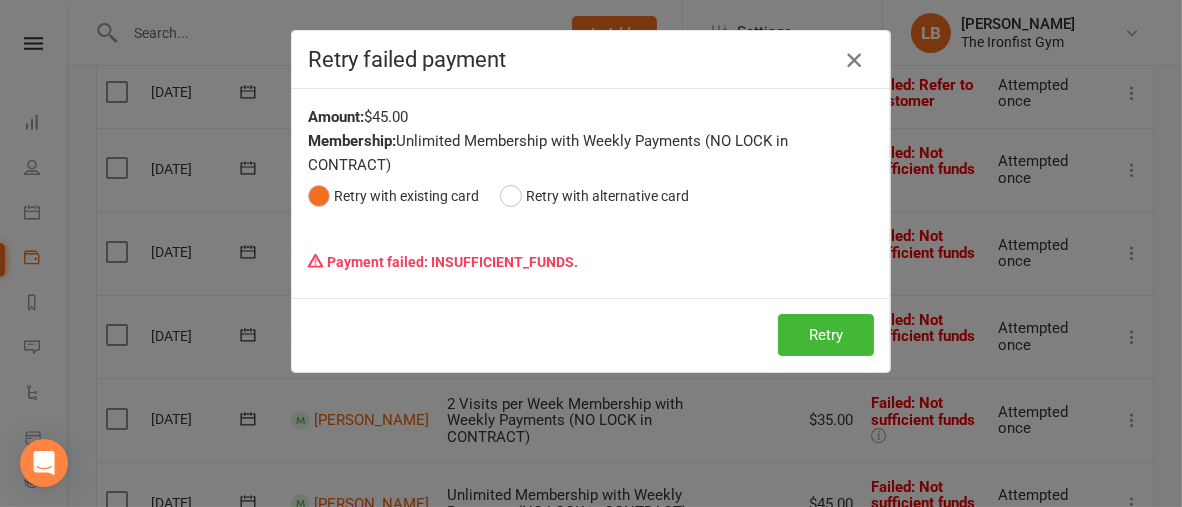 click at bounding box center (854, 60) 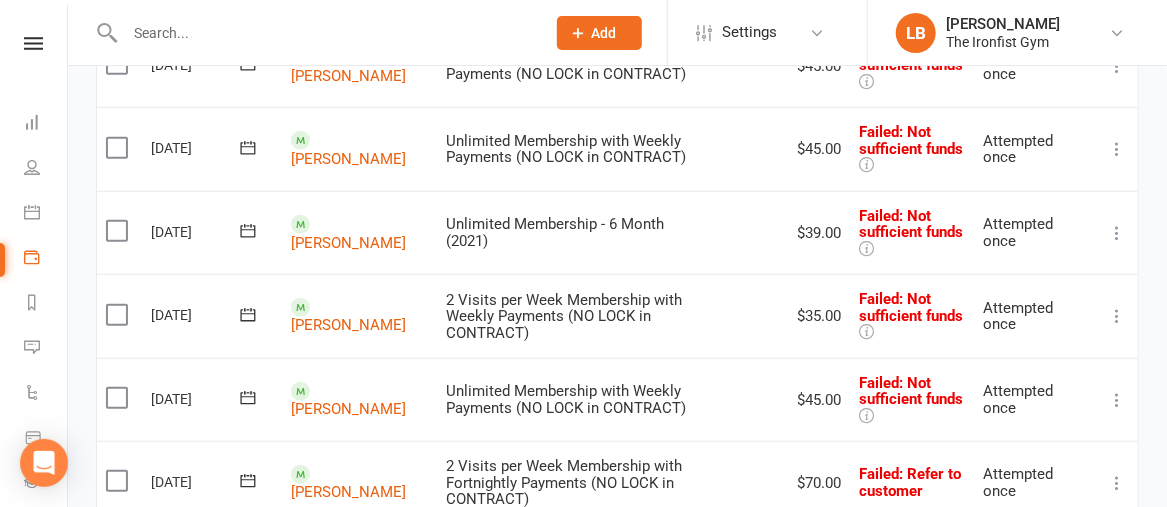 scroll, scrollTop: 550, scrollLeft: 0, axis: vertical 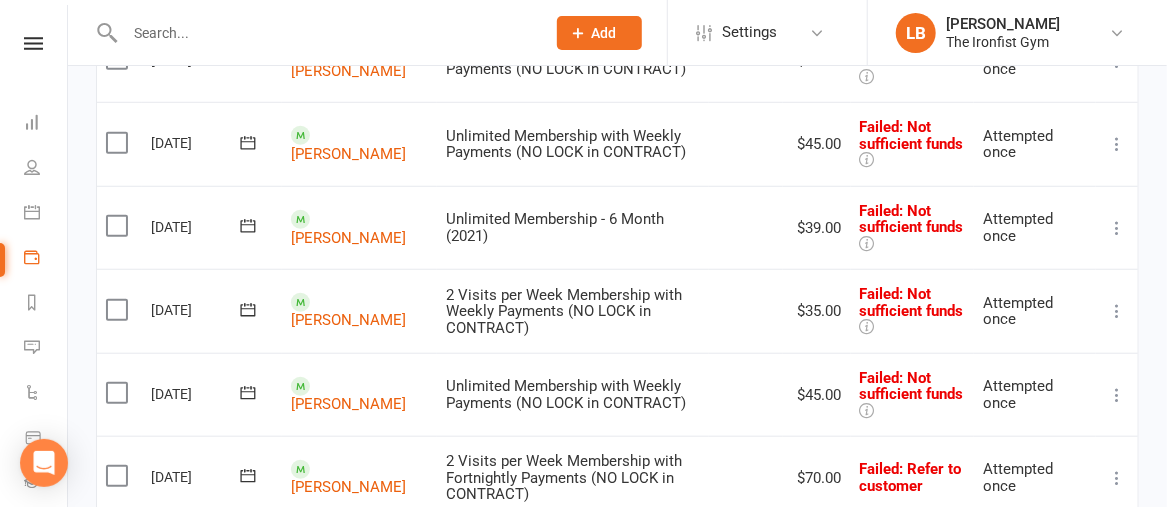 click at bounding box center (1117, 228) 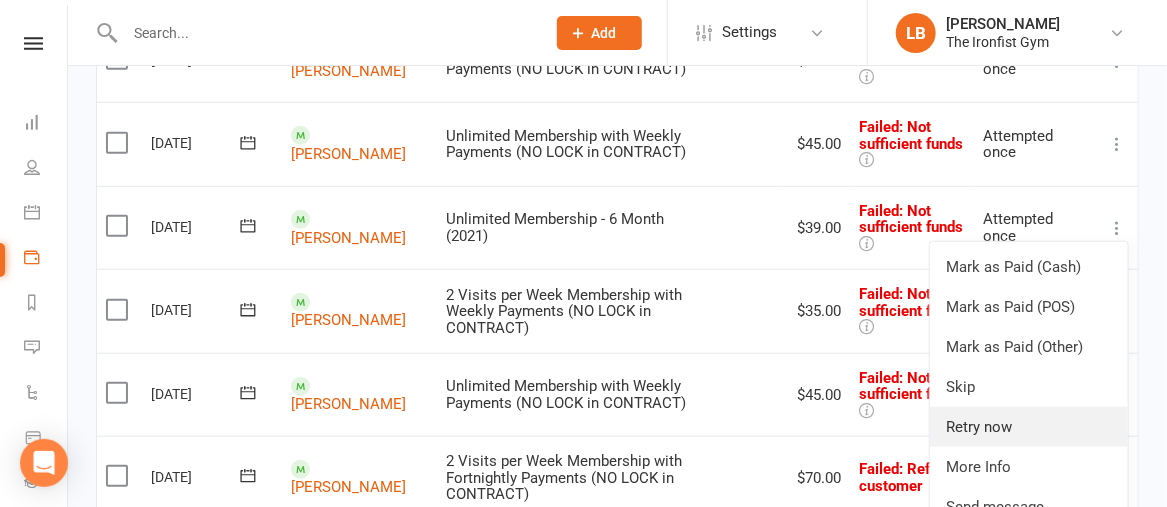 click on "Retry now" at bounding box center [1029, 427] 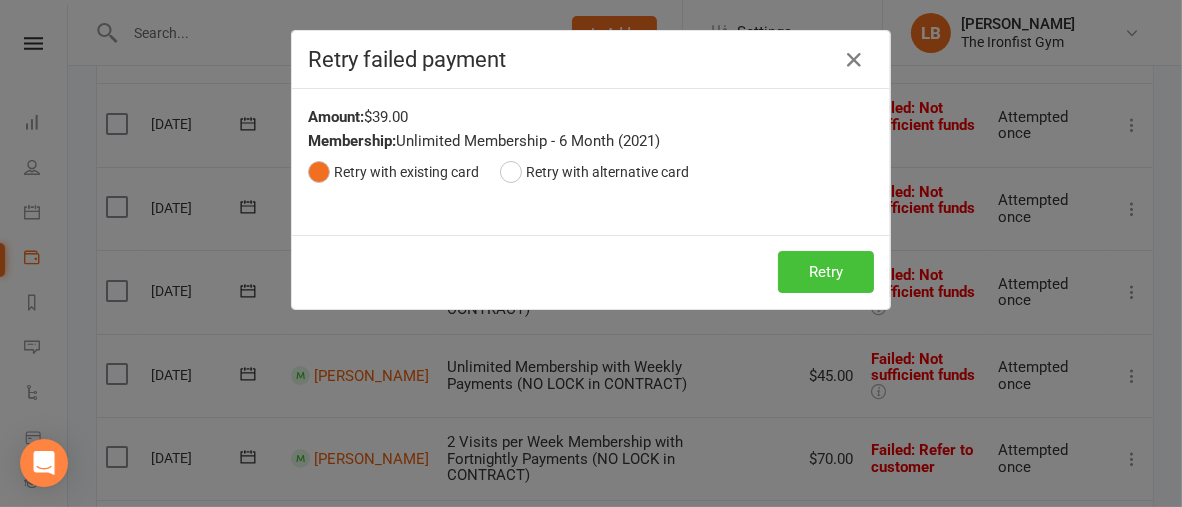 click on "Retry" at bounding box center (826, 272) 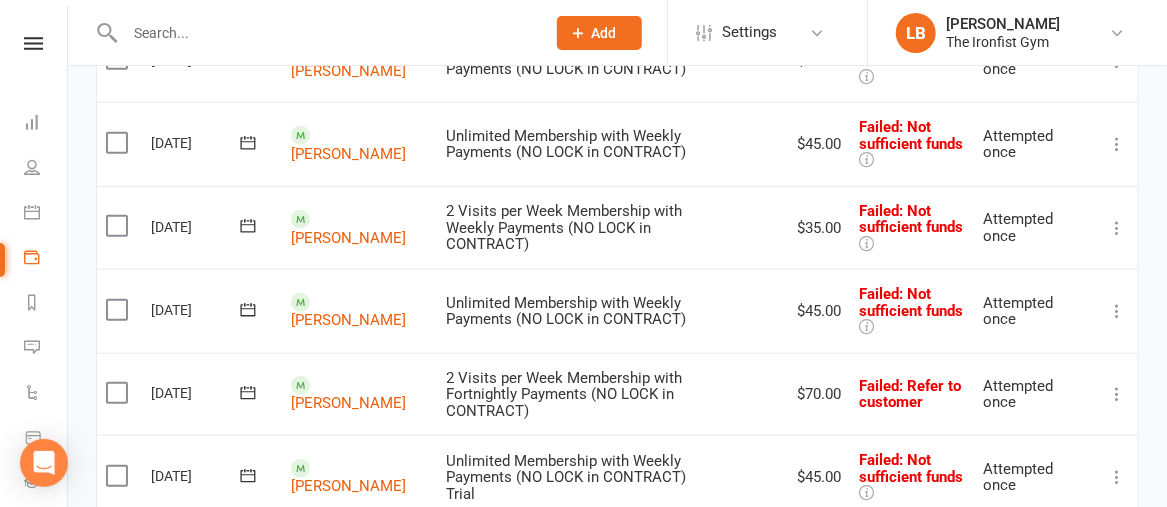 click at bounding box center [1117, 228] 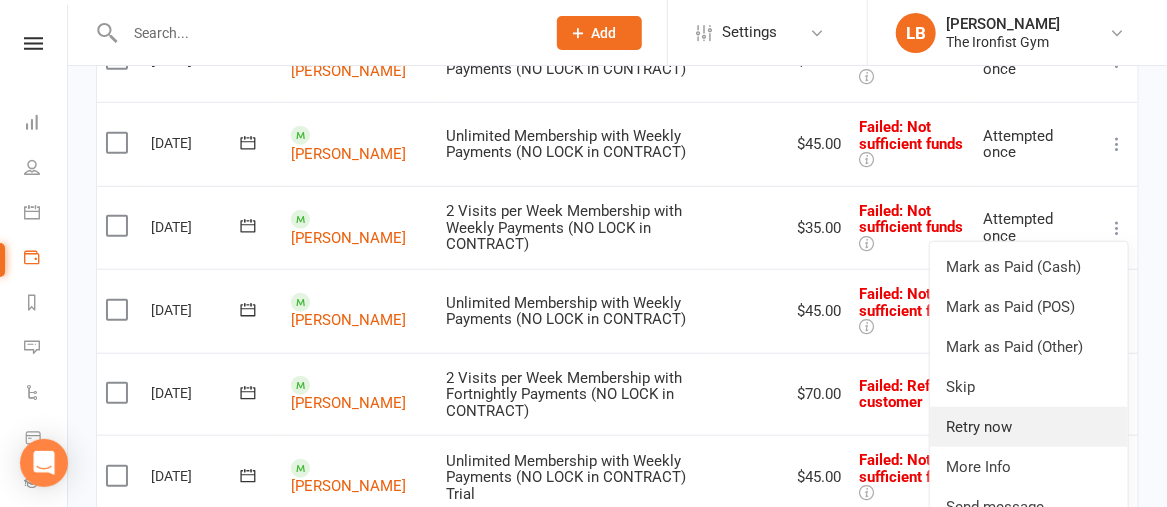 click on "Retry now" at bounding box center (1029, 427) 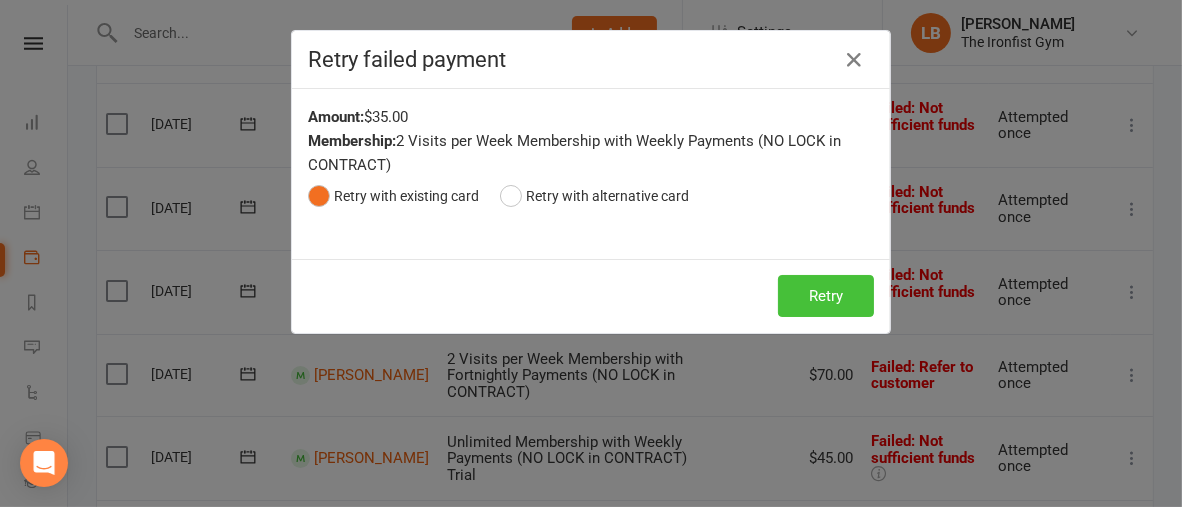 click on "Retry" at bounding box center (826, 296) 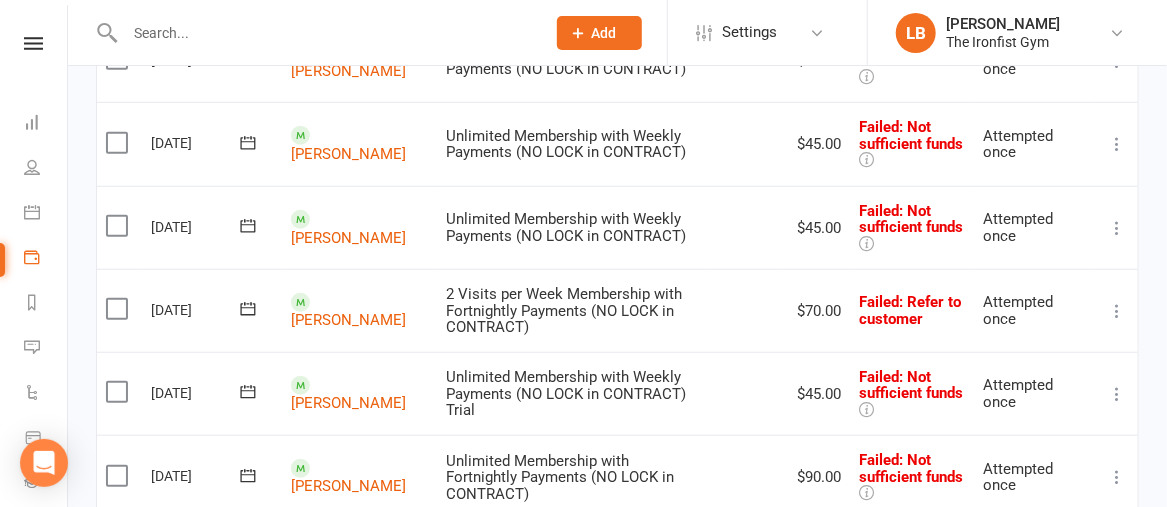 click at bounding box center (1117, 228) 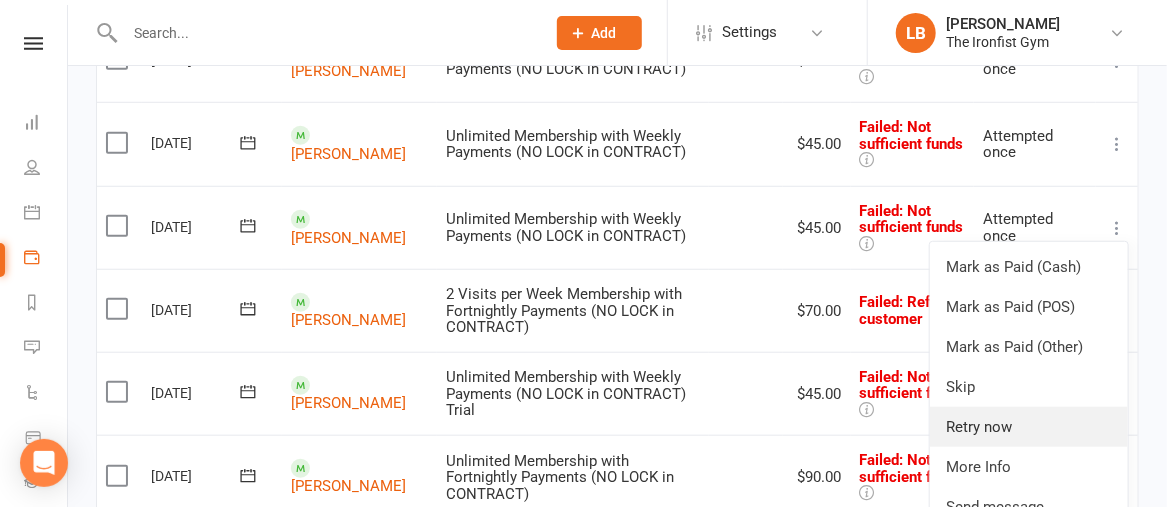 click on "Retry now" at bounding box center [1029, 427] 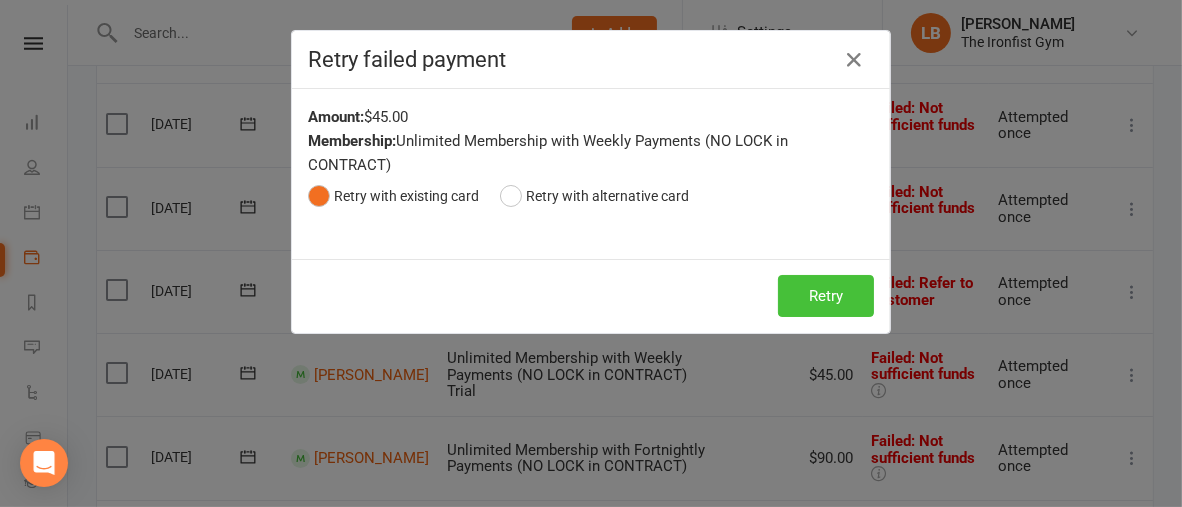 click on "Retry" at bounding box center (826, 296) 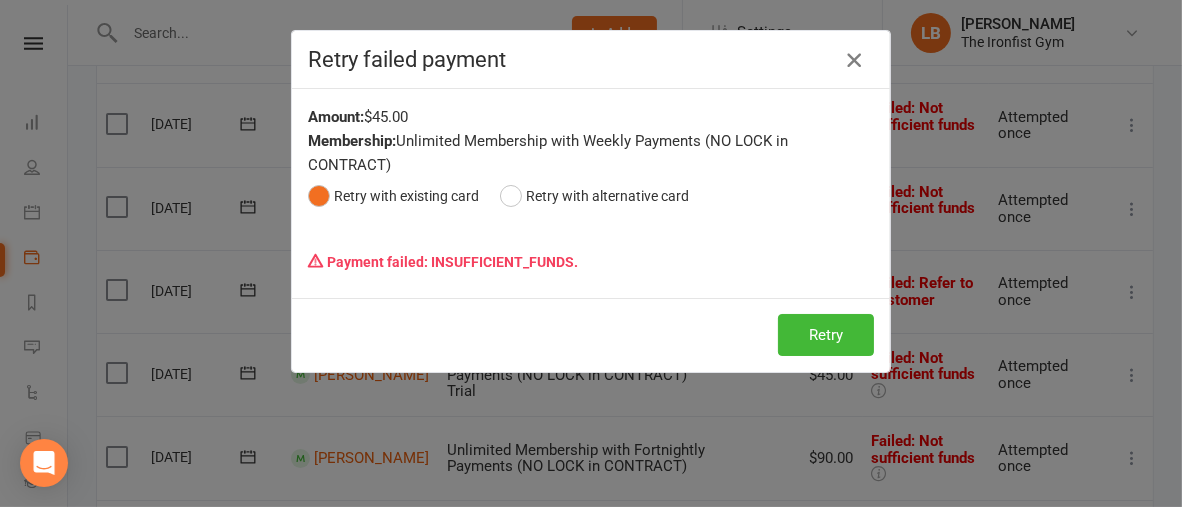click at bounding box center [854, 60] 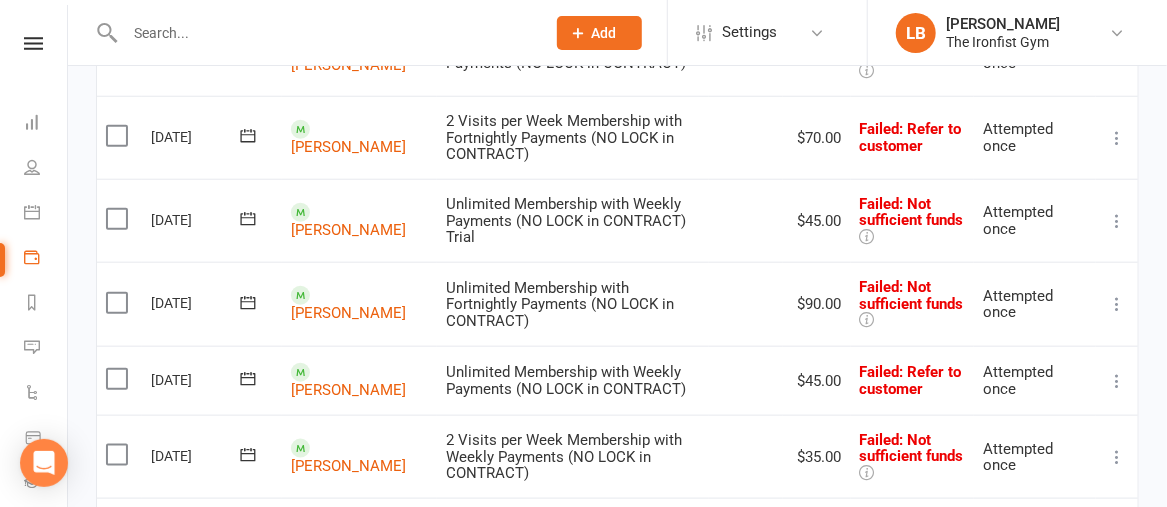 scroll, scrollTop: 728, scrollLeft: 0, axis: vertical 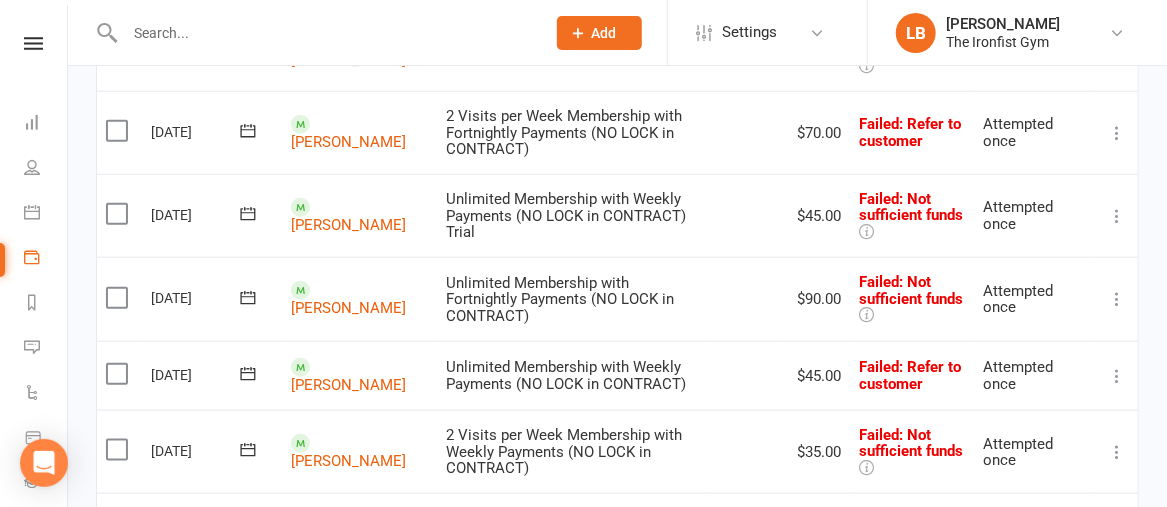 click at bounding box center [1117, 216] 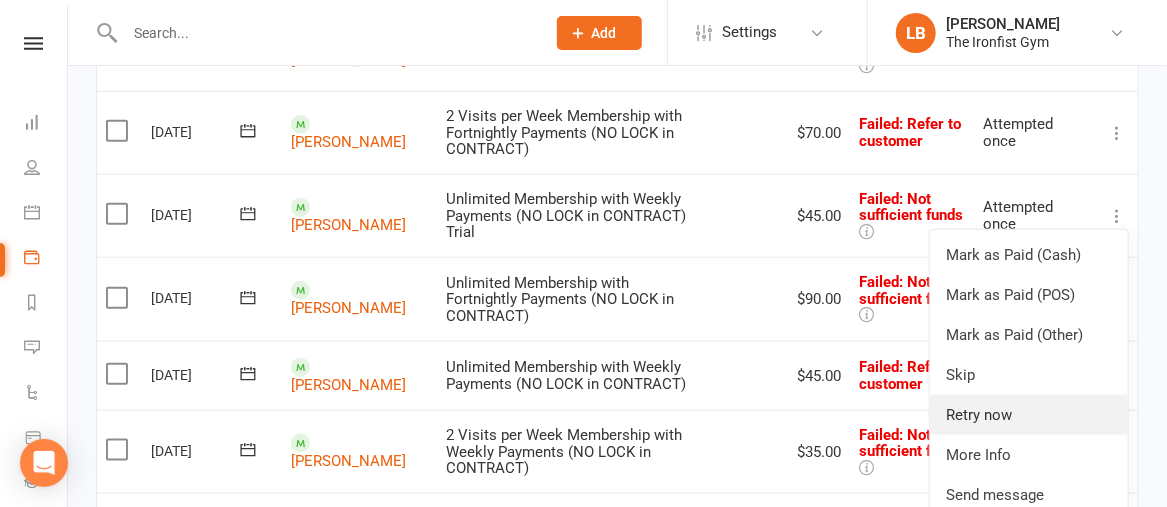 click on "Retry now" at bounding box center [1029, 415] 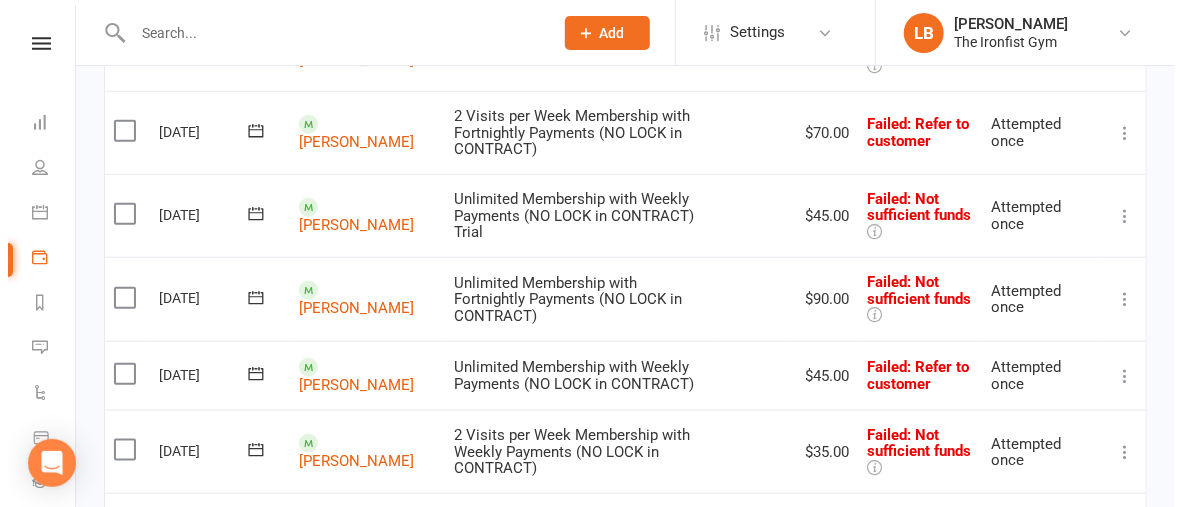 scroll, scrollTop: 726, scrollLeft: 0, axis: vertical 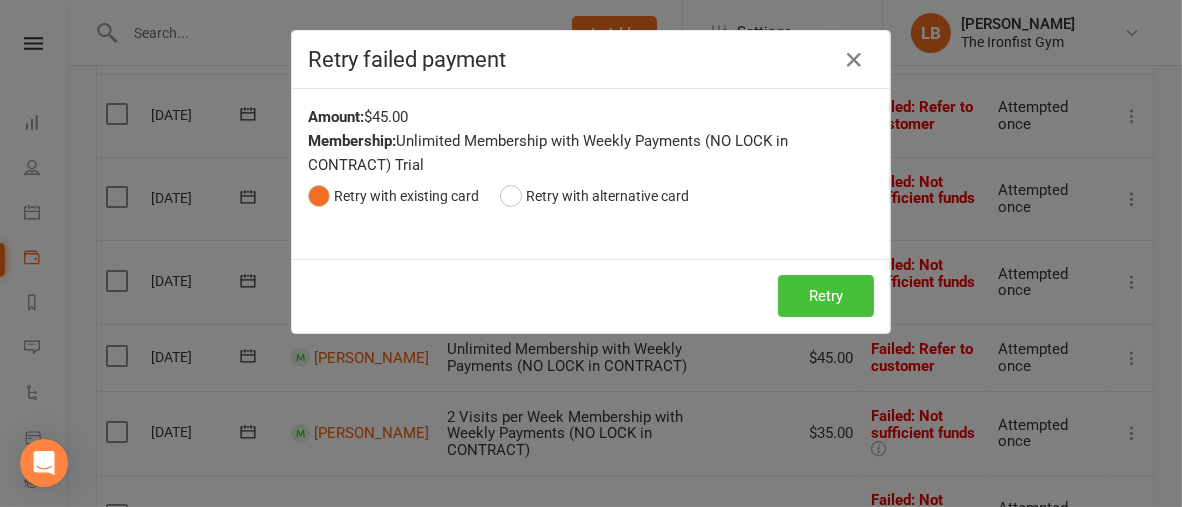 click on "Retry" at bounding box center [826, 296] 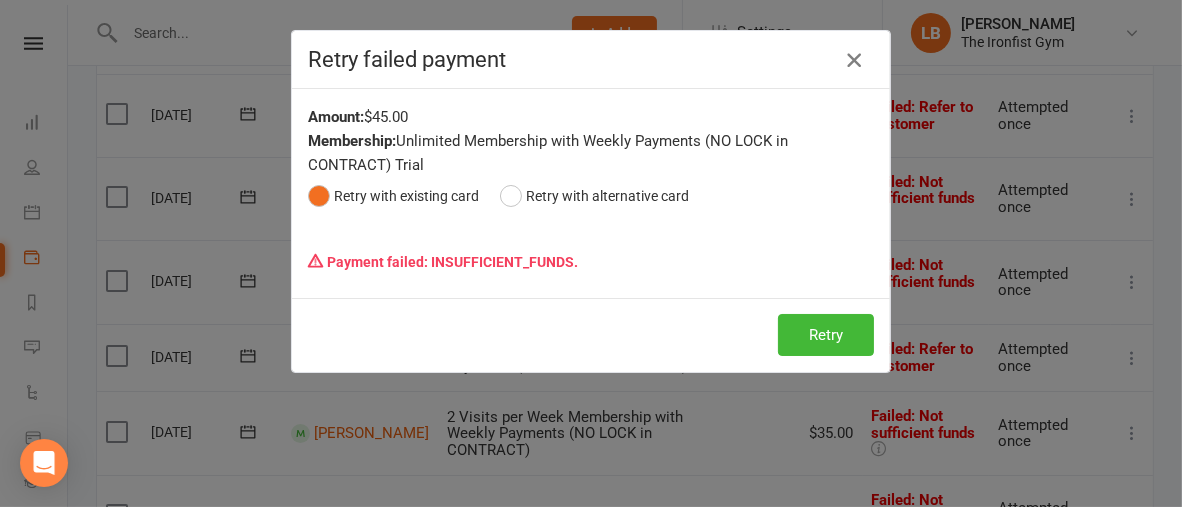 click at bounding box center [854, 60] 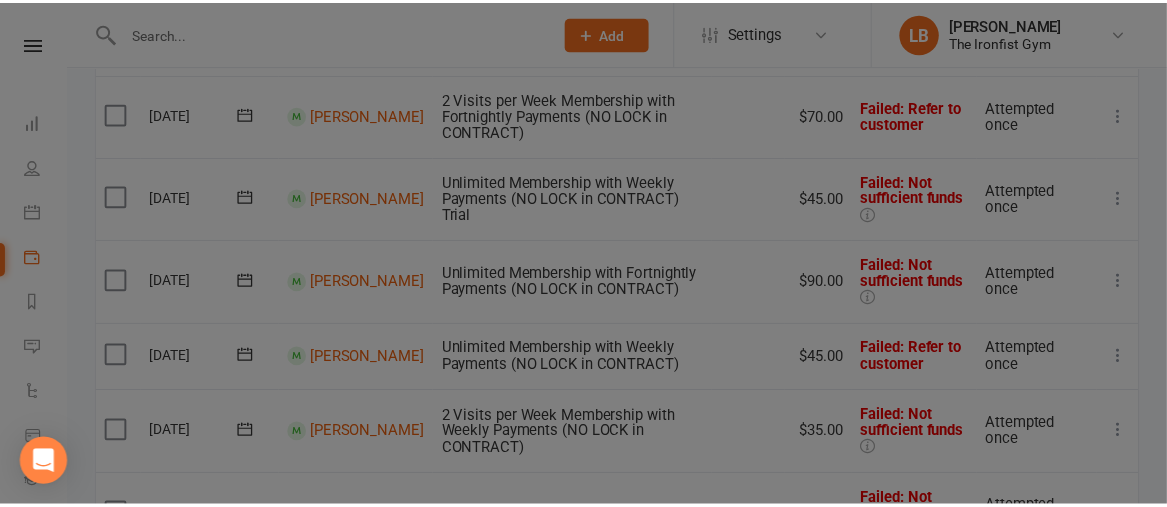 scroll, scrollTop: 728, scrollLeft: 0, axis: vertical 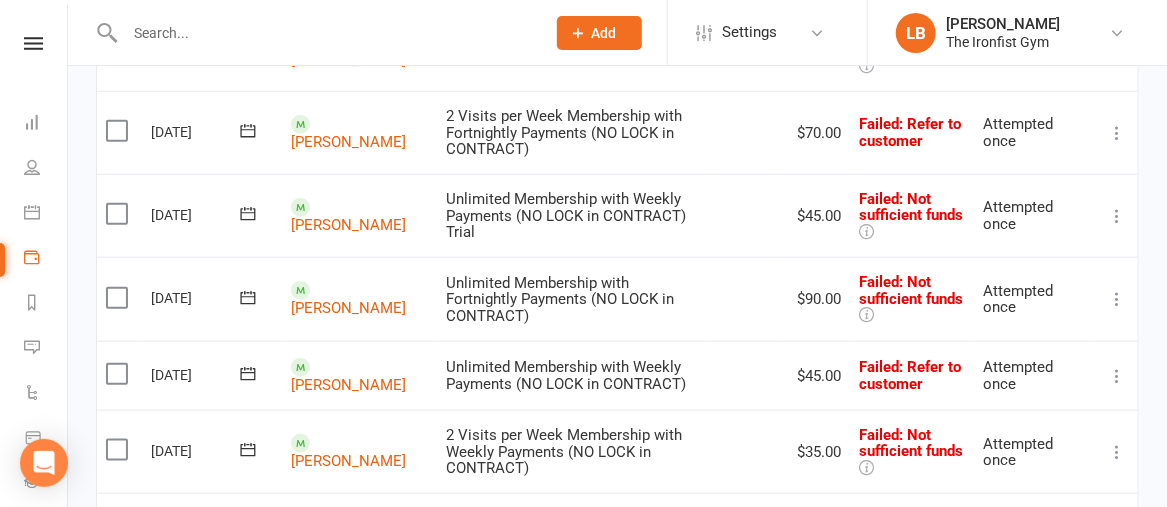 click at bounding box center [1117, 299] 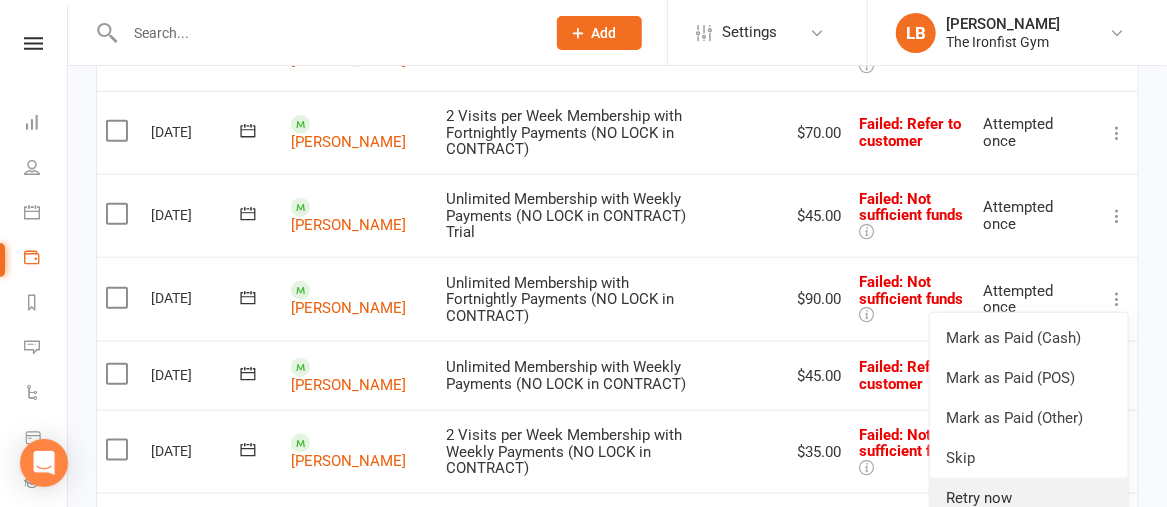 click on "Retry now" at bounding box center [1029, 498] 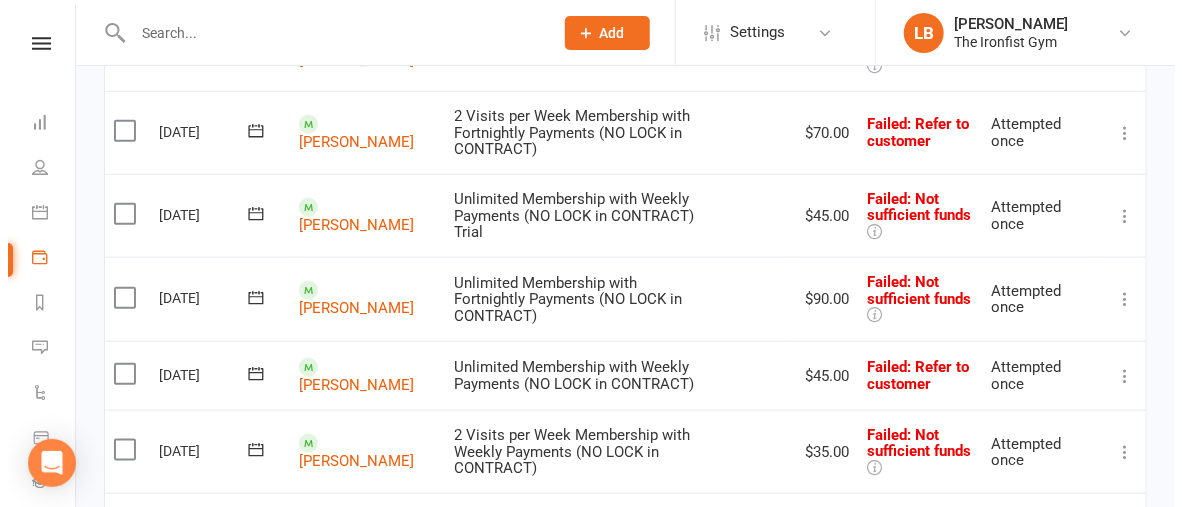 scroll, scrollTop: 726, scrollLeft: 0, axis: vertical 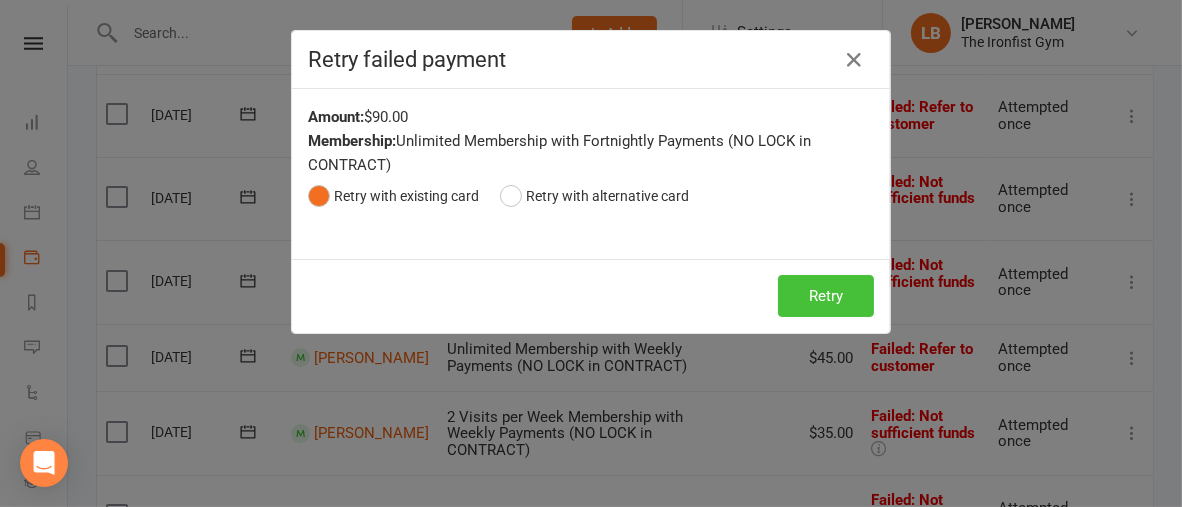 click on "Retry" at bounding box center (826, 296) 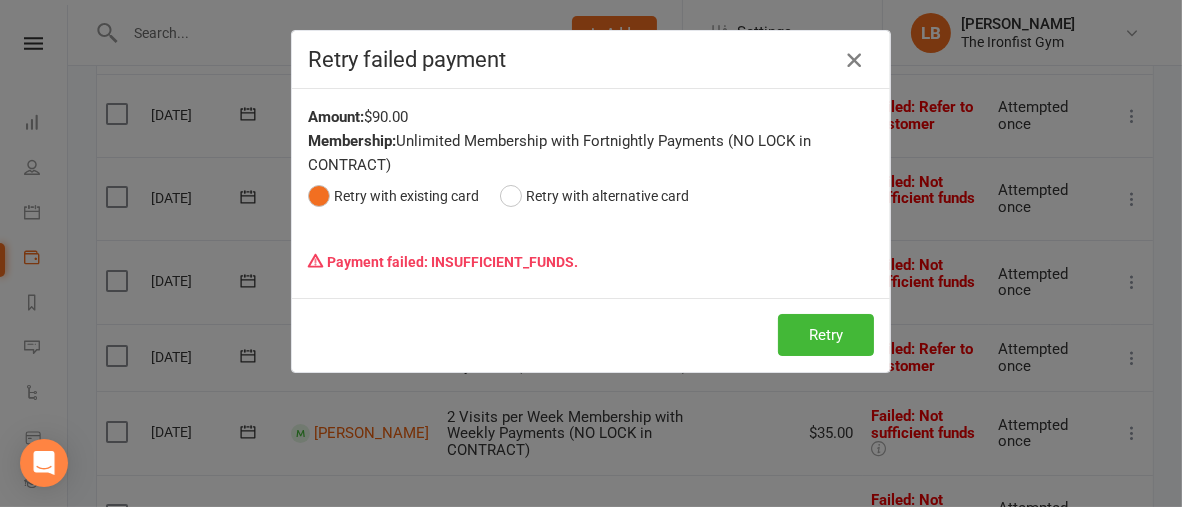 click at bounding box center [854, 60] 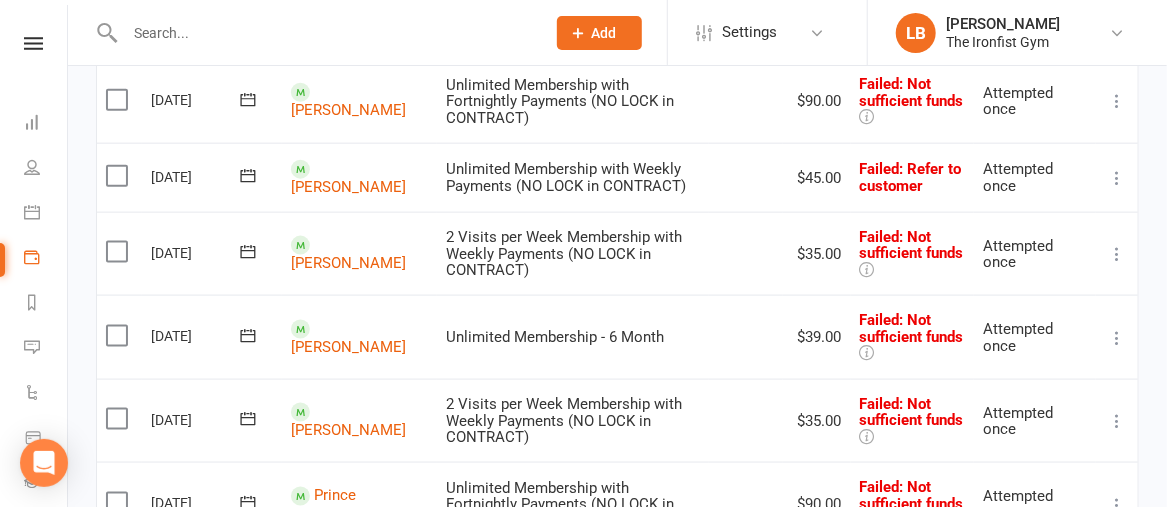 scroll, scrollTop: 929, scrollLeft: 0, axis: vertical 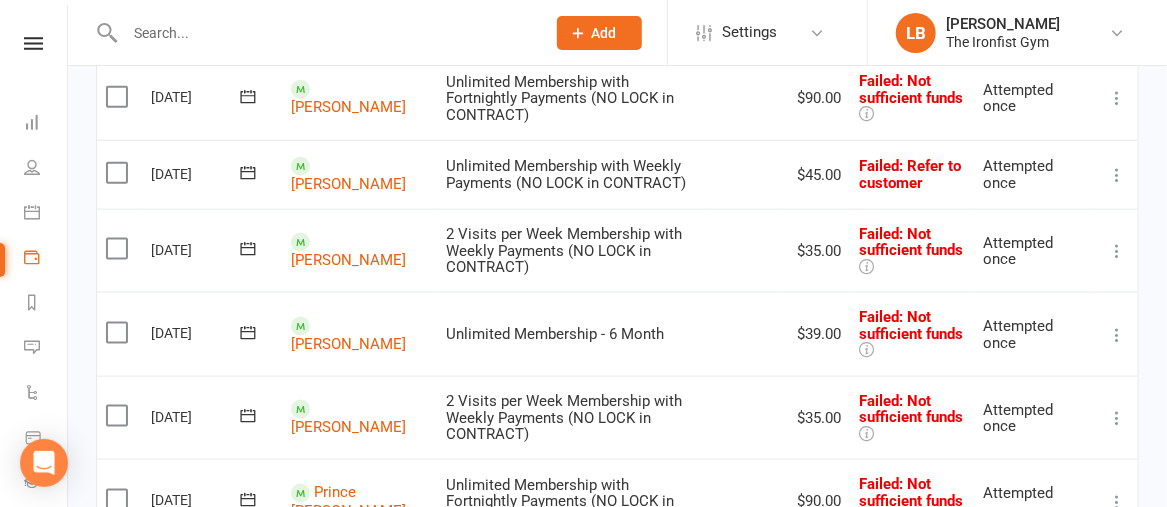 click at bounding box center (1117, 251) 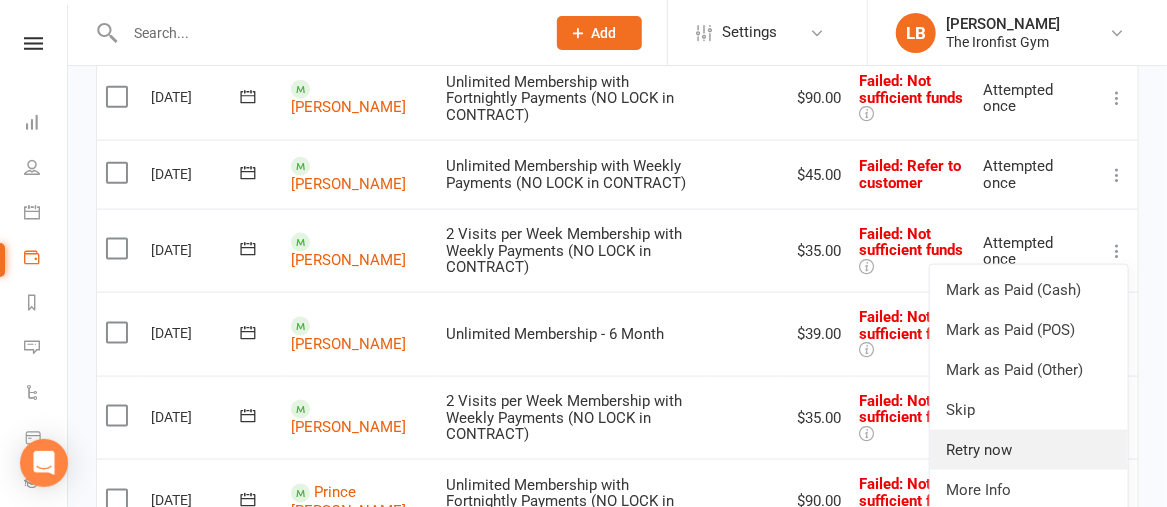 click on "Retry now" at bounding box center (1029, 450) 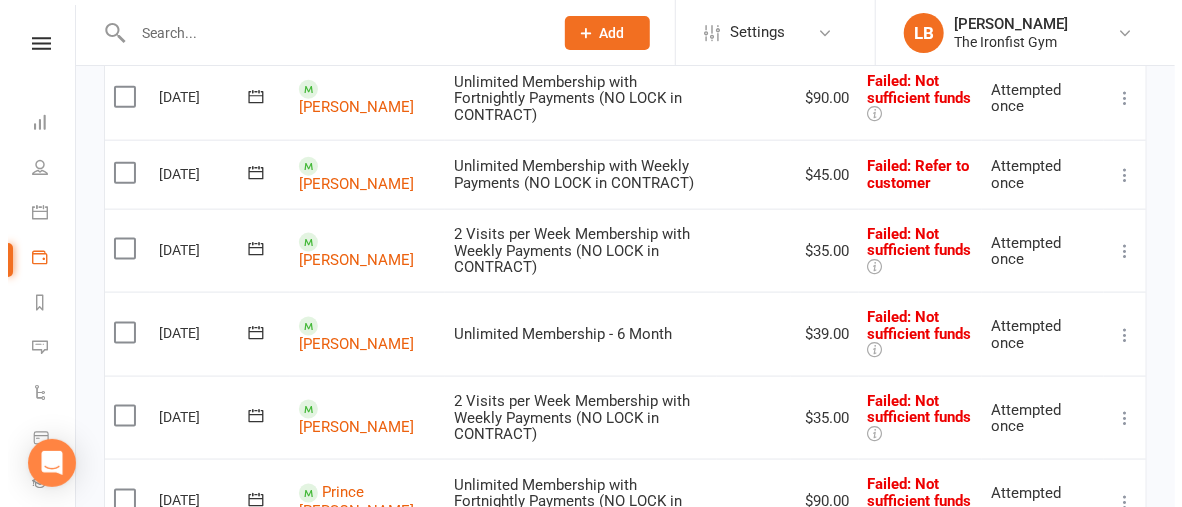scroll, scrollTop: 927, scrollLeft: 0, axis: vertical 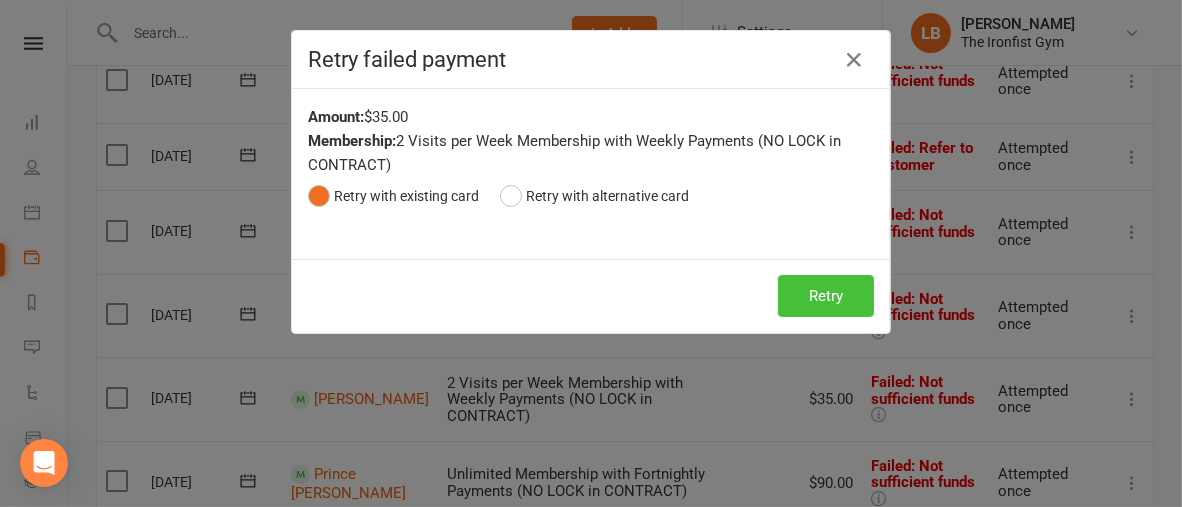 click on "Retry" at bounding box center (826, 296) 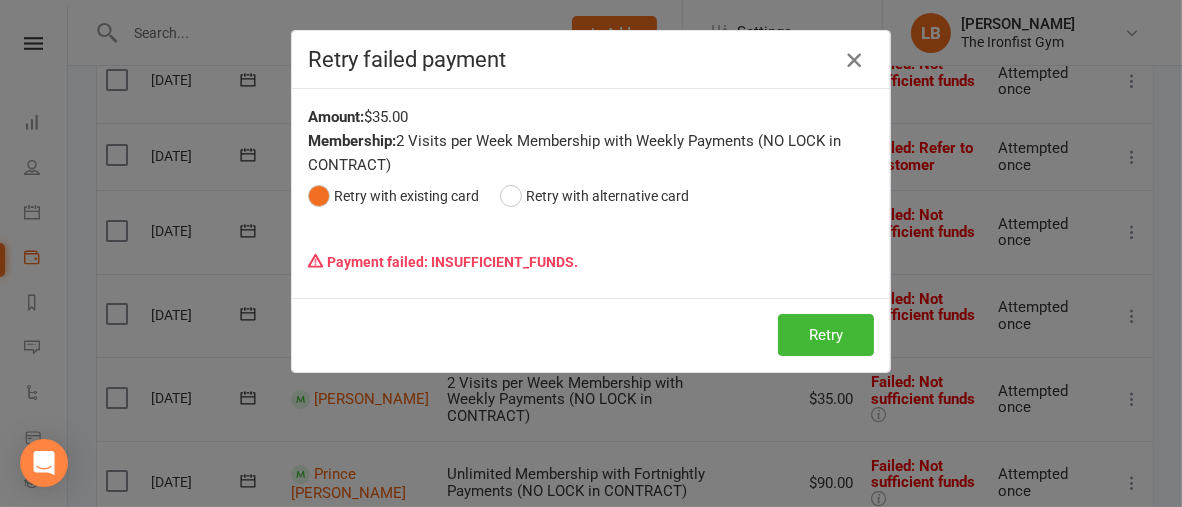 click at bounding box center [854, 60] 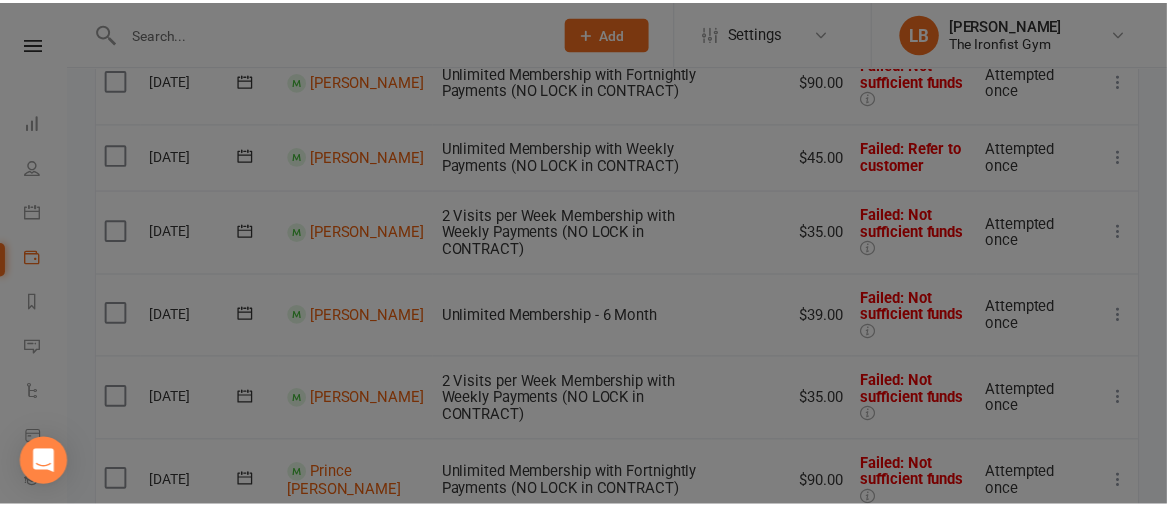 scroll, scrollTop: 929, scrollLeft: 0, axis: vertical 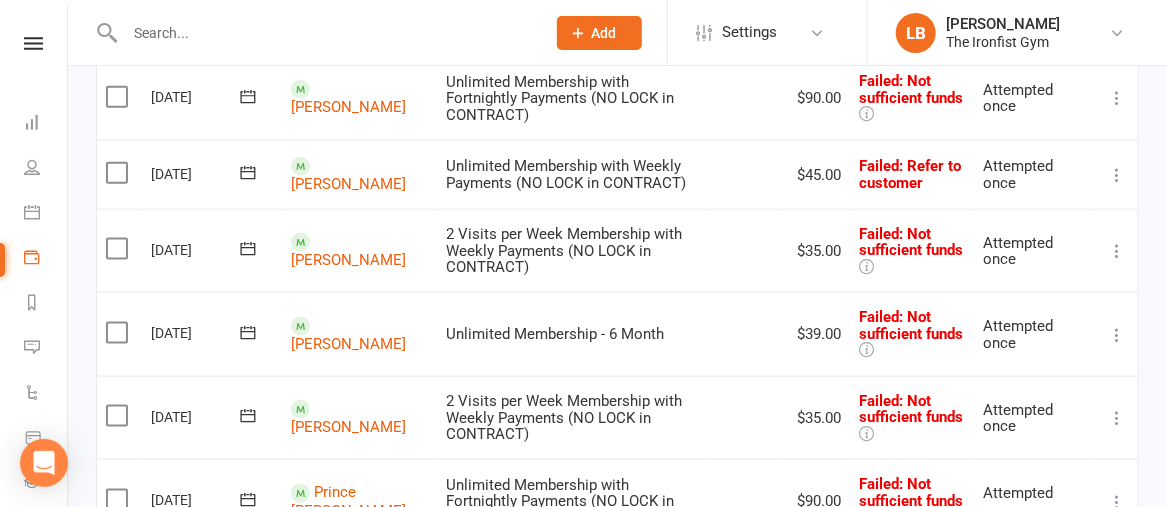 click at bounding box center (1117, 335) 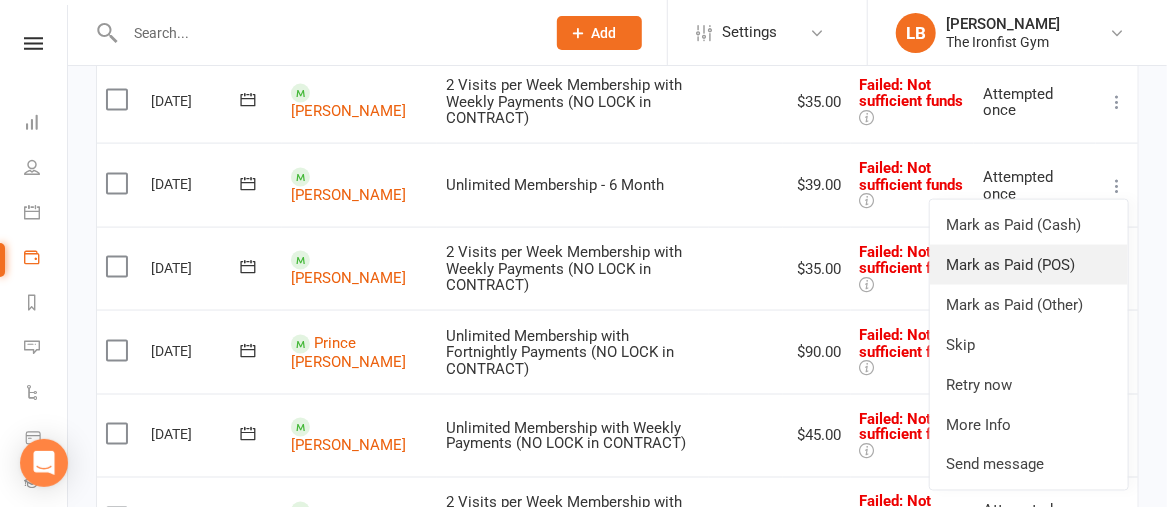 scroll, scrollTop: 1084, scrollLeft: 0, axis: vertical 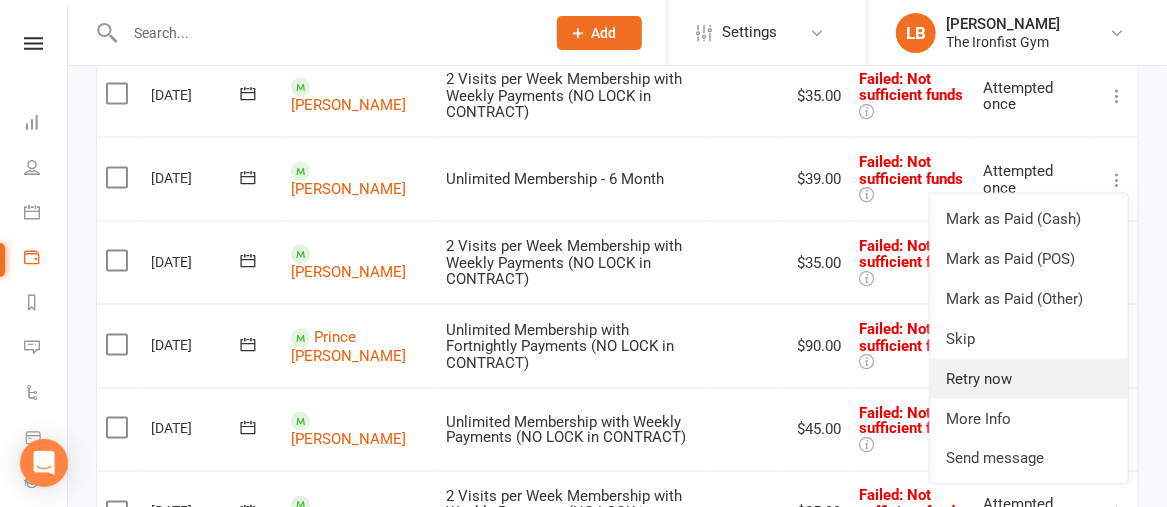 click on "Retry now" at bounding box center (1029, 379) 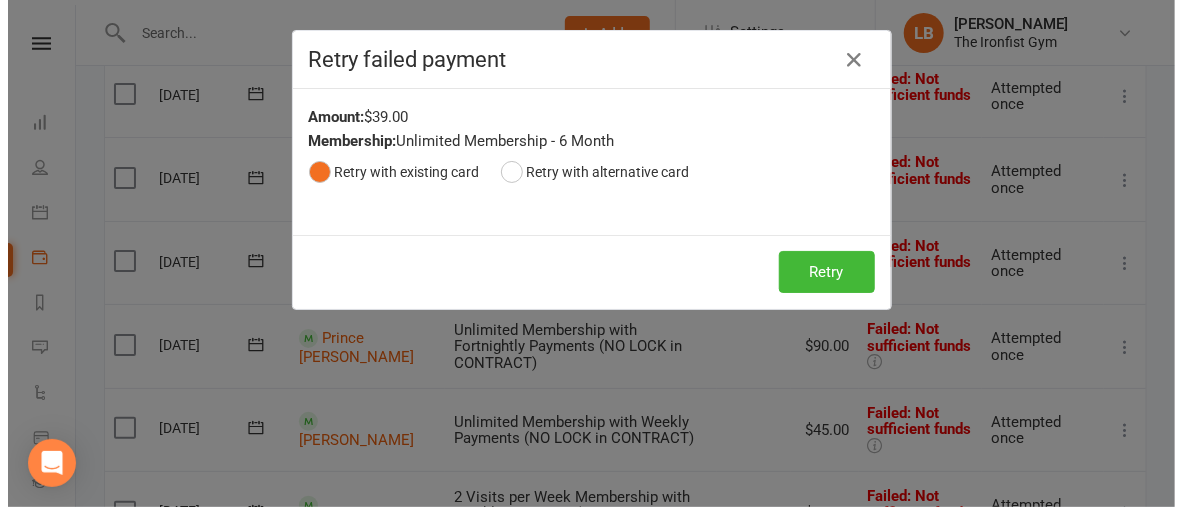 scroll, scrollTop: 1082, scrollLeft: 0, axis: vertical 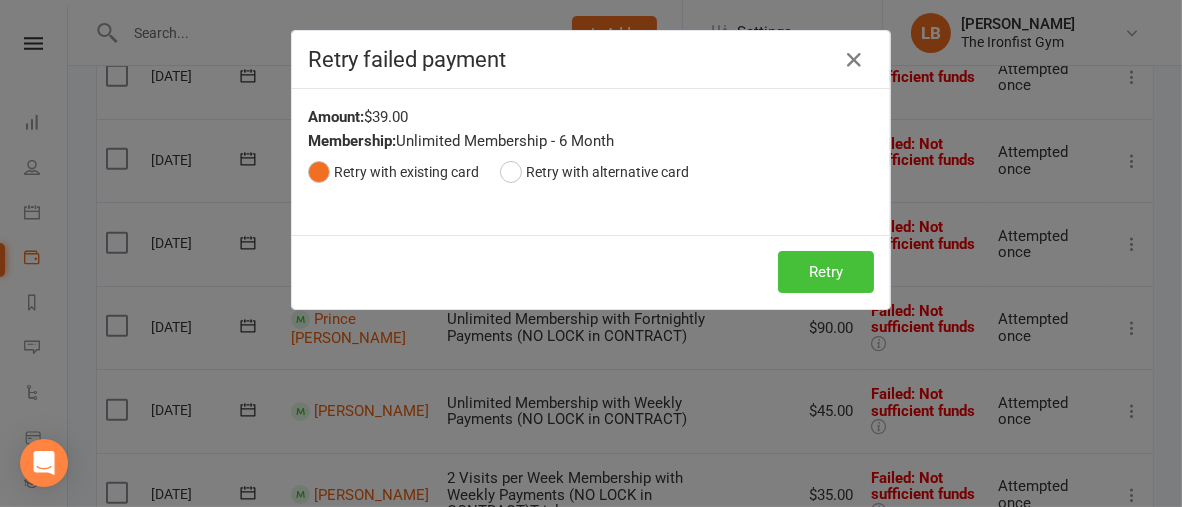 click on "Retry" at bounding box center (826, 272) 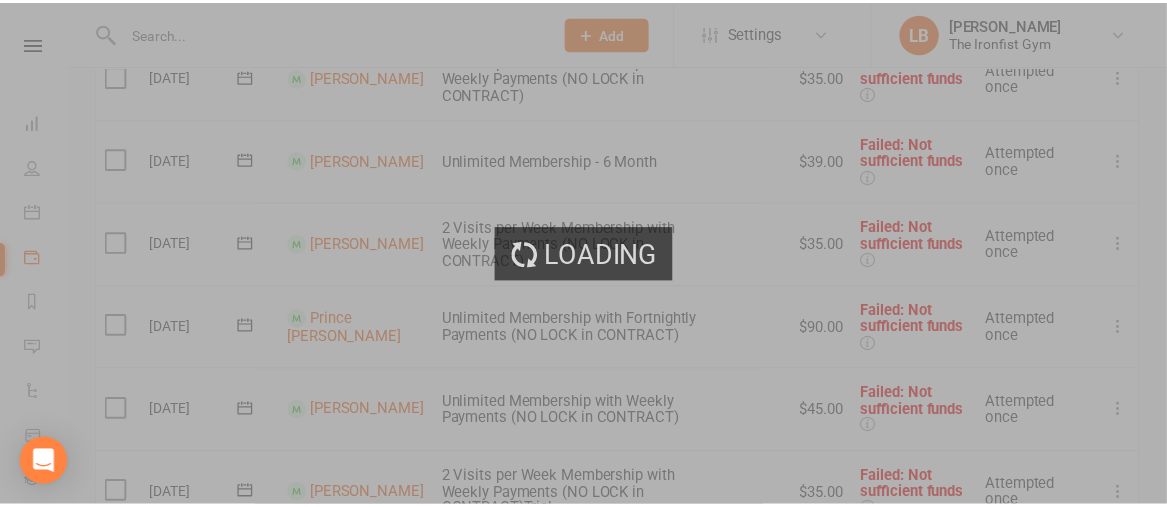 scroll, scrollTop: 1084, scrollLeft: 0, axis: vertical 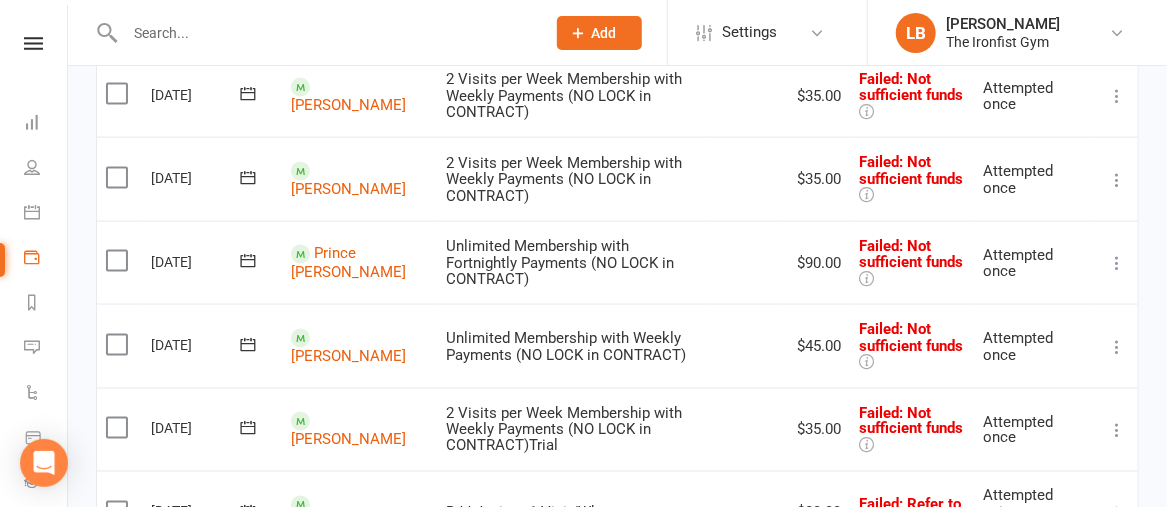 click at bounding box center [1117, 263] 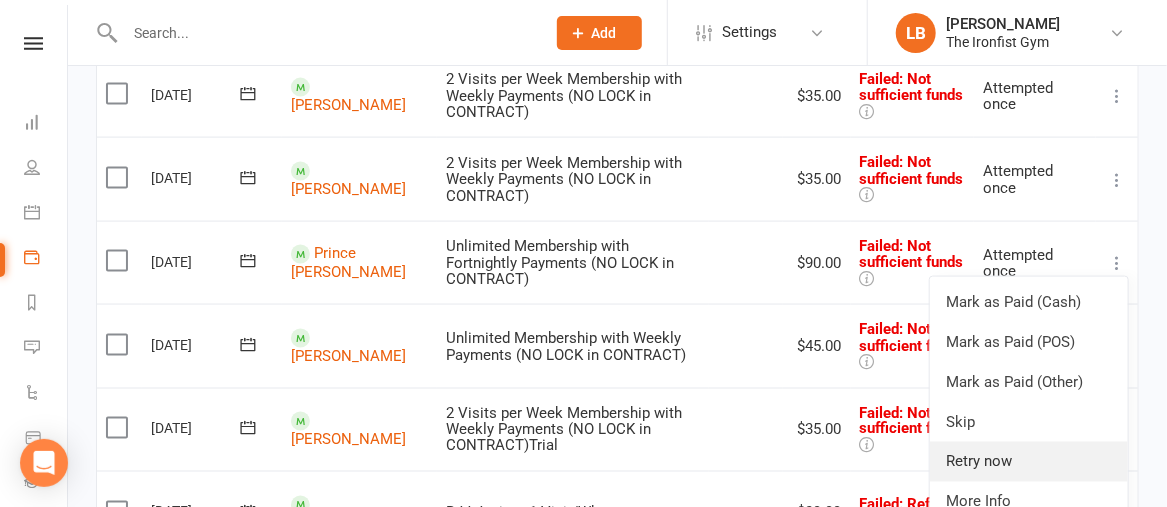 click on "Retry now" at bounding box center [1029, 462] 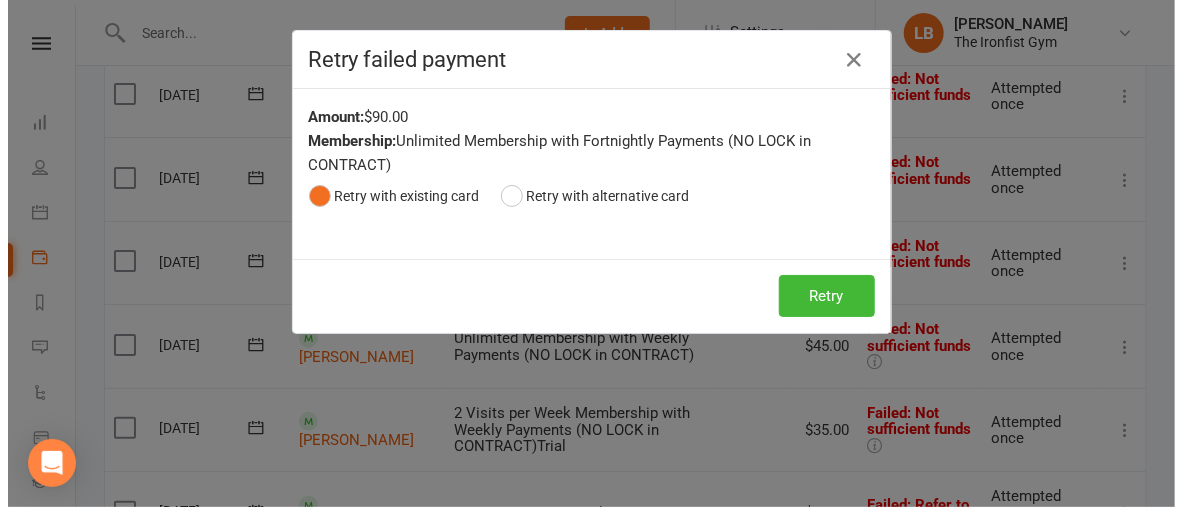 scroll, scrollTop: 1082, scrollLeft: 0, axis: vertical 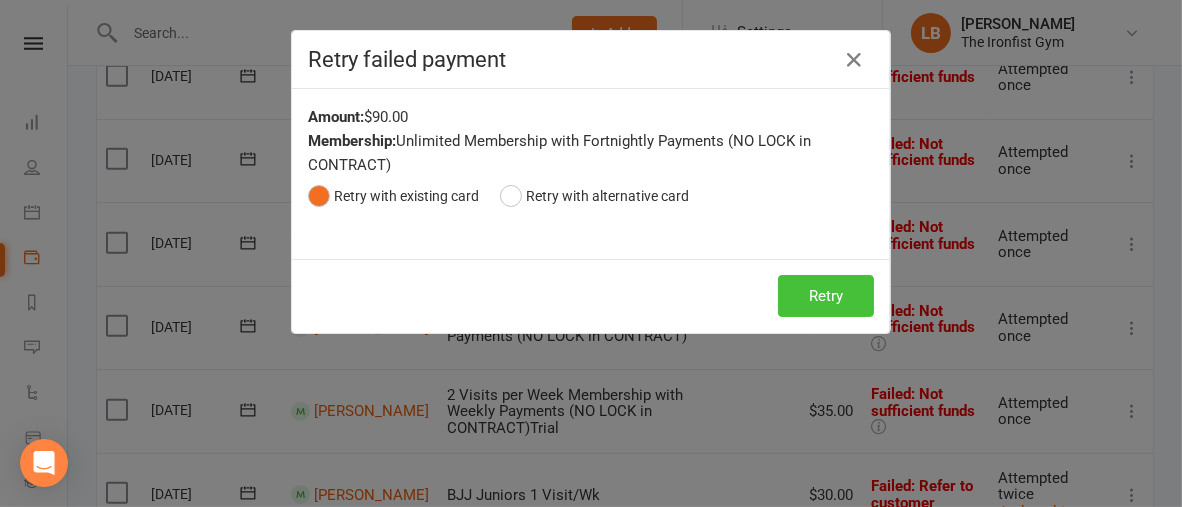 click on "Retry" at bounding box center [826, 296] 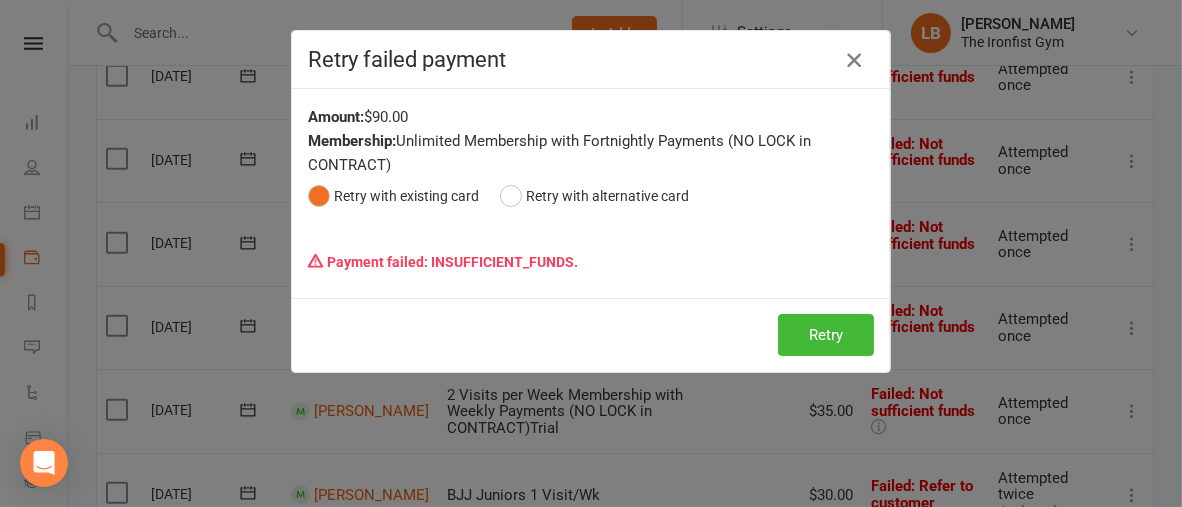 click at bounding box center [854, 60] 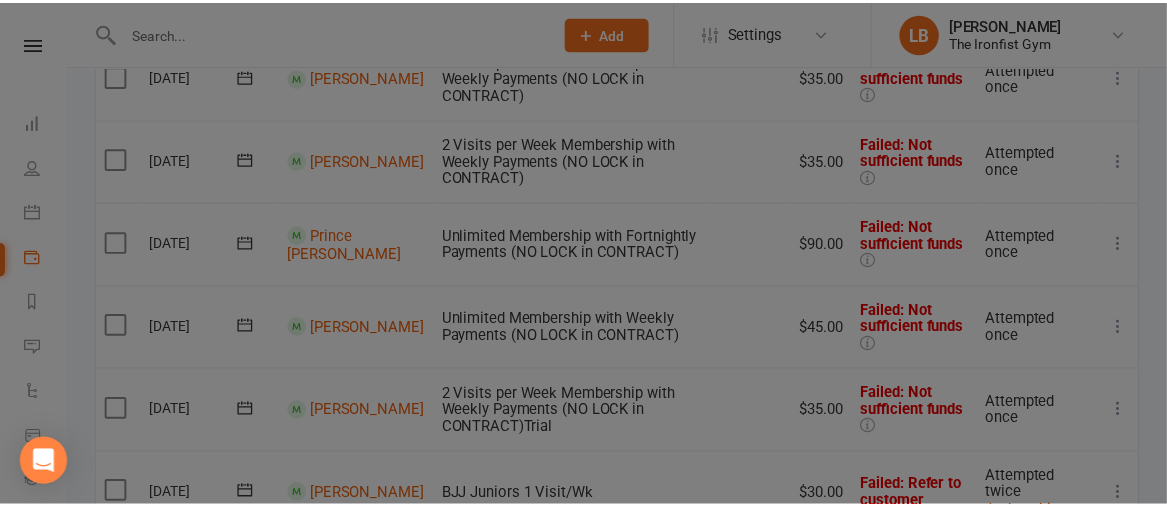 scroll, scrollTop: 1084, scrollLeft: 0, axis: vertical 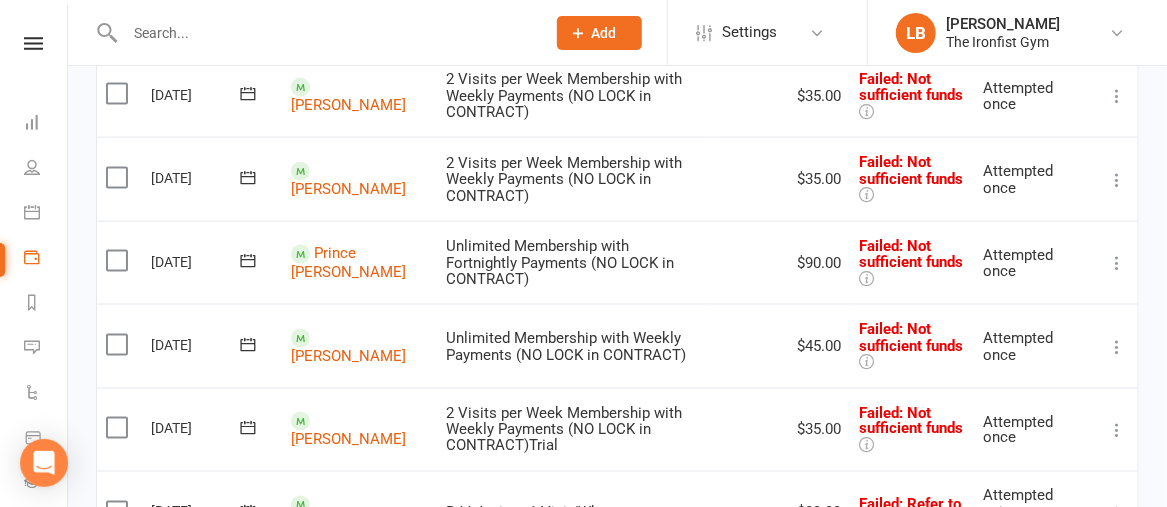 click at bounding box center [1117, 347] 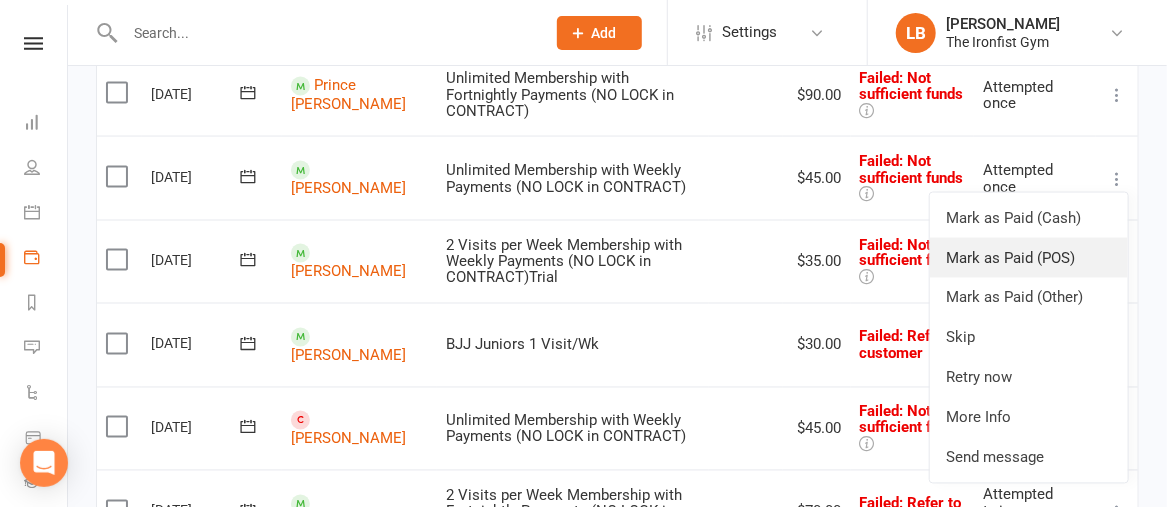 scroll, scrollTop: 1254, scrollLeft: 0, axis: vertical 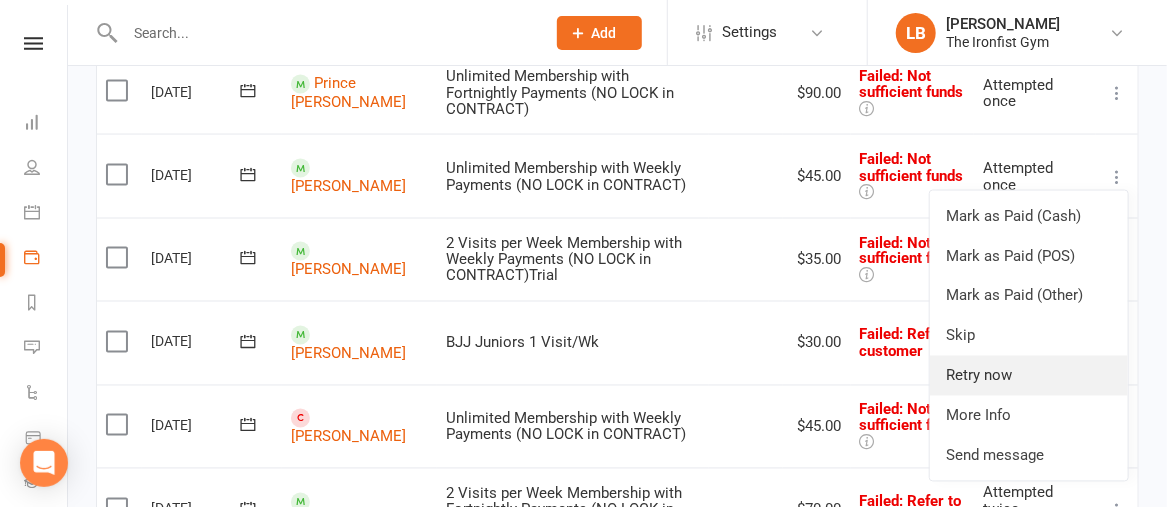 click on "Retry now" at bounding box center [1029, 376] 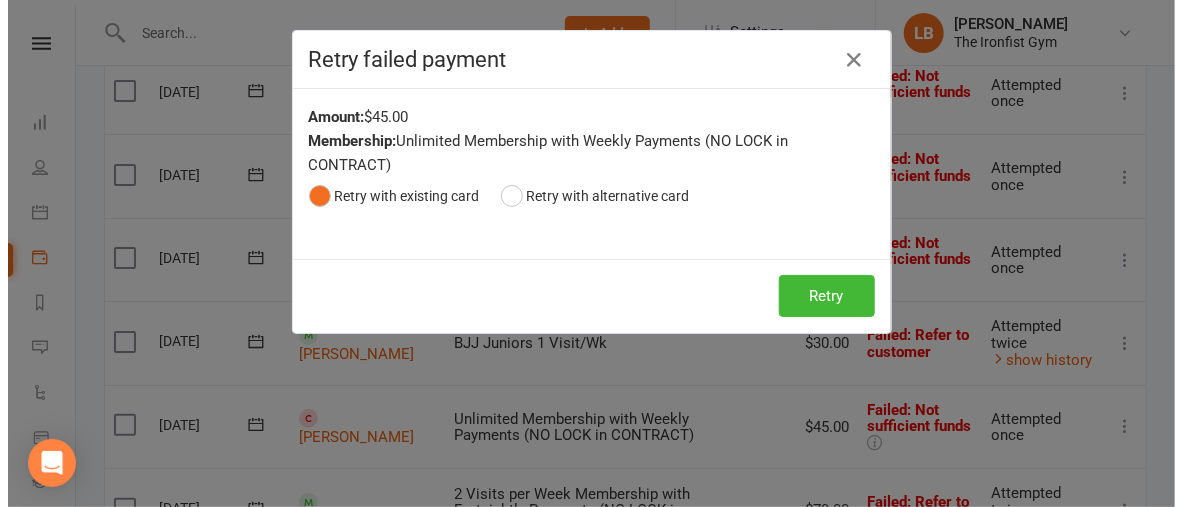 scroll, scrollTop: 1252, scrollLeft: 0, axis: vertical 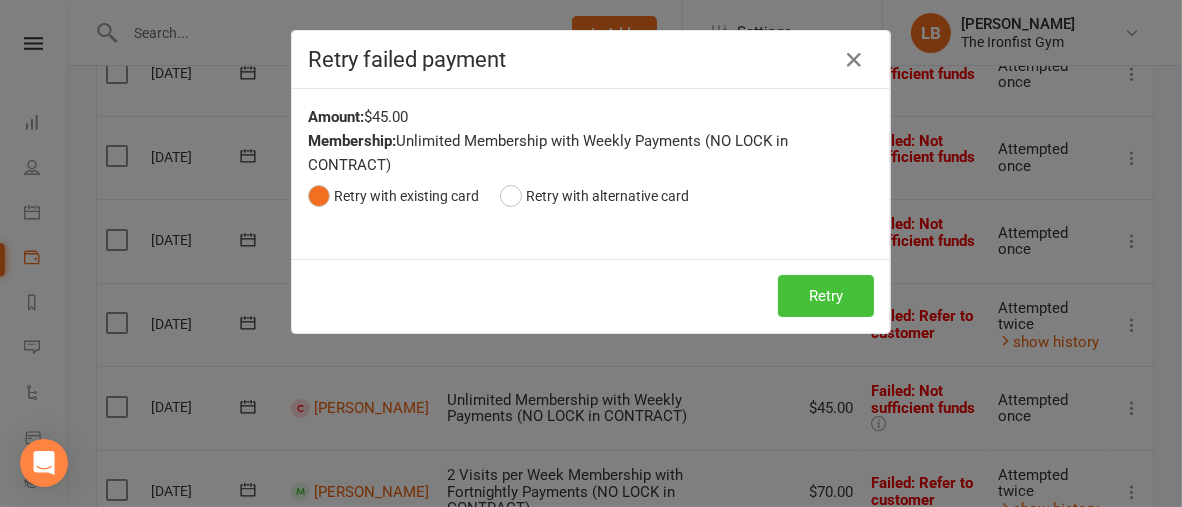 click on "Retry" at bounding box center (826, 296) 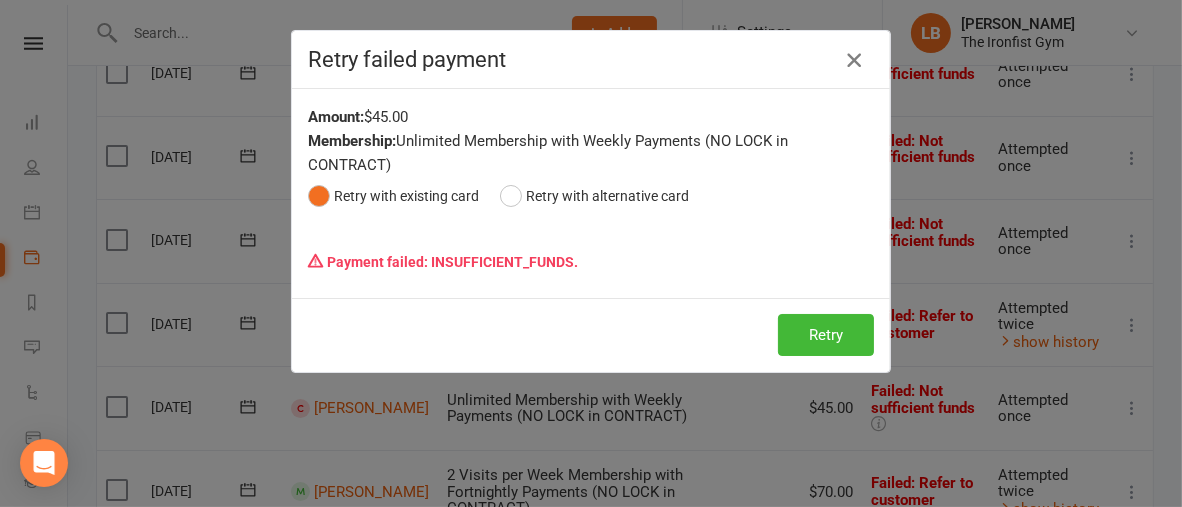 click at bounding box center (854, 60) 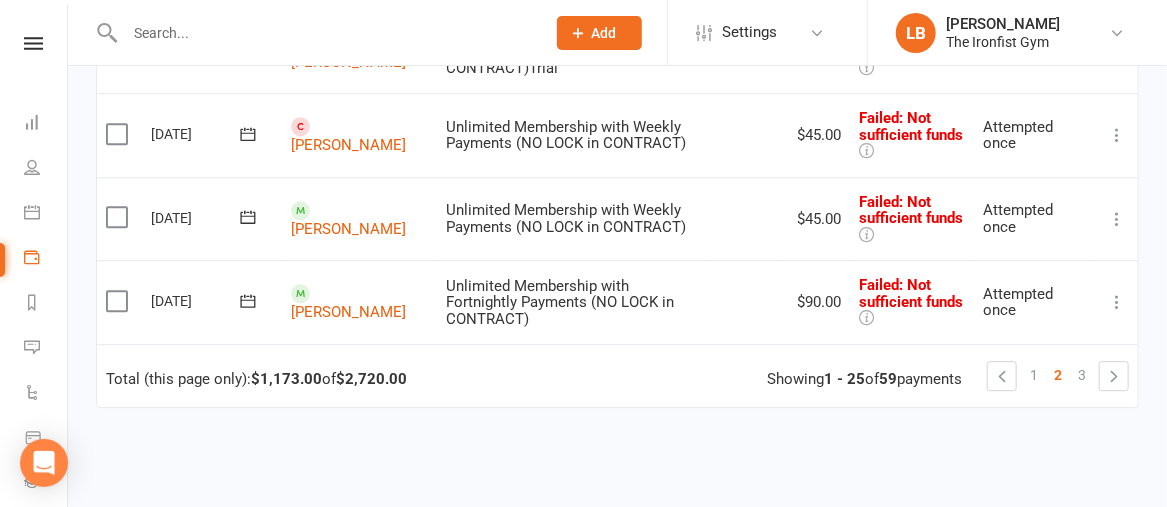 scroll, scrollTop: 2113, scrollLeft: 0, axis: vertical 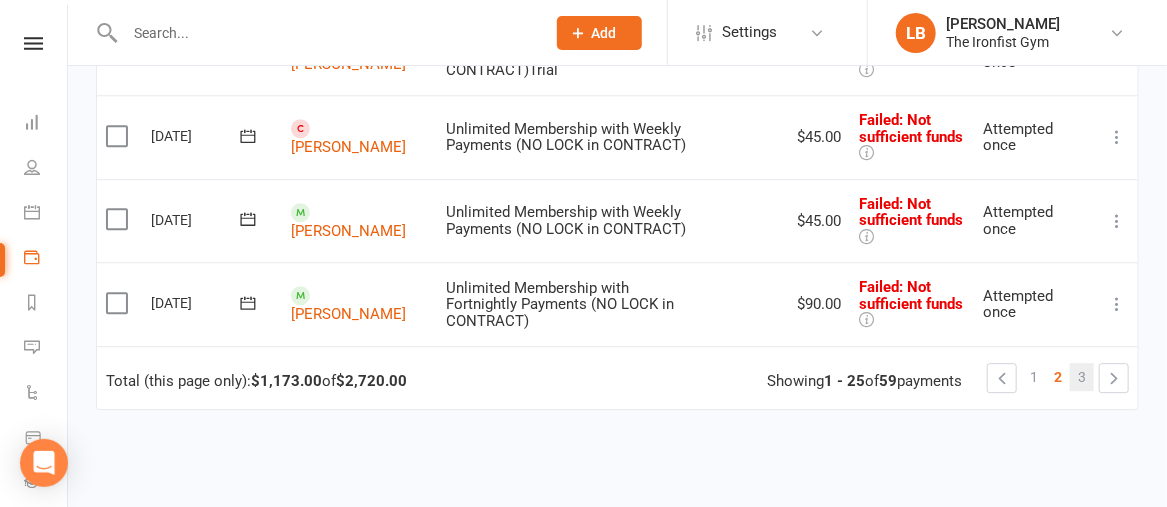 click on "3" at bounding box center (1082, 377) 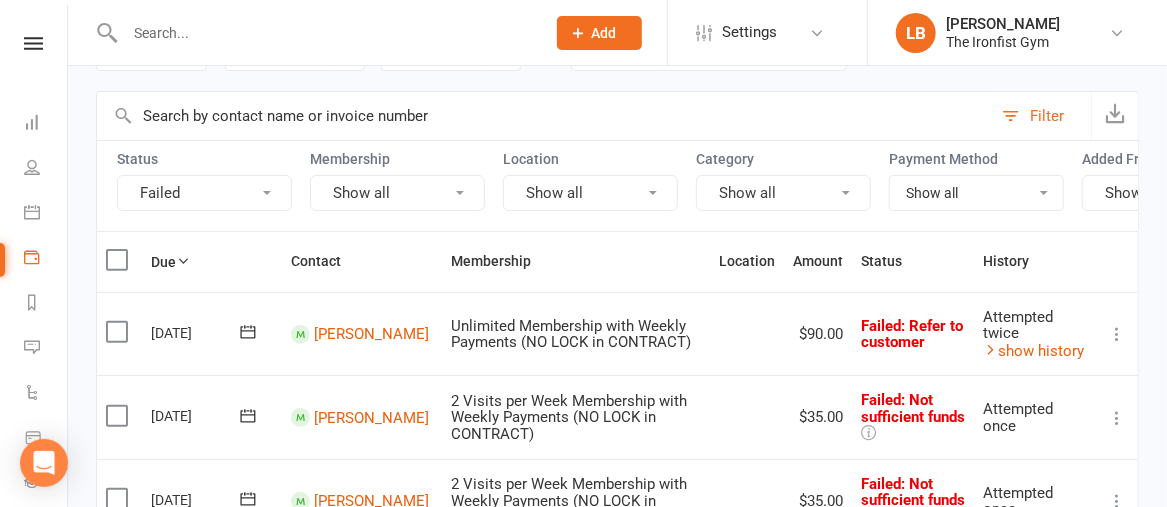 scroll, scrollTop: 0, scrollLeft: 0, axis: both 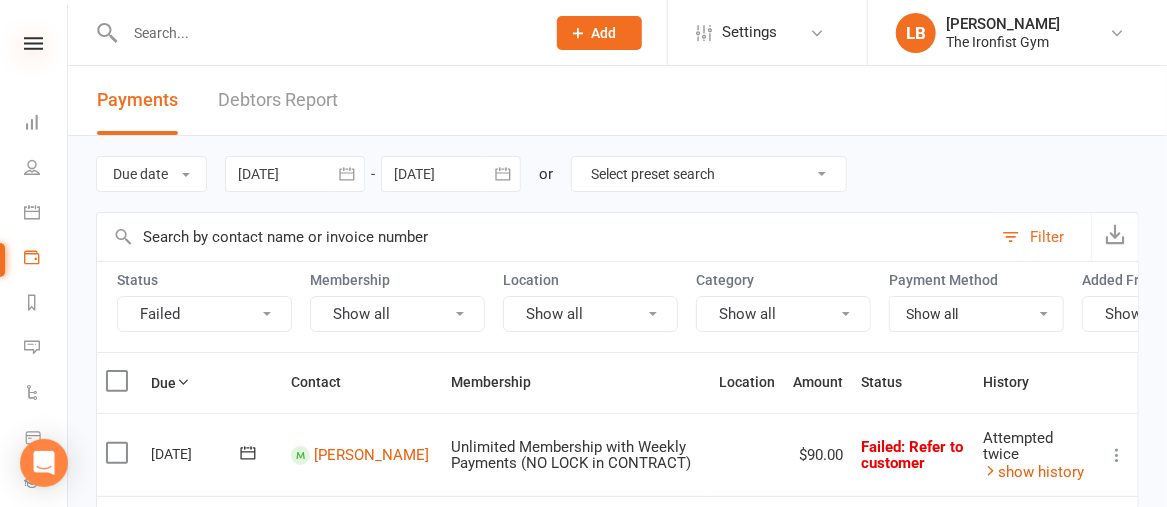 click at bounding box center [33, 43] 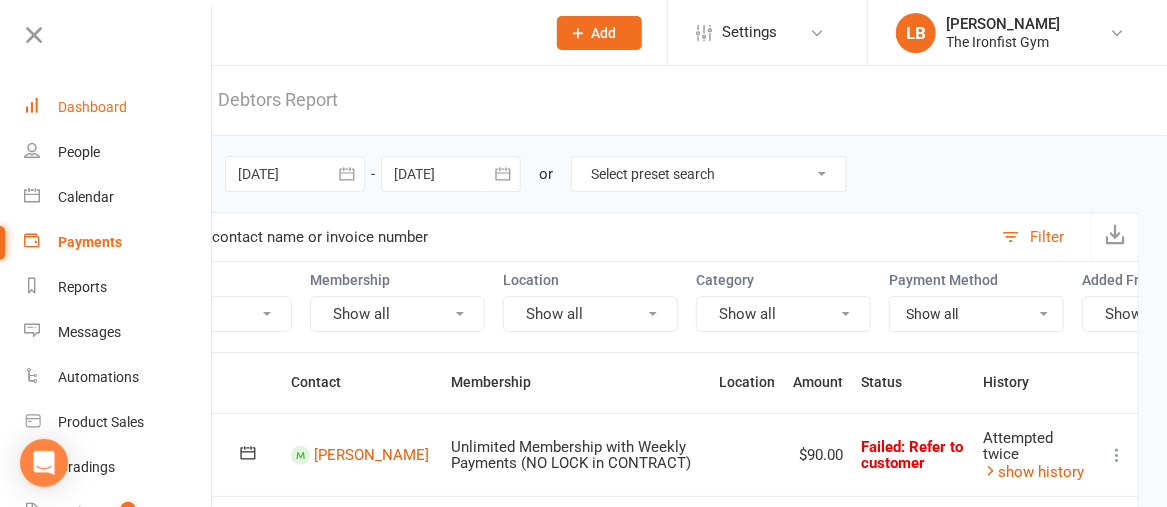 click on "Dashboard" at bounding box center [92, 107] 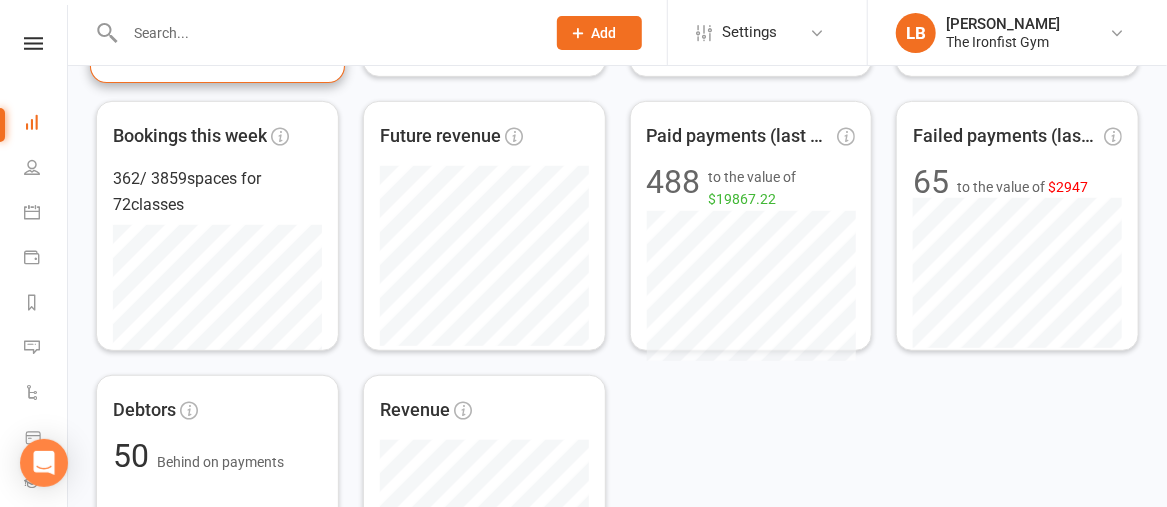 scroll, scrollTop: 364, scrollLeft: 0, axis: vertical 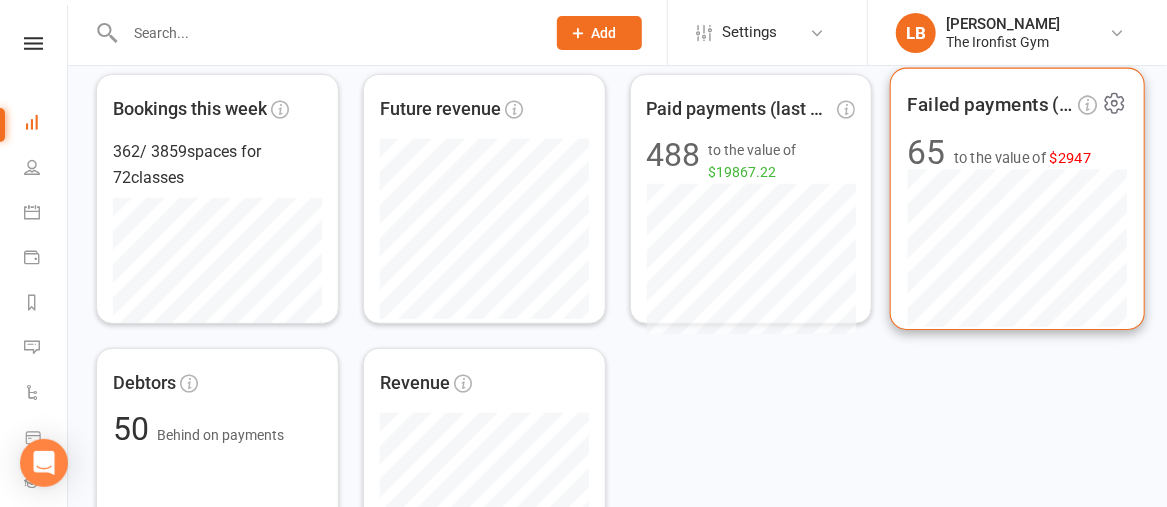 click on "$2947" at bounding box center [1071, 157] 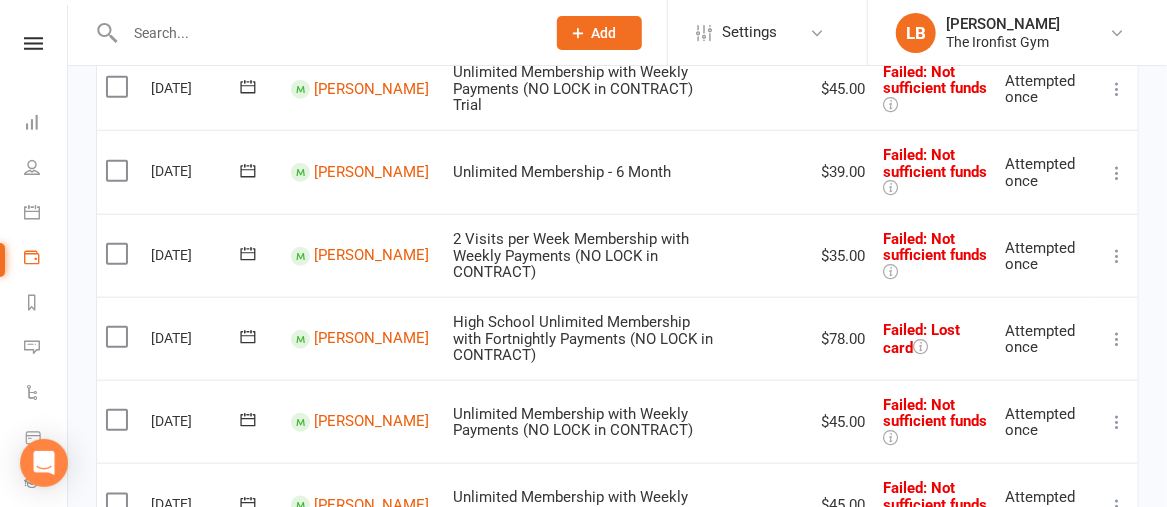 scroll, scrollTop: 694, scrollLeft: 0, axis: vertical 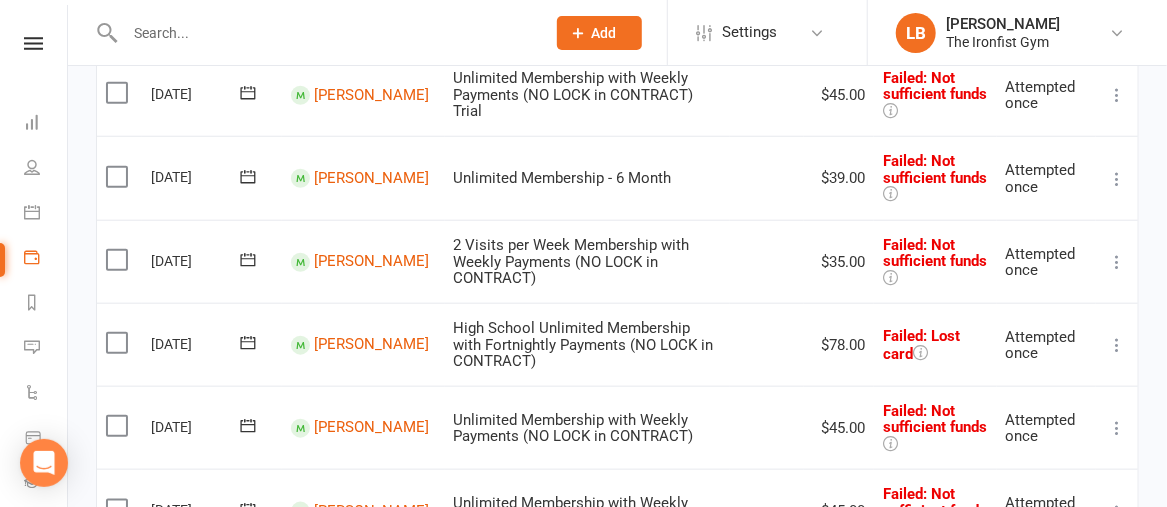 click at bounding box center [1117, 179] 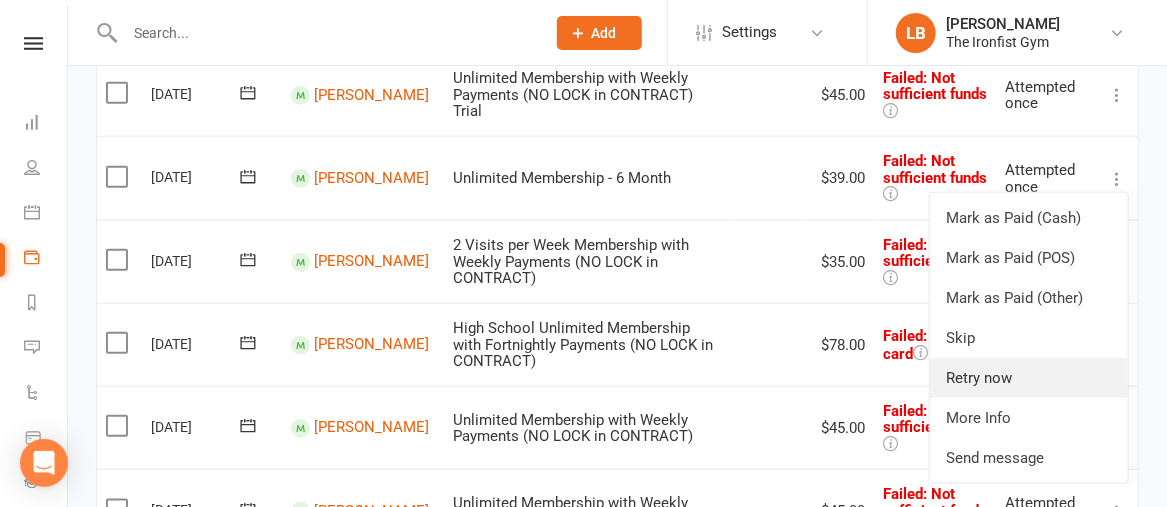 click on "Retry now" at bounding box center [1029, 378] 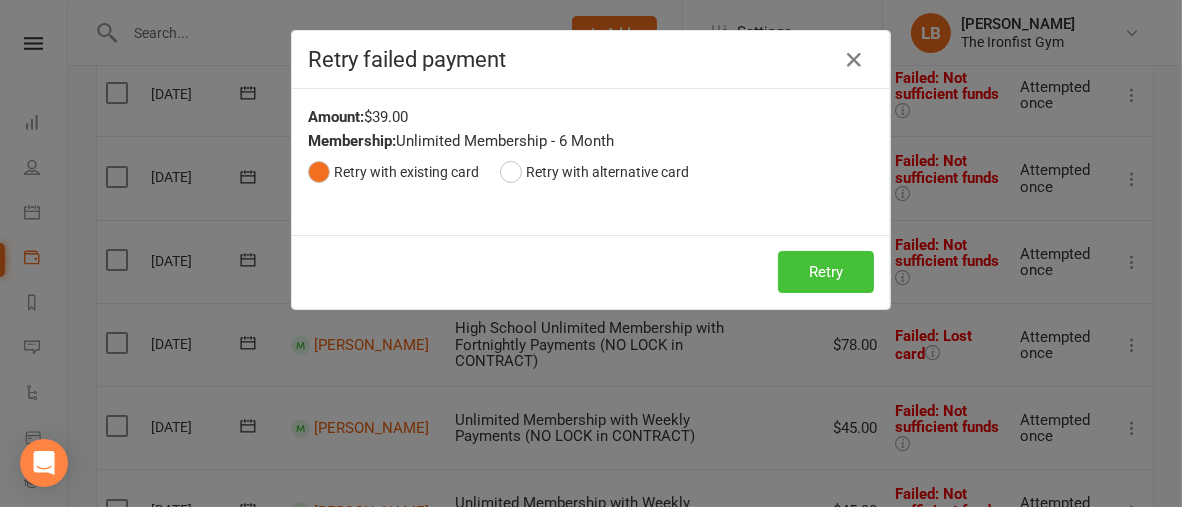 click on "Retry" at bounding box center (826, 272) 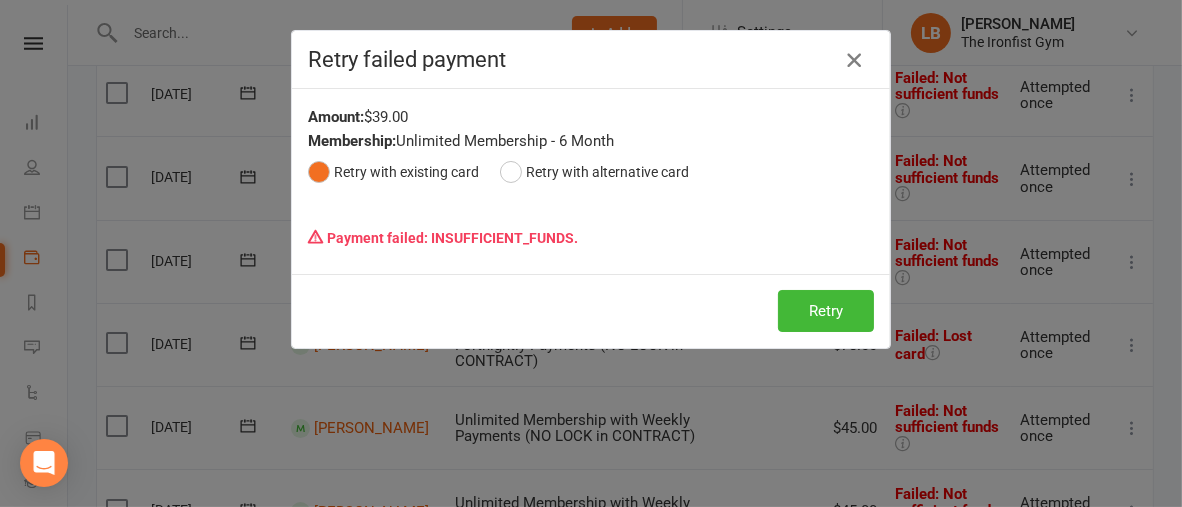 click at bounding box center (854, 60) 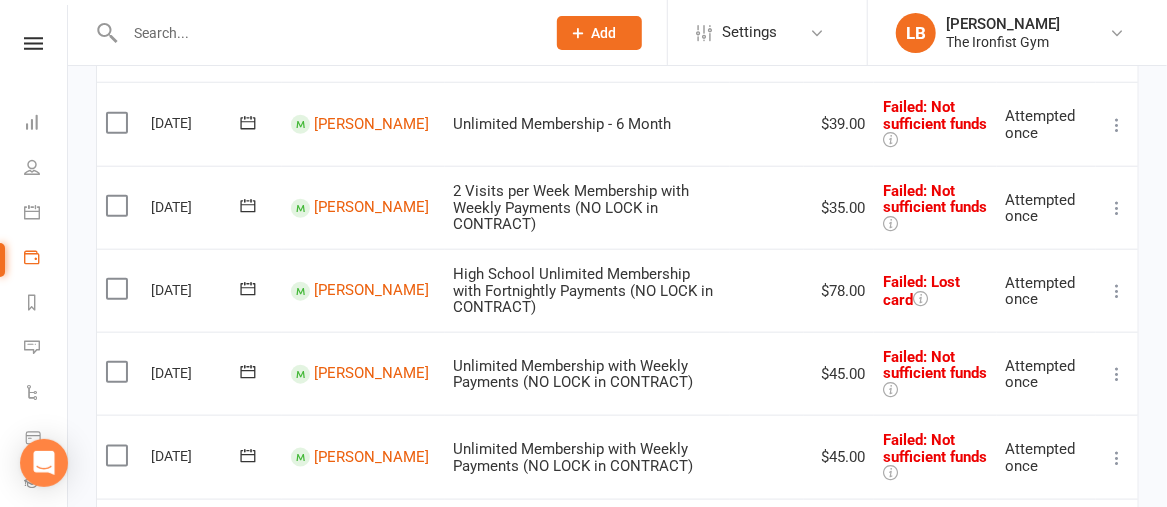 scroll, scrollTop: 748, scrollLeft: 0, axis: vertical 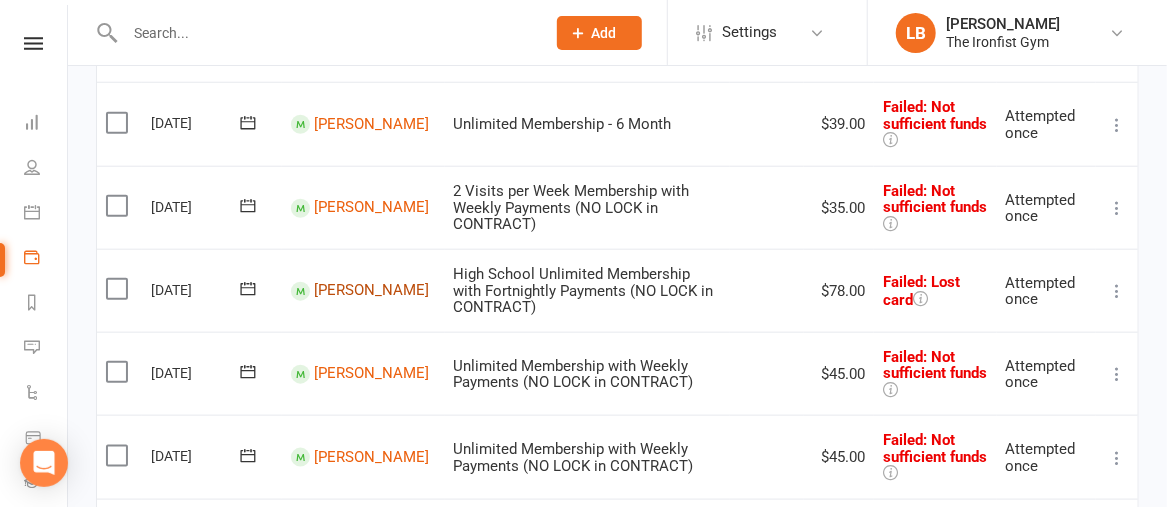 click on "[PERSON_NAME]" at bounding box center [371, 291] 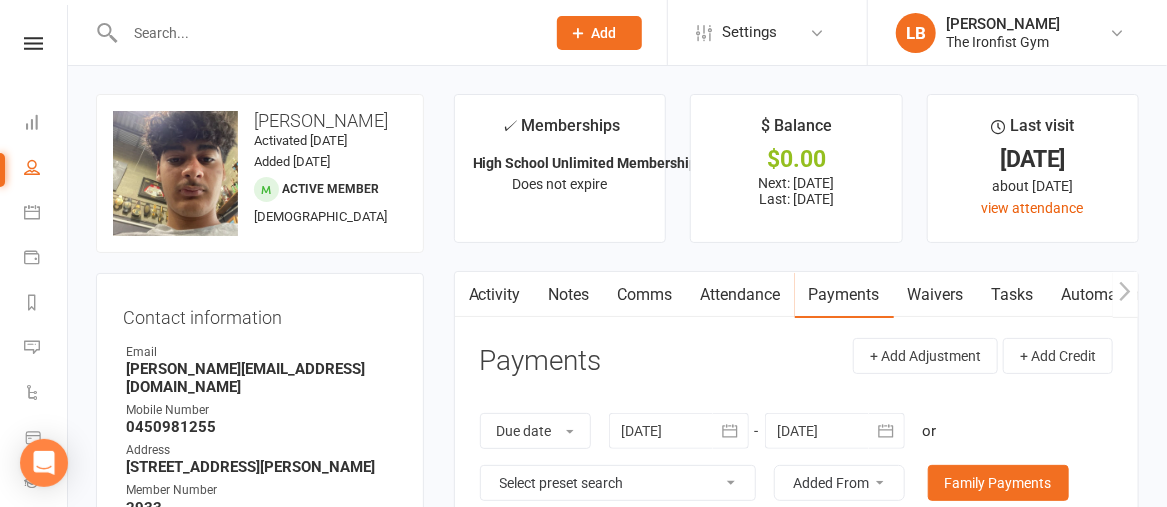 scroll, scrollTop: 1, scrollLeft: 0, axis: vertical 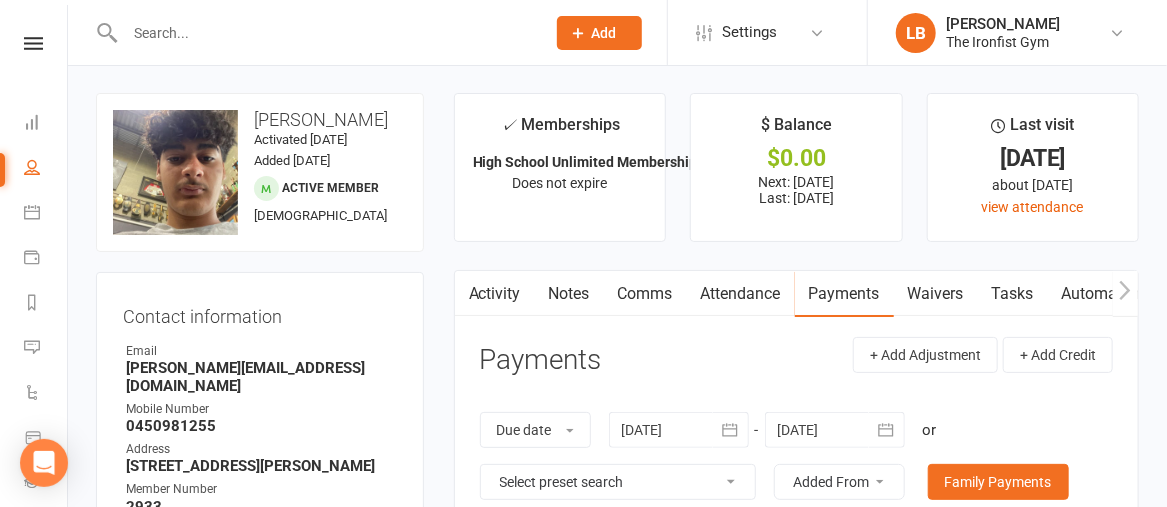 click on "Clubworx" at bounding box center [33, 69] 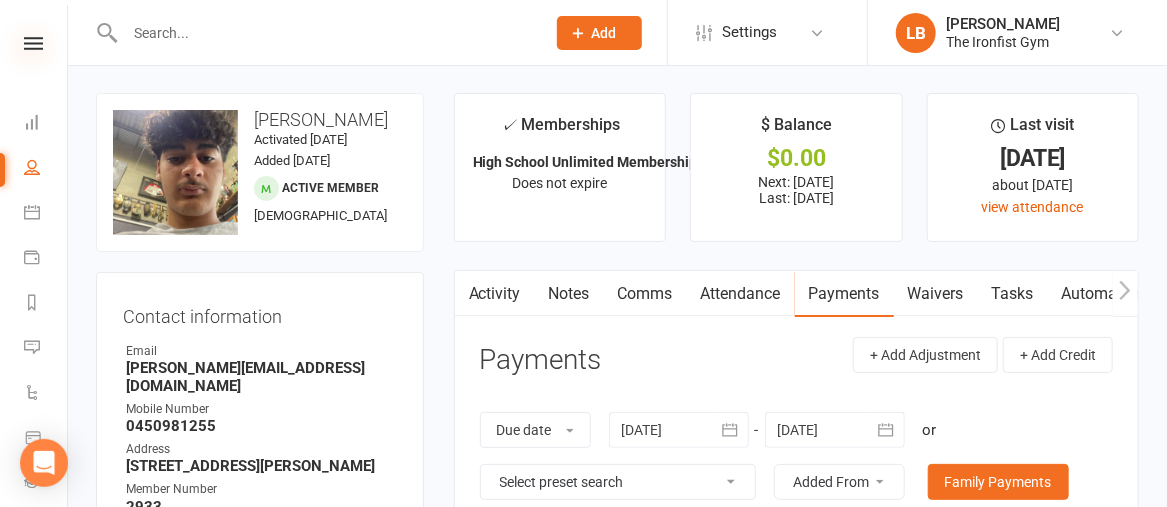 click at bounding box center [33, 43] 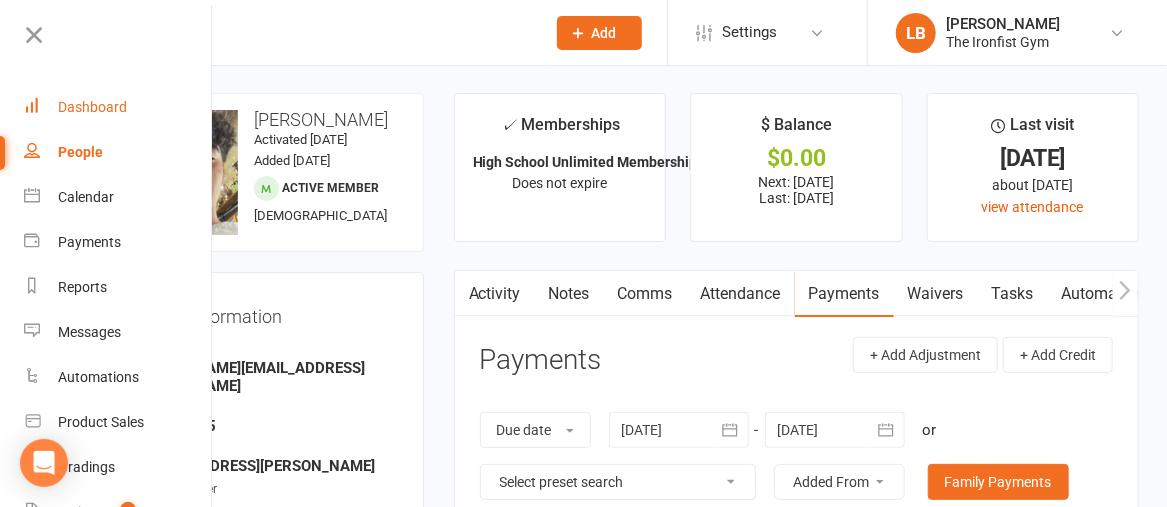 click on "Dashboard" at bounding box center [92, 107] 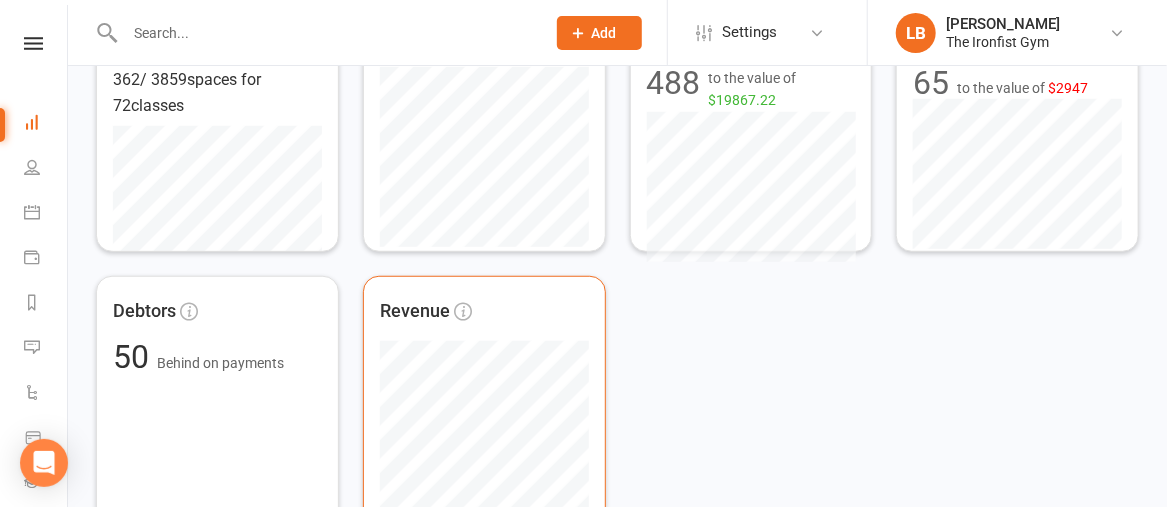 scroll, scrollTop: 420, scrollLeft: 0, axis: vertical 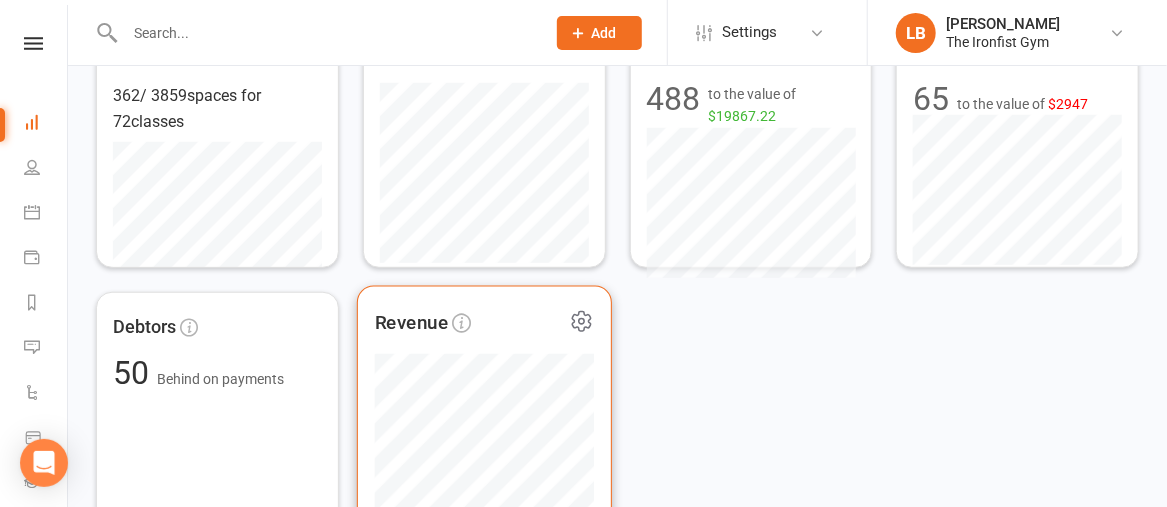 click 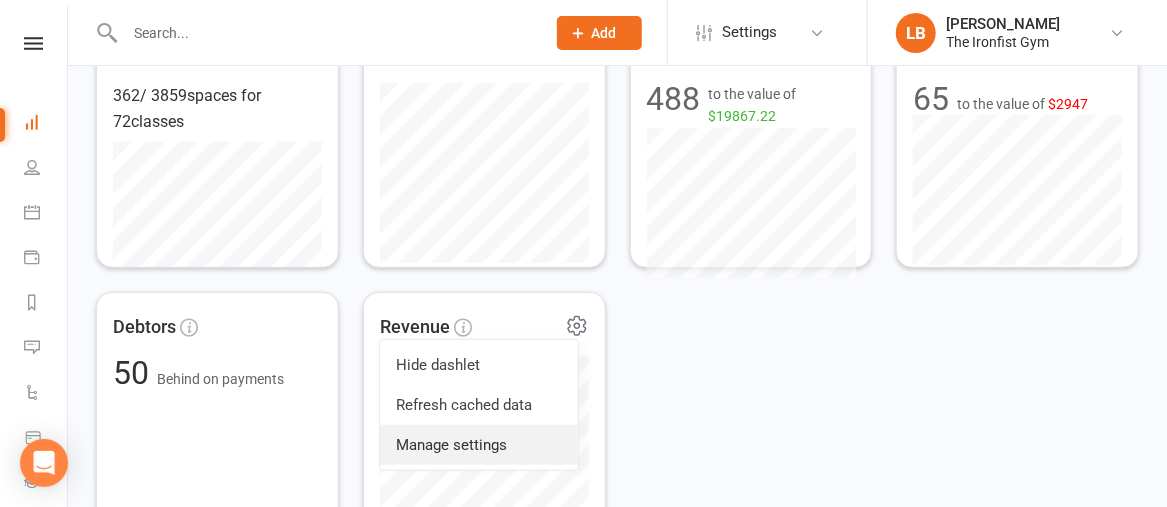 click on "Manage settings" at bounding box center (479, 445) 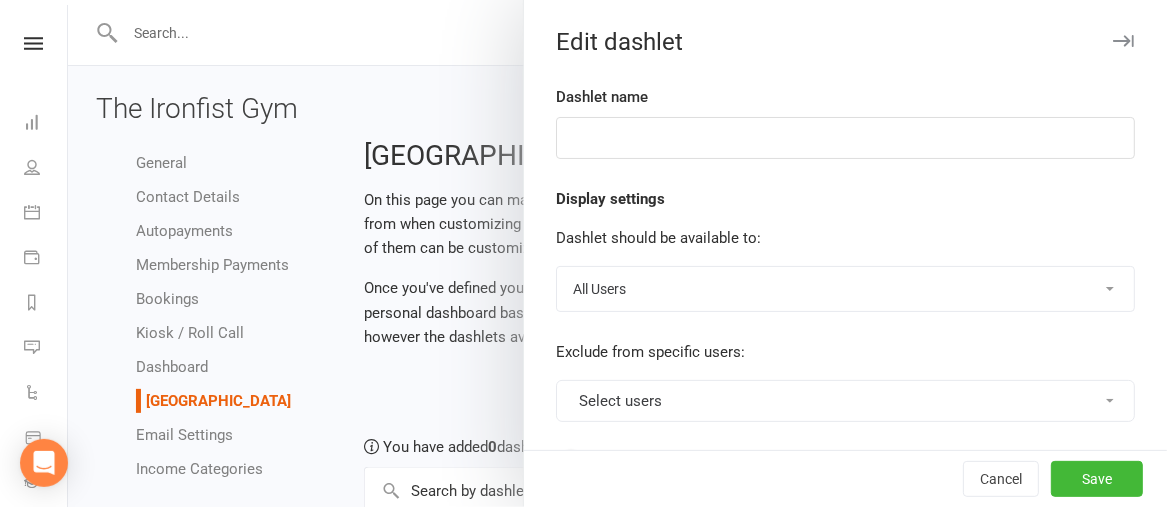 type on "Revenue" 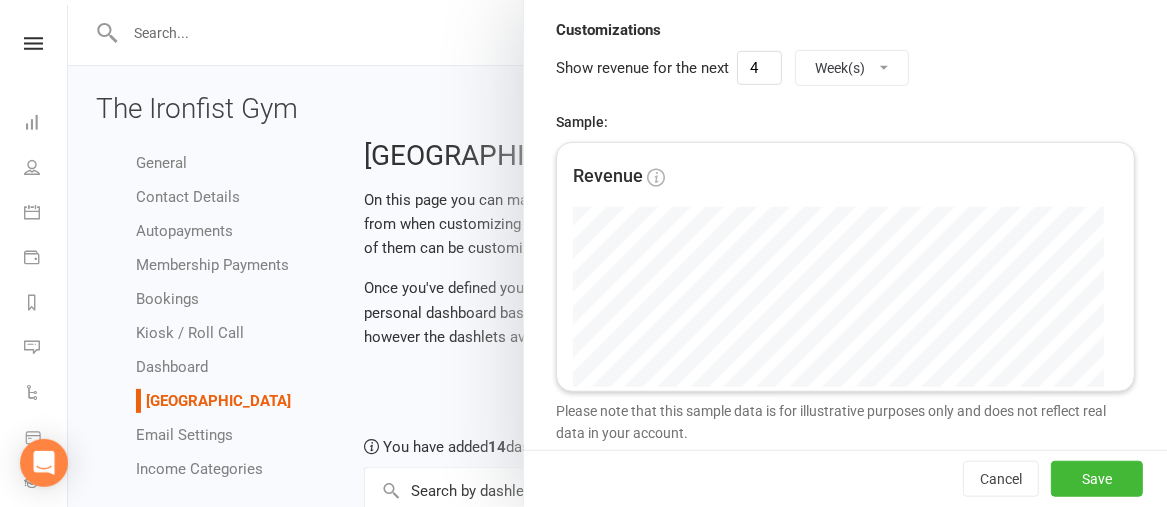 scroll, scrollTop: 372, scrollLeft: 0, axis: vertical 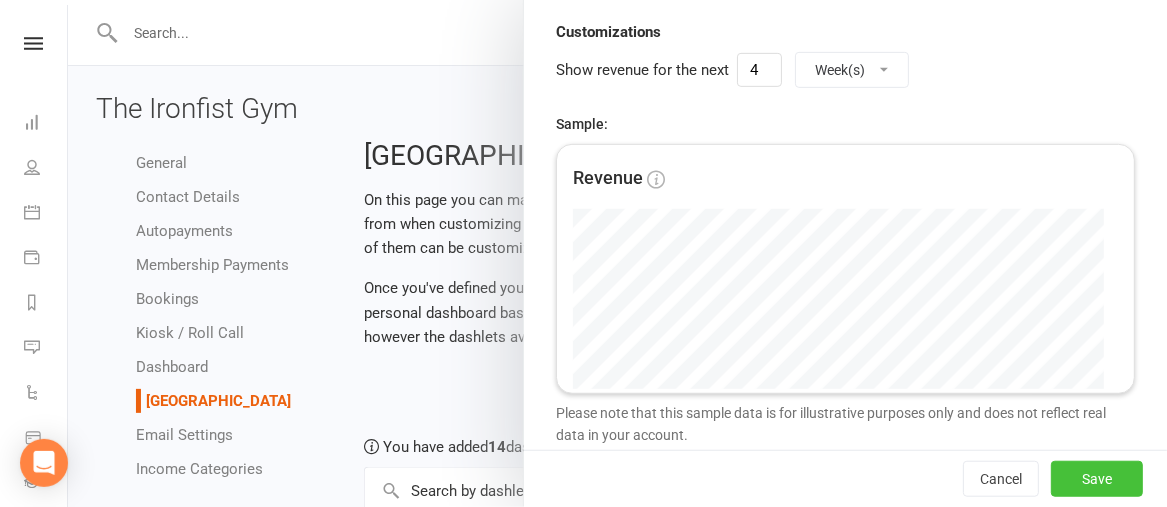 click on "Save" at bounding box center (1097, 479) 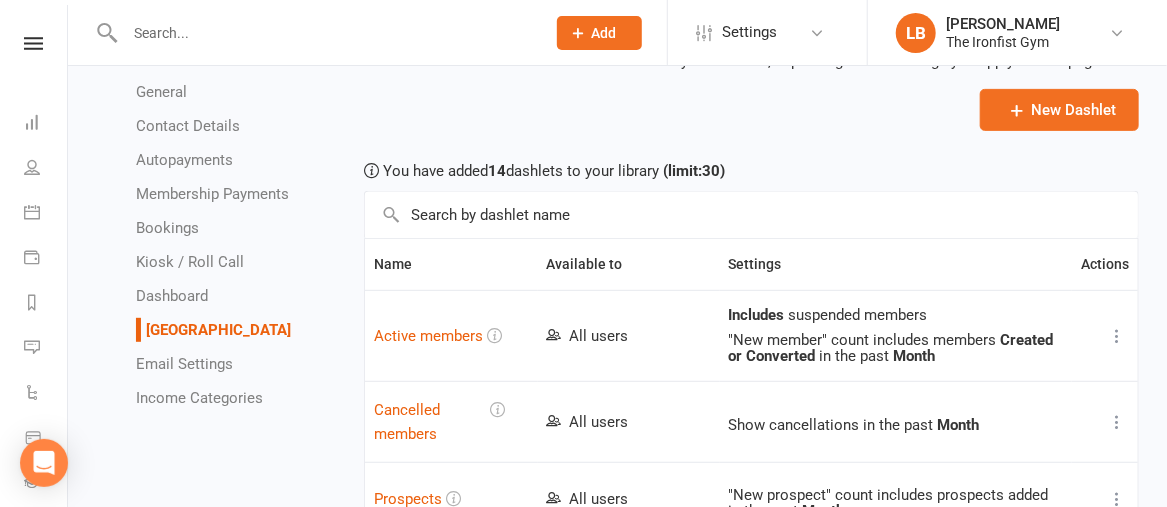 scroll, scrollTop: 0, scrollLeft: 0, axis: both 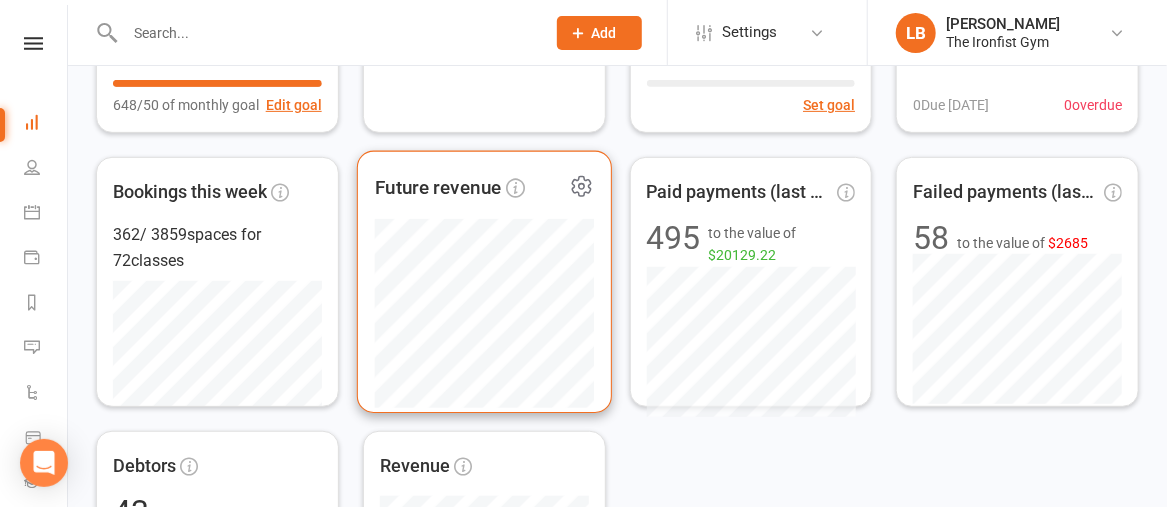 click 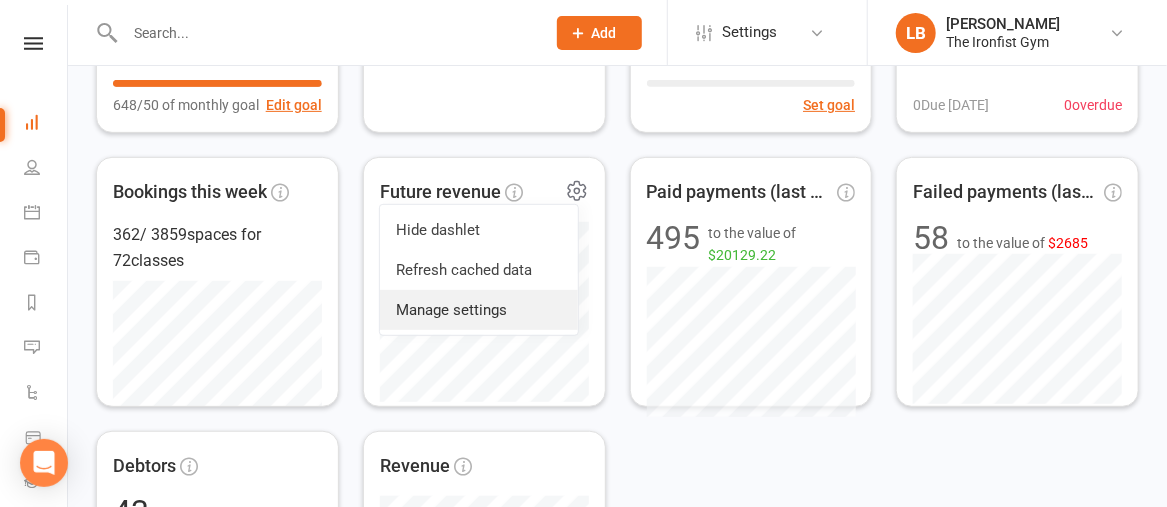 click on "Manage settings" at bounding box center [479, 310] 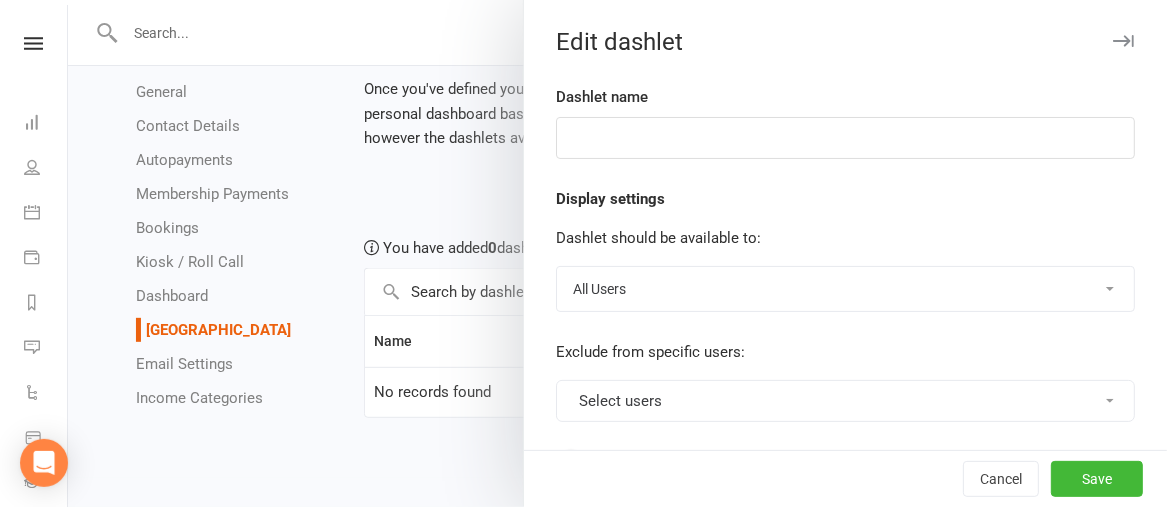 scroll, scrollTop: 0, scrollLeft: 0, axis: both 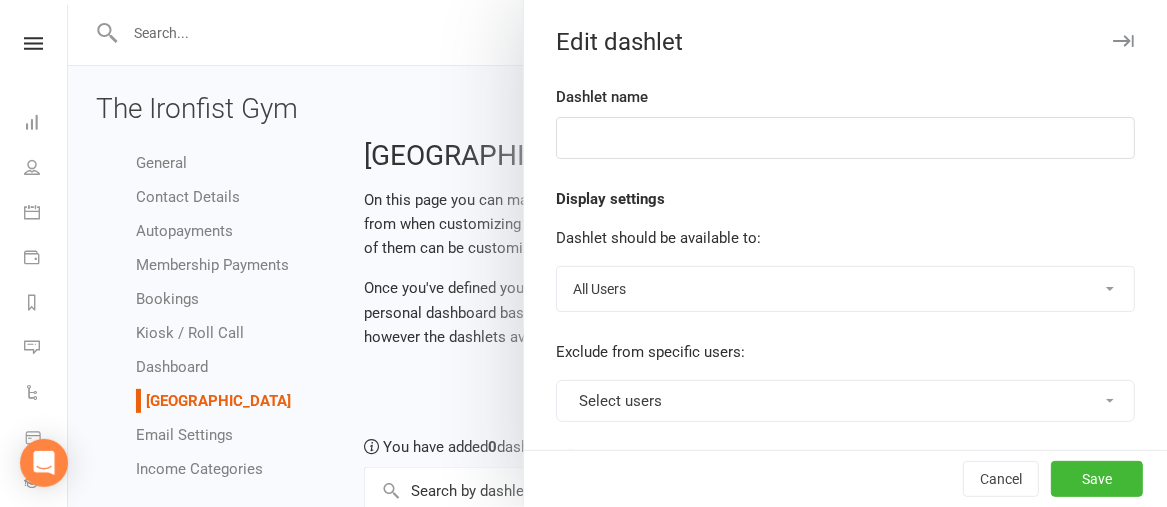 type on "Future revenue" 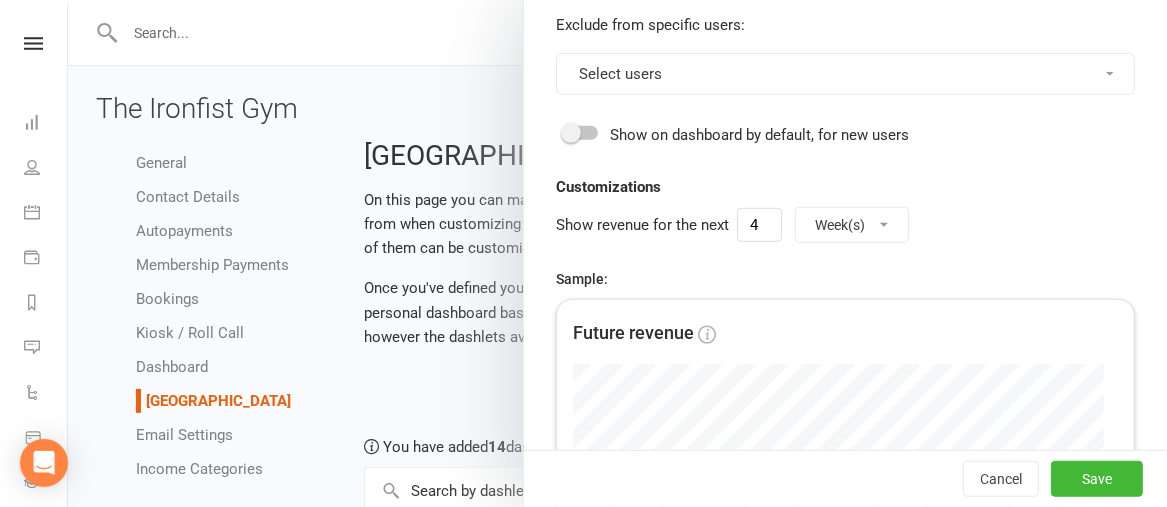 scroll, scrollTop: 308, scrollLeft: 0, axis: vertical 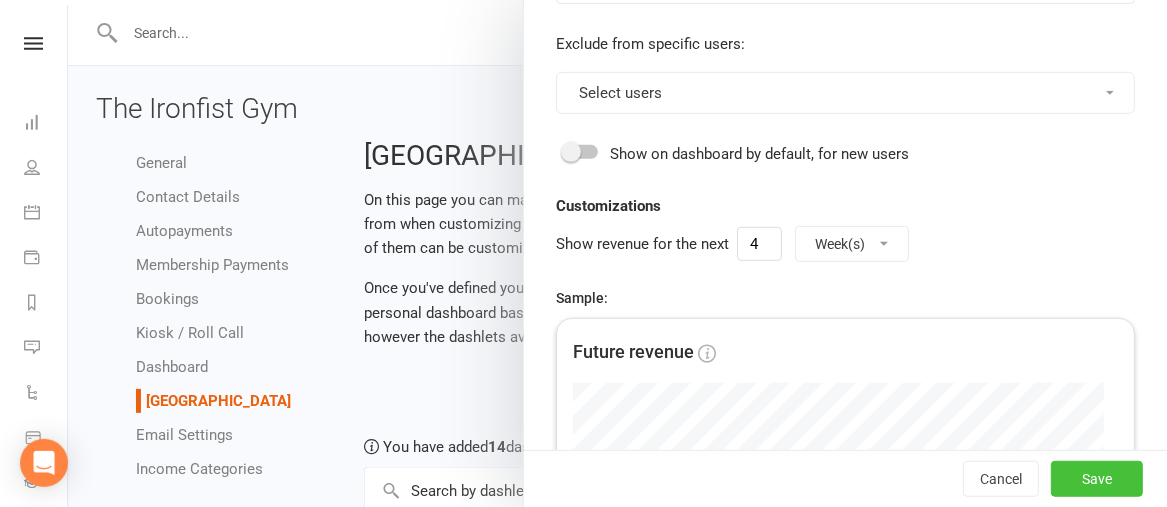 click on "Save" at bounding box center [1097, 479] 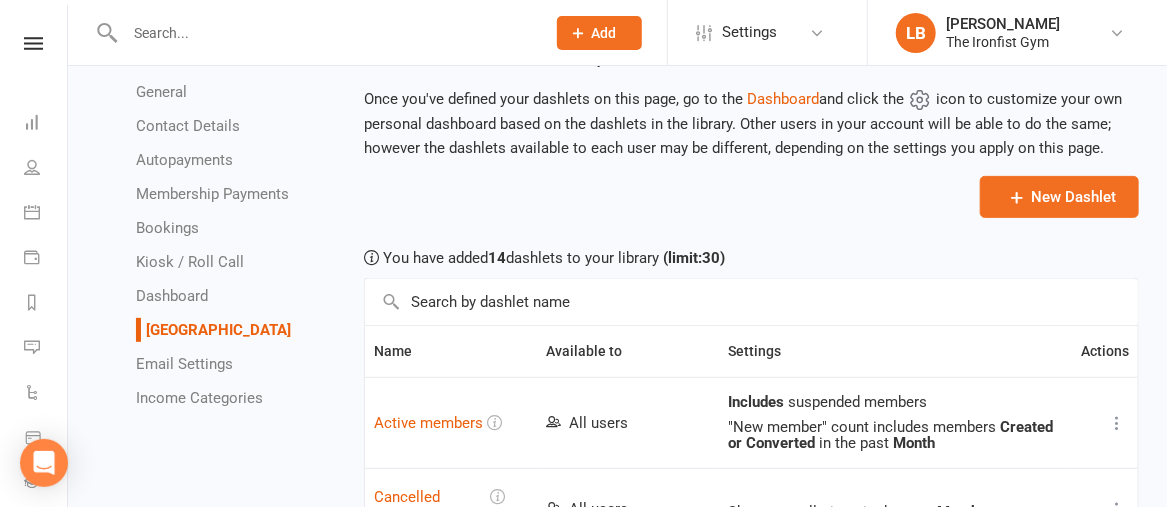 scroll, scrollTop: 0, scrollLeft: 0, axis: both 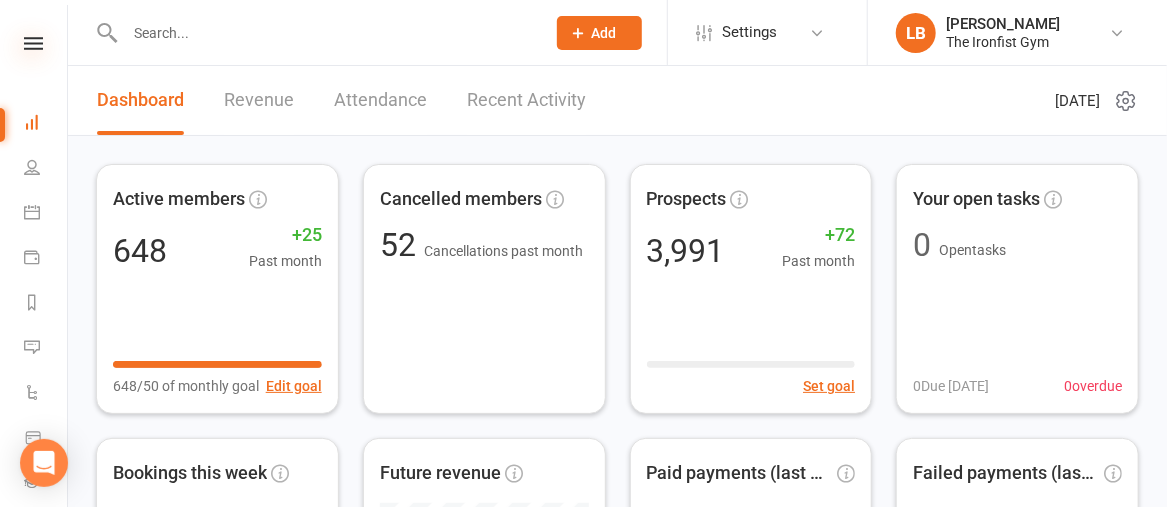 click at bounding box center (33, 43) 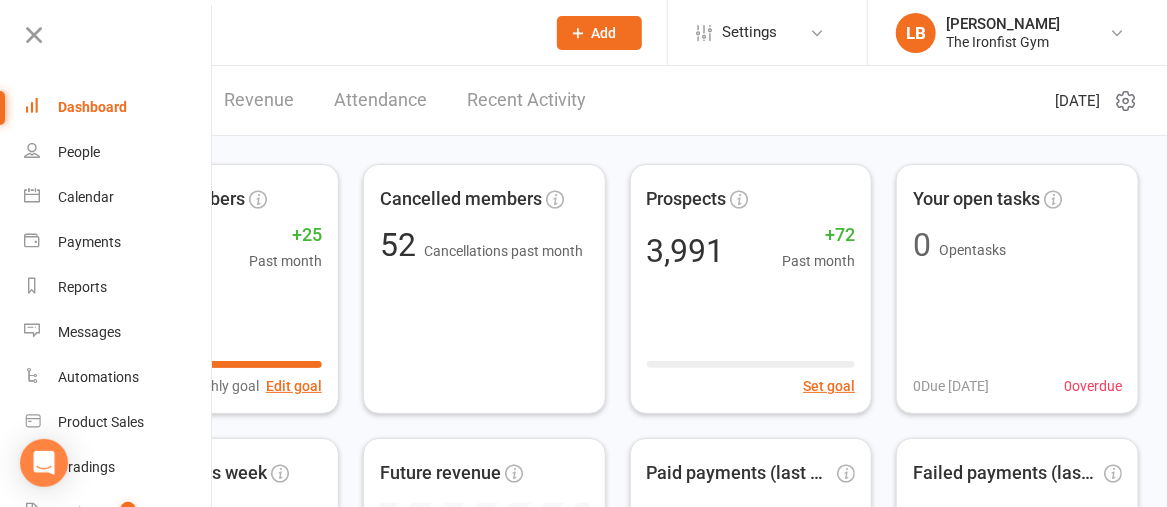click on "Active members 648 +25 Past month 648/50 of monthly goal Edit goal Cancelled members 52   Cancellations past month Prospects 3,991 +72 Past month Set goal Your open tasks   0 Open  tasks 0  Due [DATE] 0  overdue Bookings this week 362  /   3859  spaces for   72  classes Future revenue Paid payments (last 7d) 495 to the value of   $20129.22 Failed payments (last 30d) 58 to the value of   $2685 Debtors 43   Behind on payments Revenue Class kiosk mode Members self check-in Roll call kiosk mode Staff check-in for members General attendance kiosk mode Great for the front desk Membership breakdown 2104 Cancelled 53 Suspended 32 Active cancelling 563 Active [DATE] events View more MUAY THAI - Beginners to Advanced 12:00PM - 1:00PM  |   The Ironfist Gym |  Inside Gym 0  /  50  attendees JUNIOR BJJ CLASSES 3:45PM - 4:30PM  |   [PERSON_NAME] and The Ironfist Gym |  Example Room (Rename me!) 0  /  100  attendees TEENS MUAY THAI 3:45PM - 4:30PM  |   [PERSON_NAME] |  Inside Gym 0  /  30  attendees 4:30PM - 5:30PM  |   0  /" at bounding box center [617, 919] 